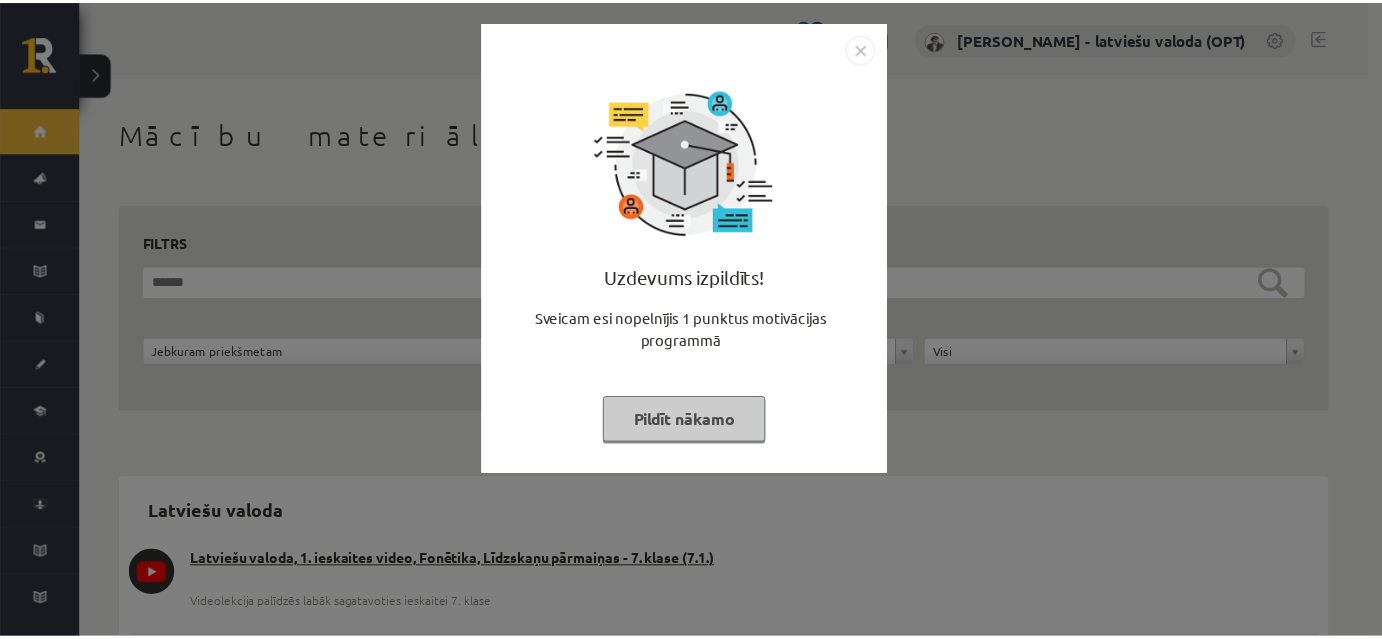 scroll, scrollTop: 0, scrollLeft: 0, axis: both 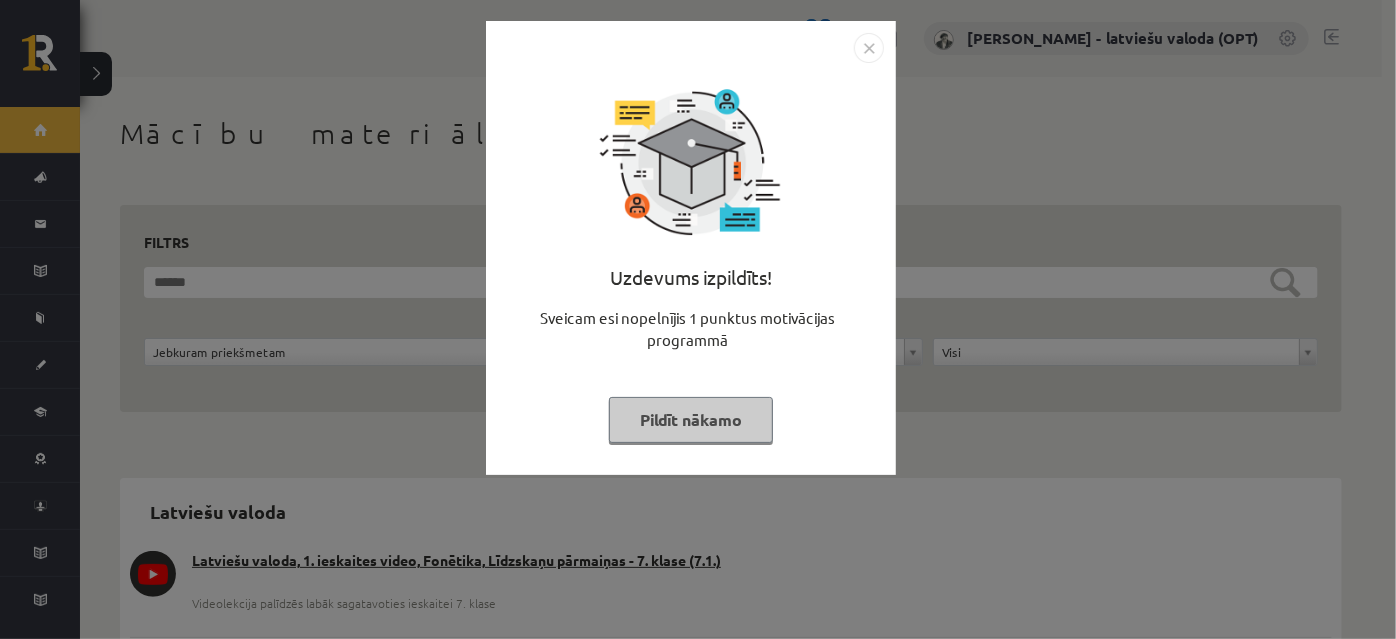 click on "Pildīt nākamo" at bounding box center [691, 420] 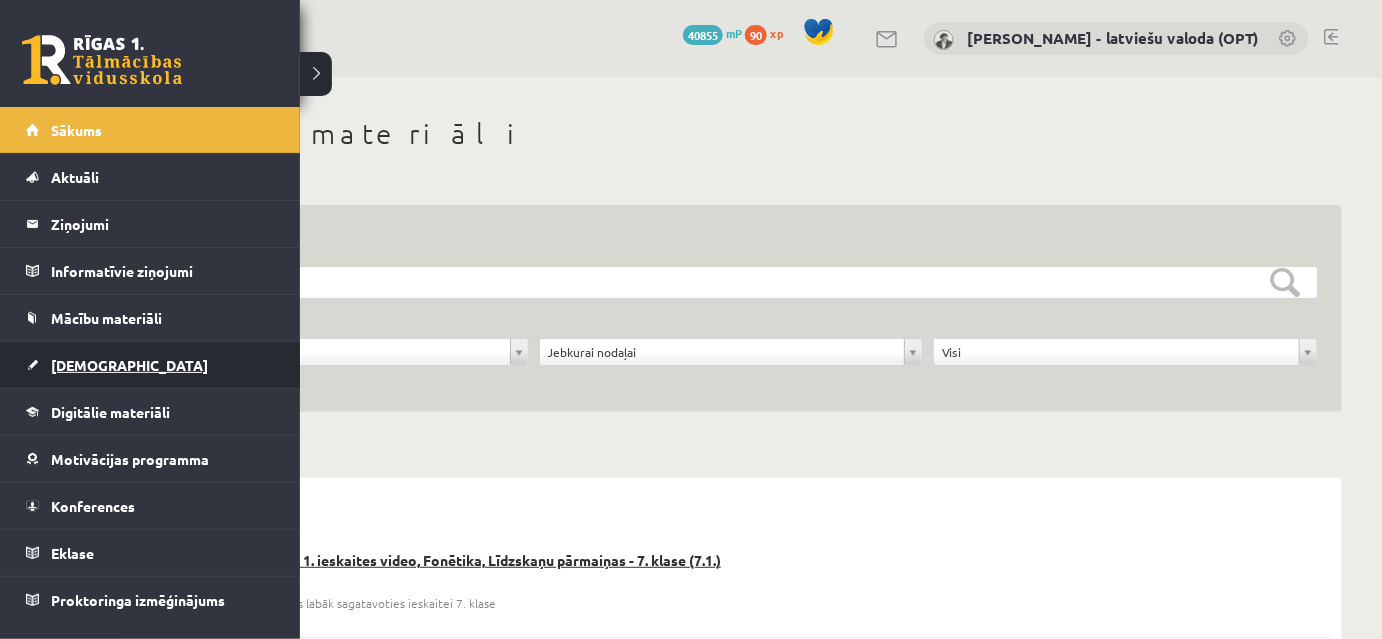 click on "[DEMOGRAPHIC_DATA]" at bounding box center (129, 365) 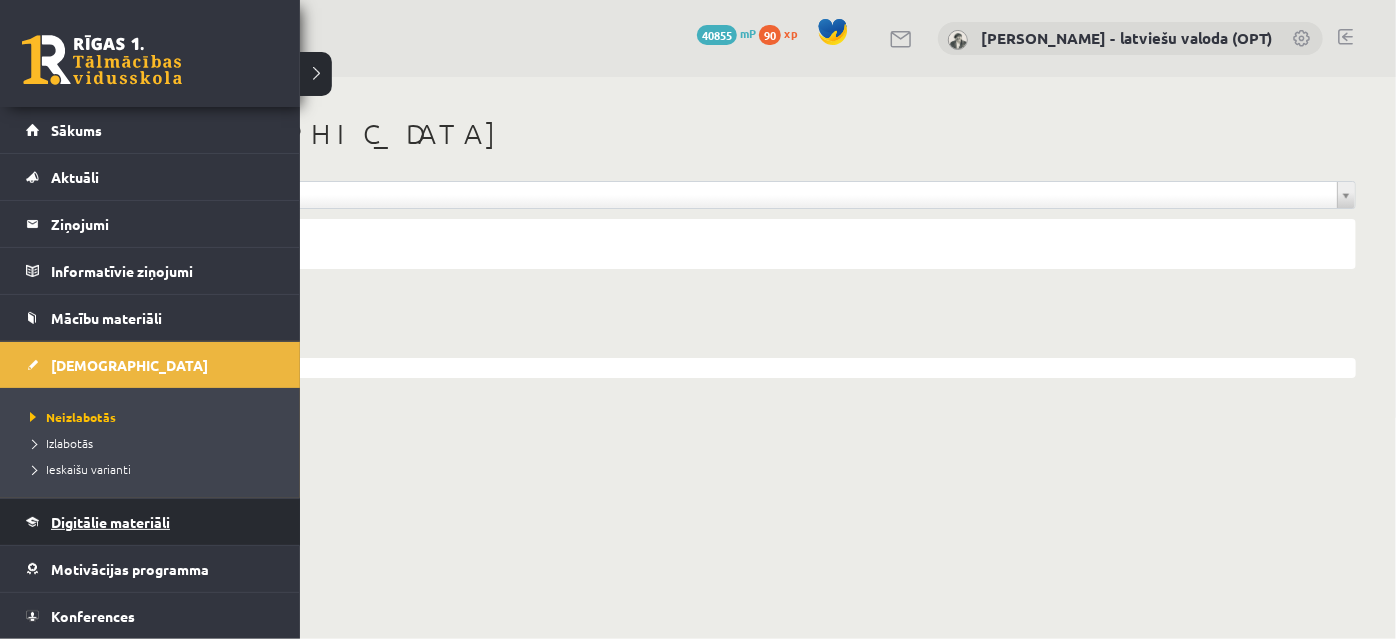 click on "Digitālie materiāli" at bounding box center (110, 522) 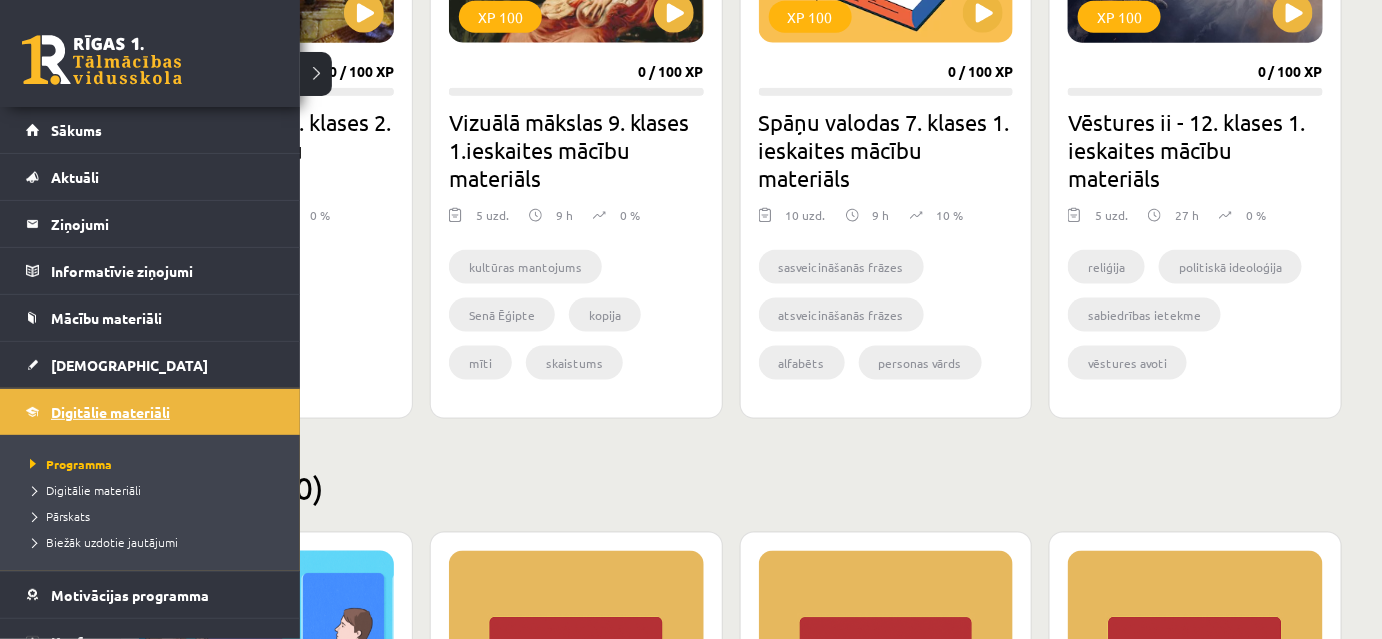 scroll, scrollTop: 818, scrollLeft: 0, axis: vertical 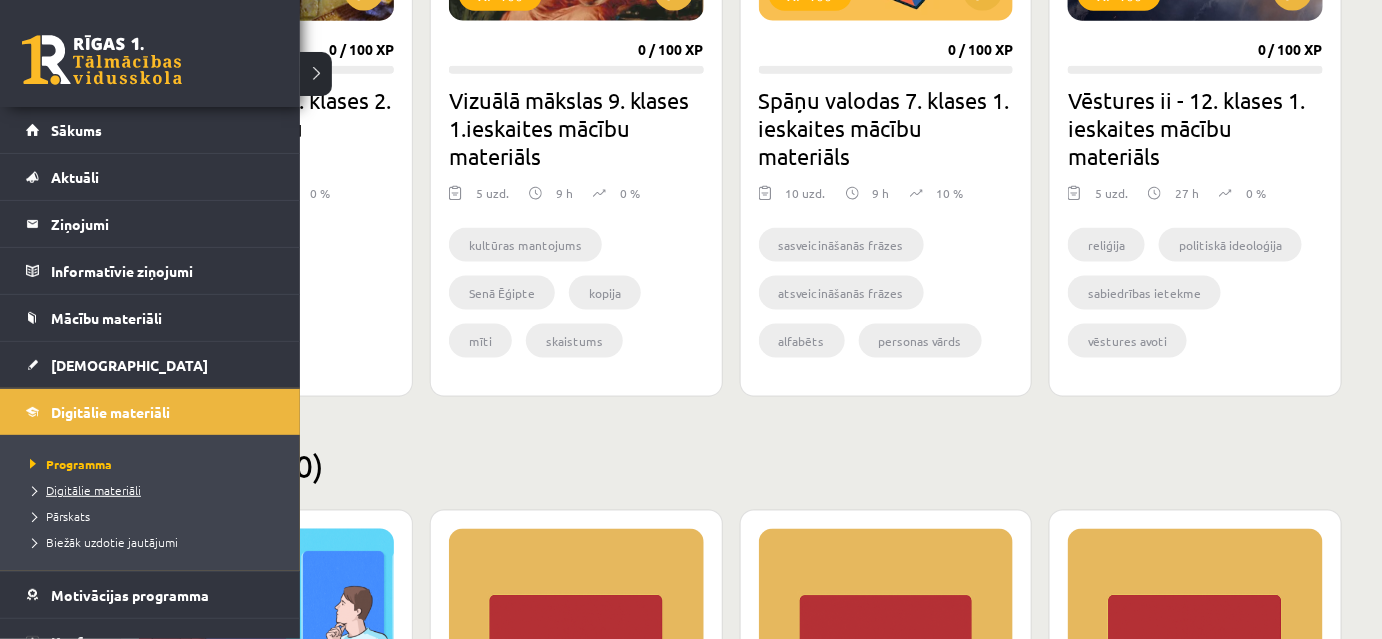click on "Digitālie materiāli" at bounding box center (83, 490) 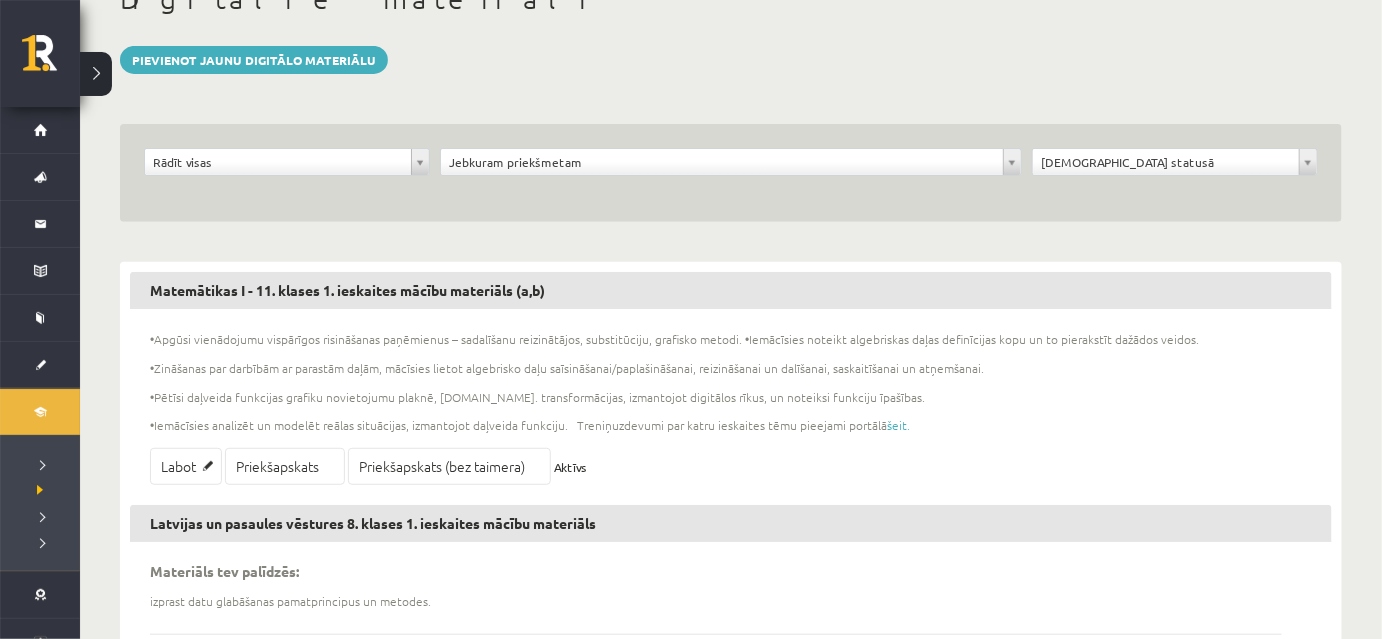 scroll, scrollTop: 272, scrollLeft: 0, axis: vertical 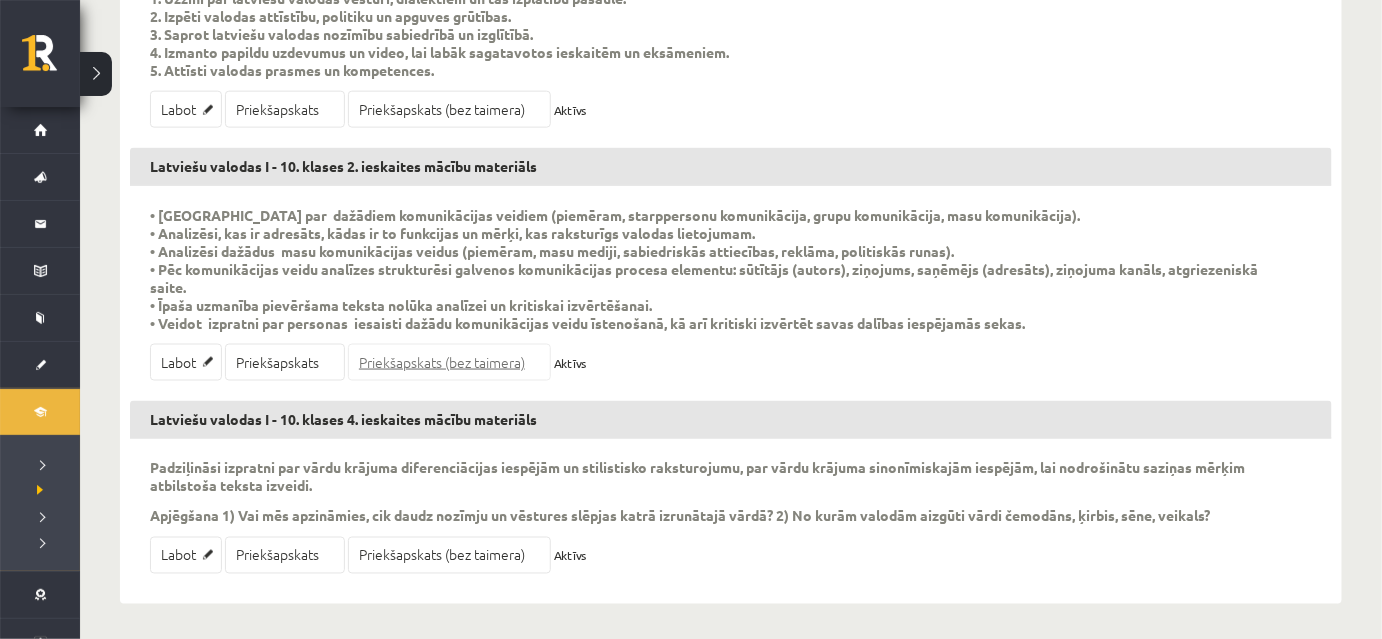 click on "Priekšapskats (bez taimera)" at bounding box center (449, 362) 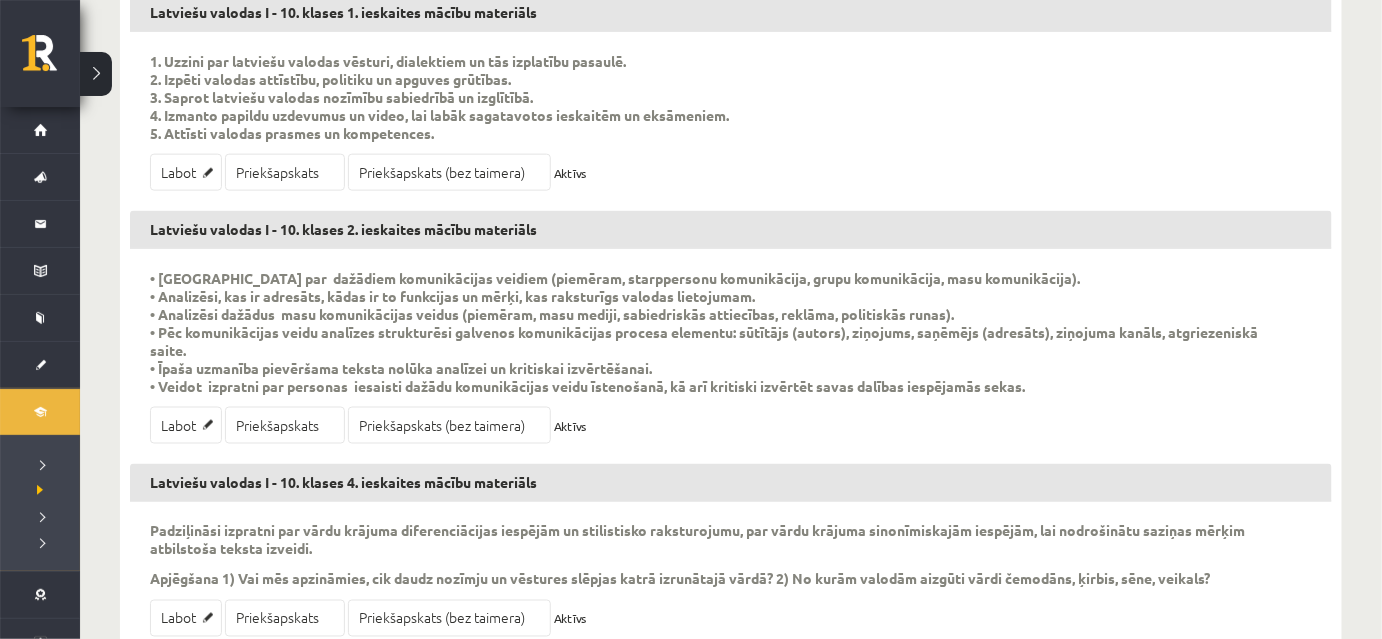 scroll, scrollTop: 715, scrollLeft: 0, axis: vertical 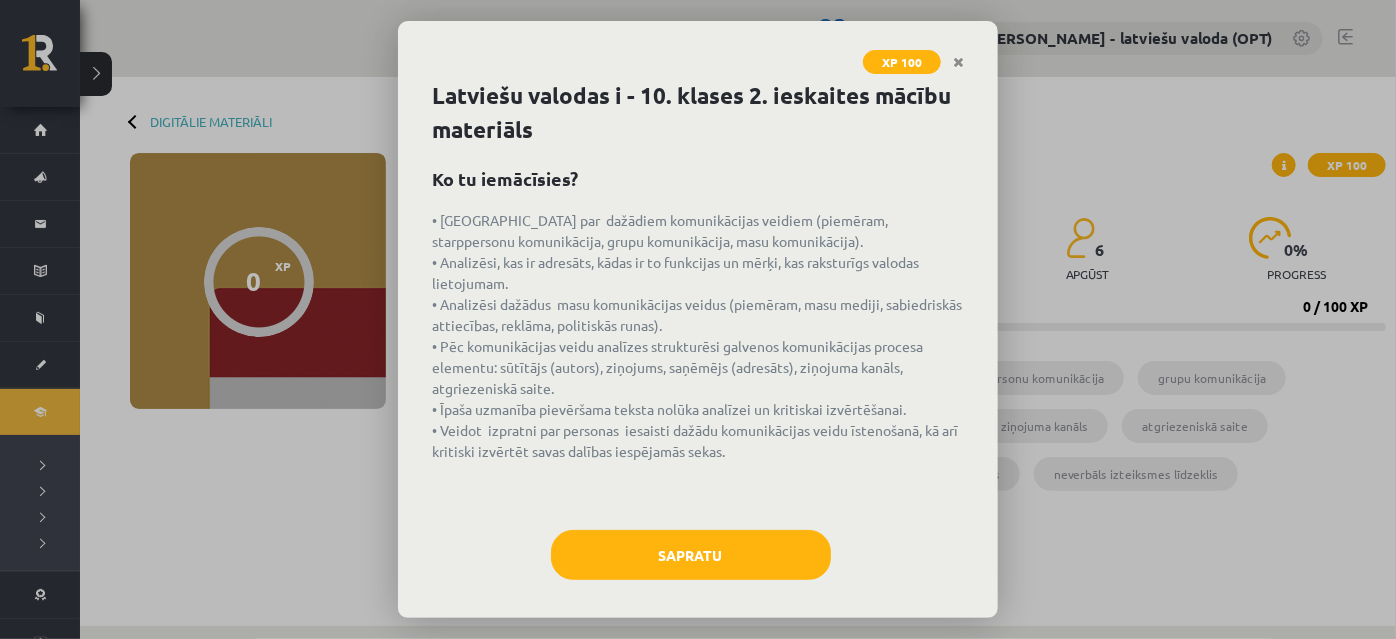 drag, startPoint x: 430, startPoint y: 171, endPoint x: 827, endPoint y: 462, distance: 492.2296 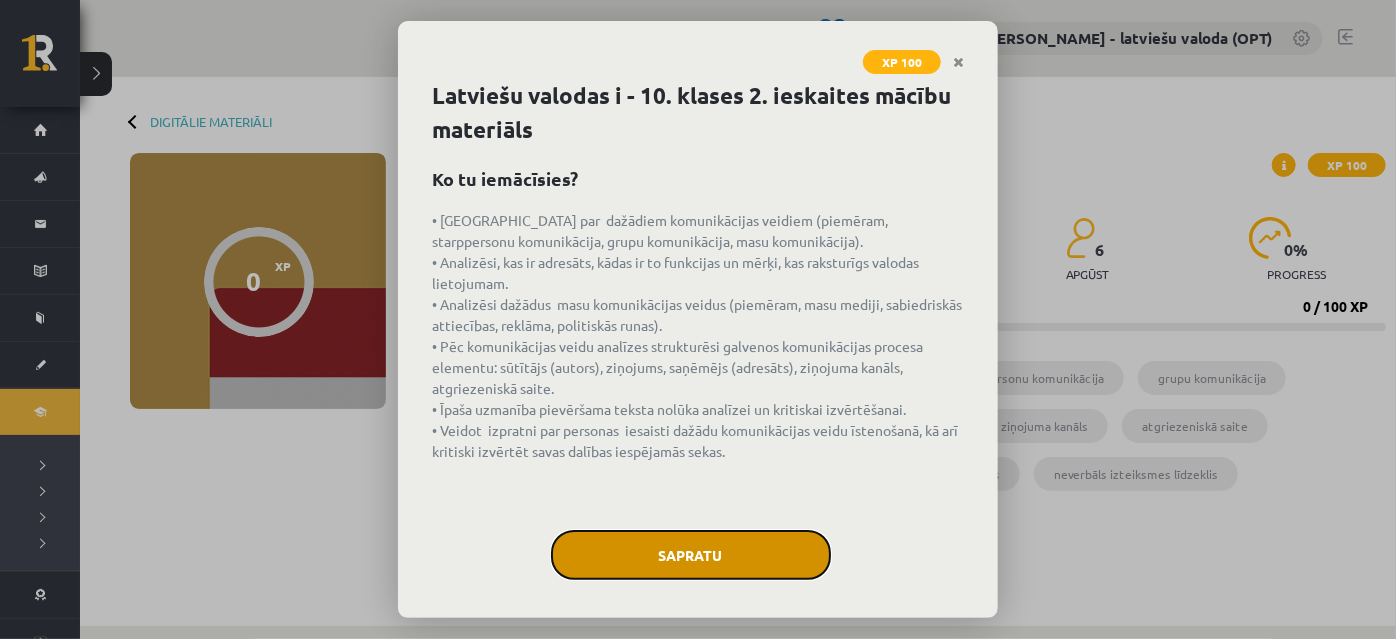 click on "Sapratu" 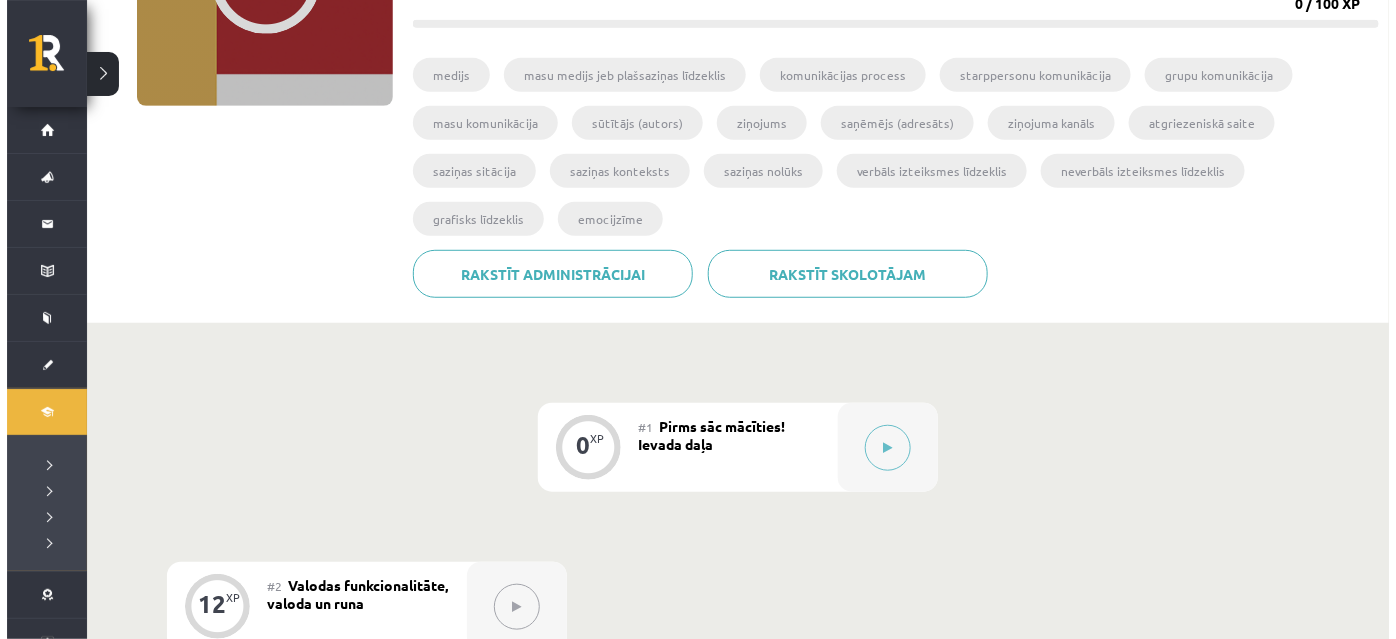 scroll, scrollTop: 363, scrollLeft: 0, axis: vertical 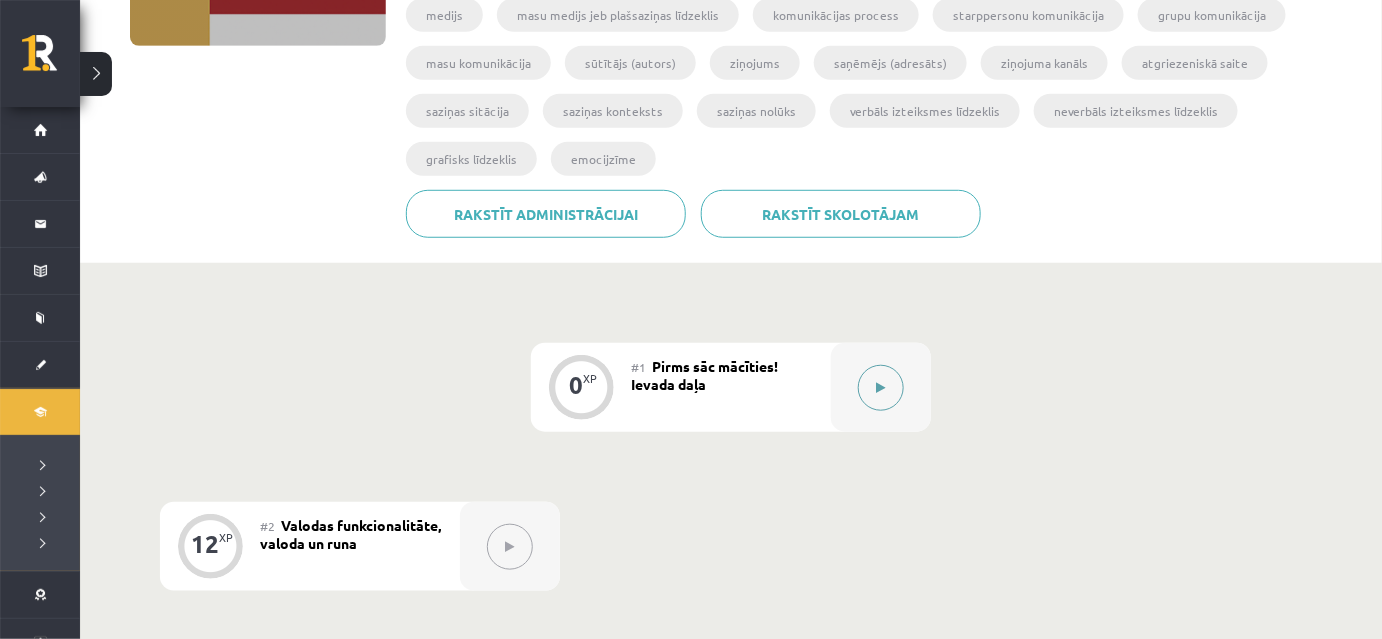 click 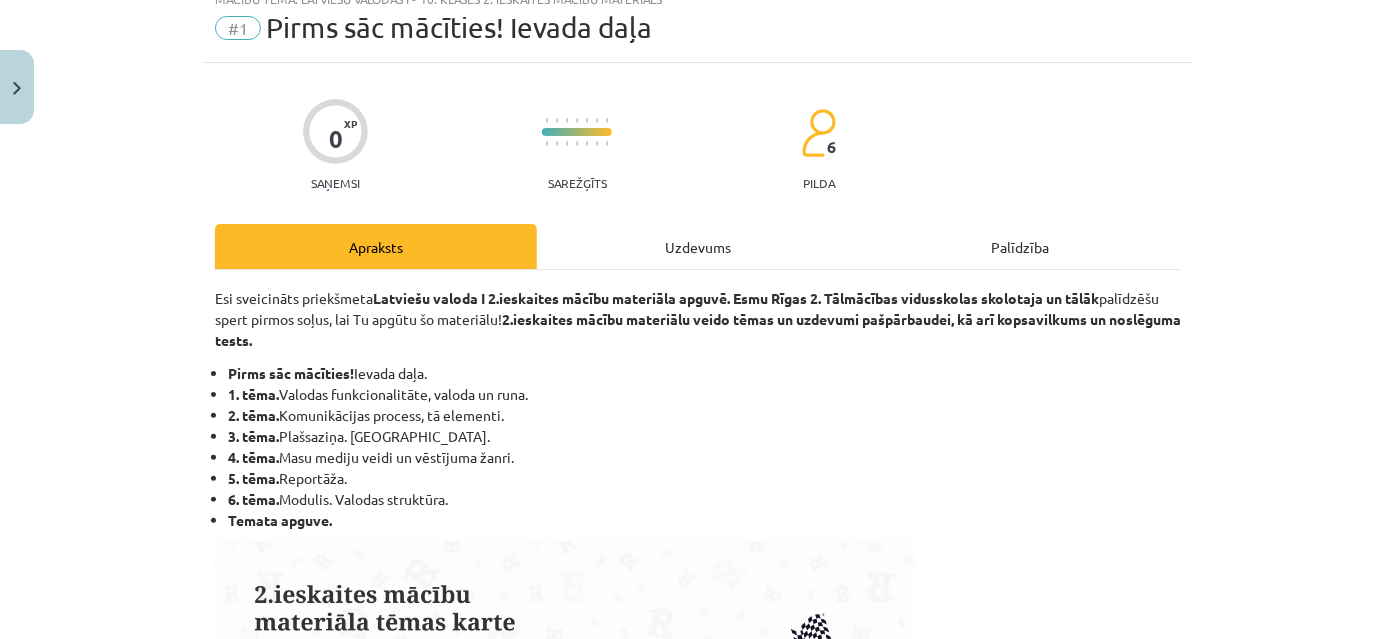 scroll, scrollTop: 181, scrollLeft: 0, axis: vertical 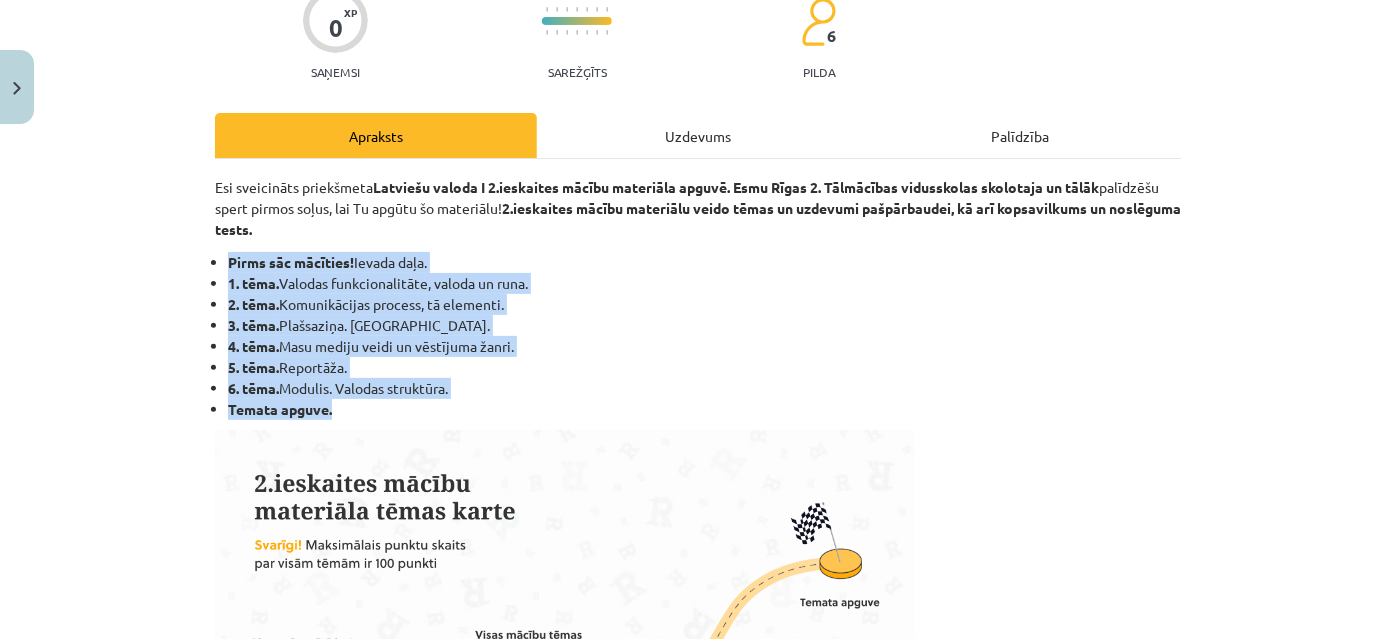 drag, startPoint x: 223, startPoint y: 260, endPoint x: 502, endPoint y: 407, distance: 315.35693 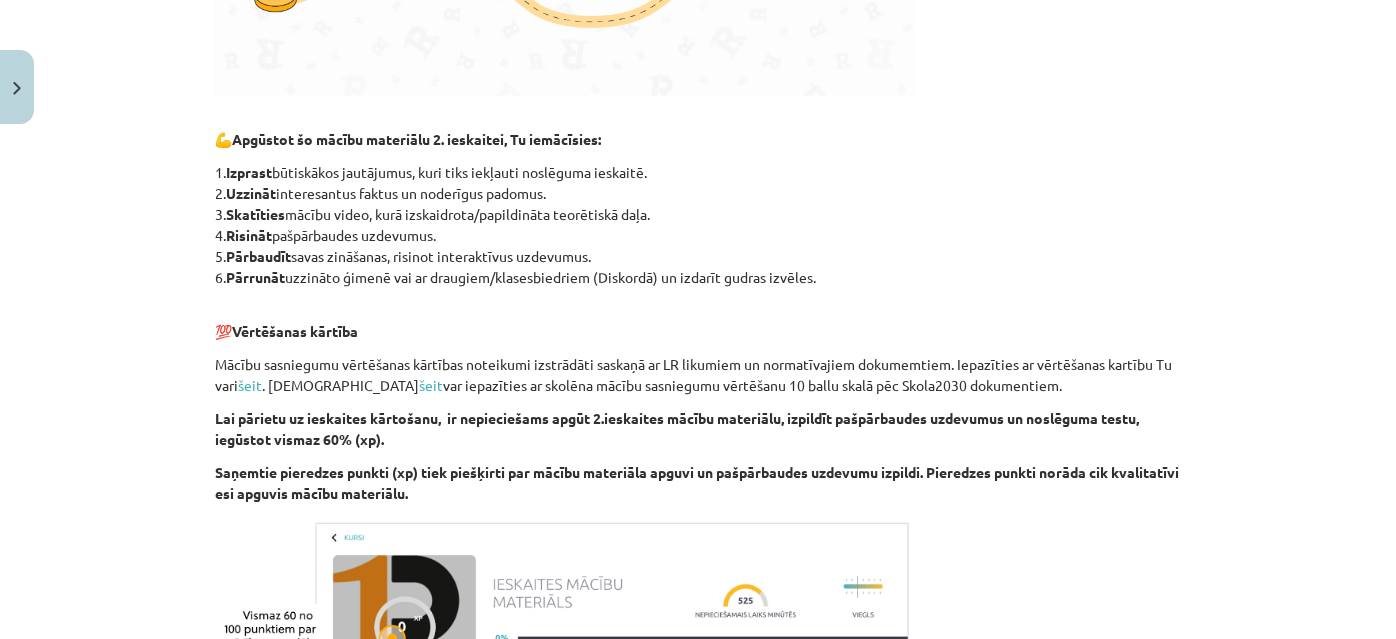 scroll, scrollTop: 1181, scrollLeft: 0, axis: vertical 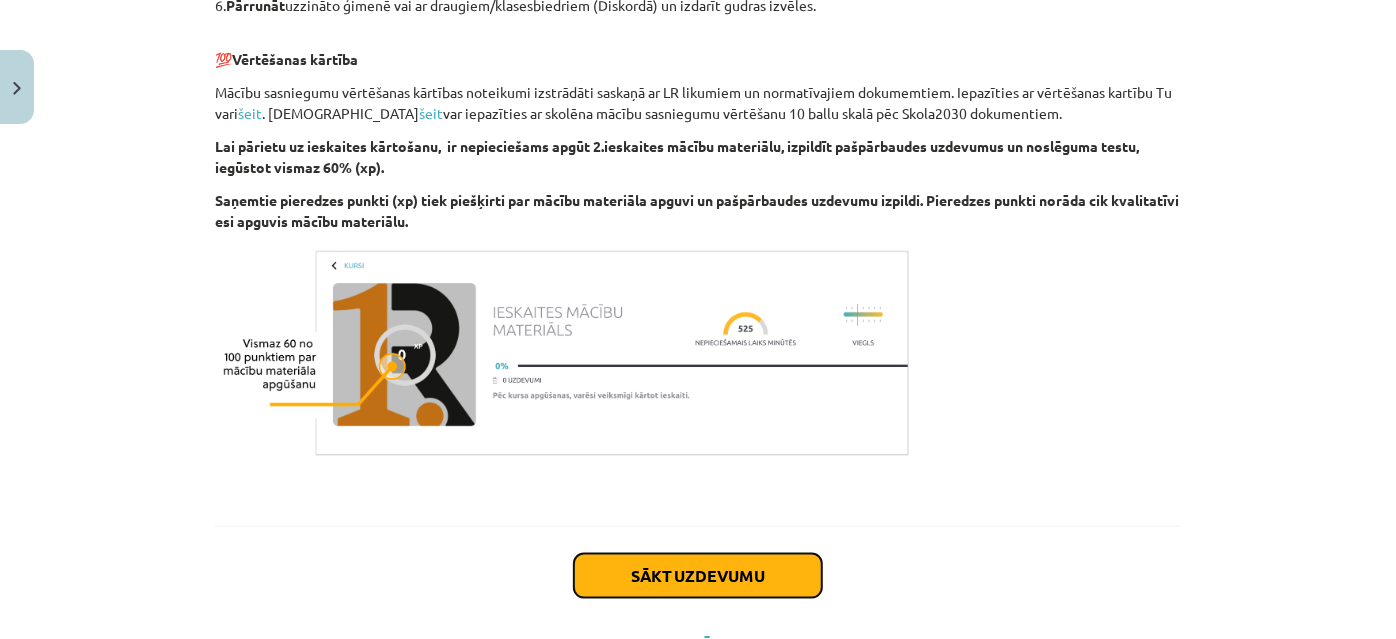click on "Sākt uzdevumu" 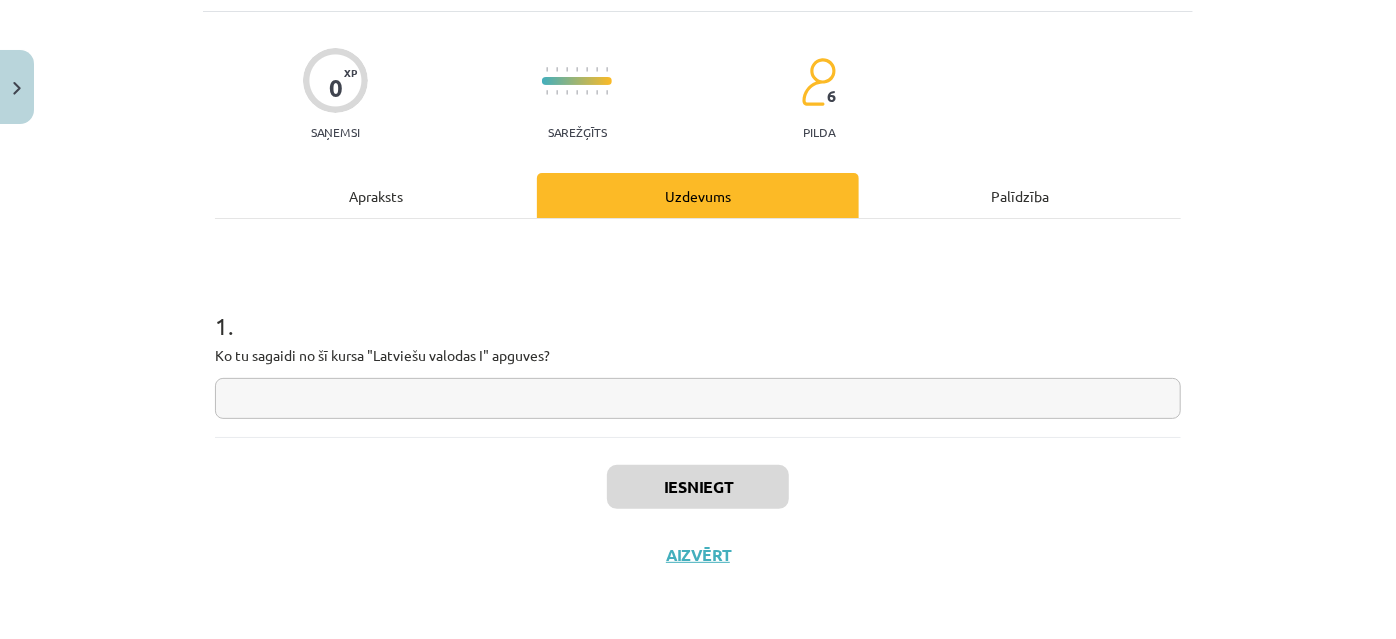 scroll, scrollTop: 50, scrollLeft: 0, axis: vertical 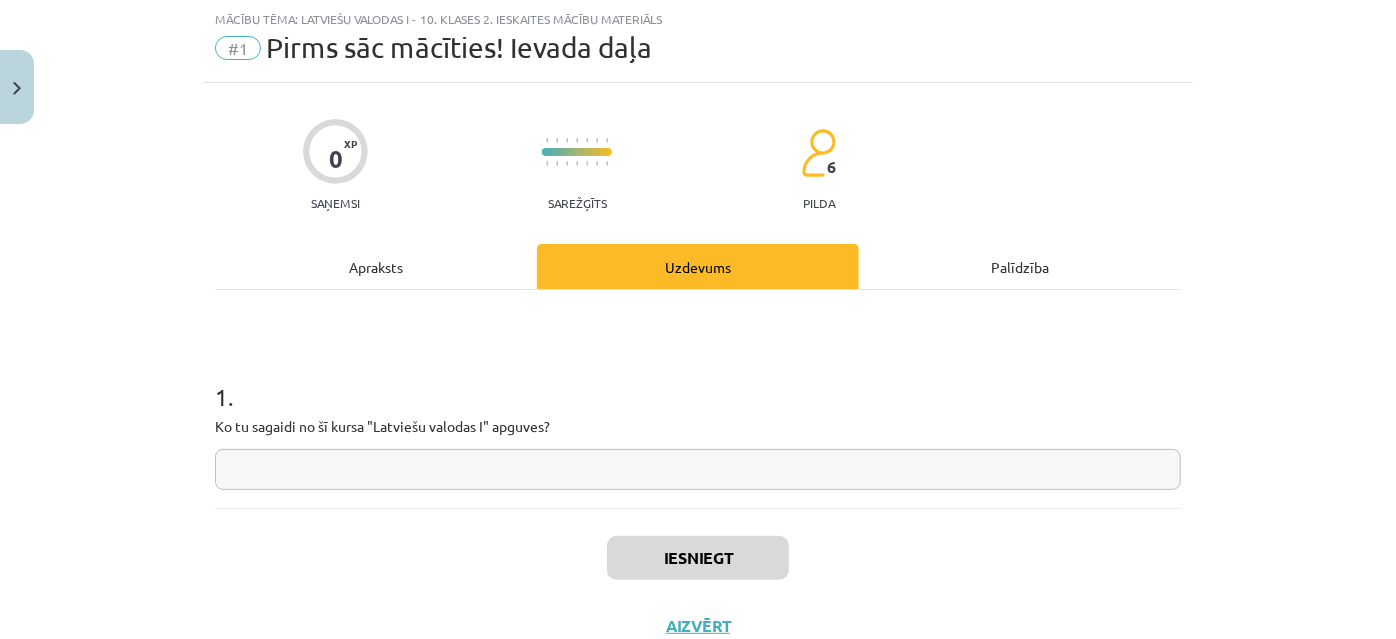 drag, startPoint x: 200, startPoint y: 420, endPoint x: 588, endPoint y: 439, distance: 388.46494 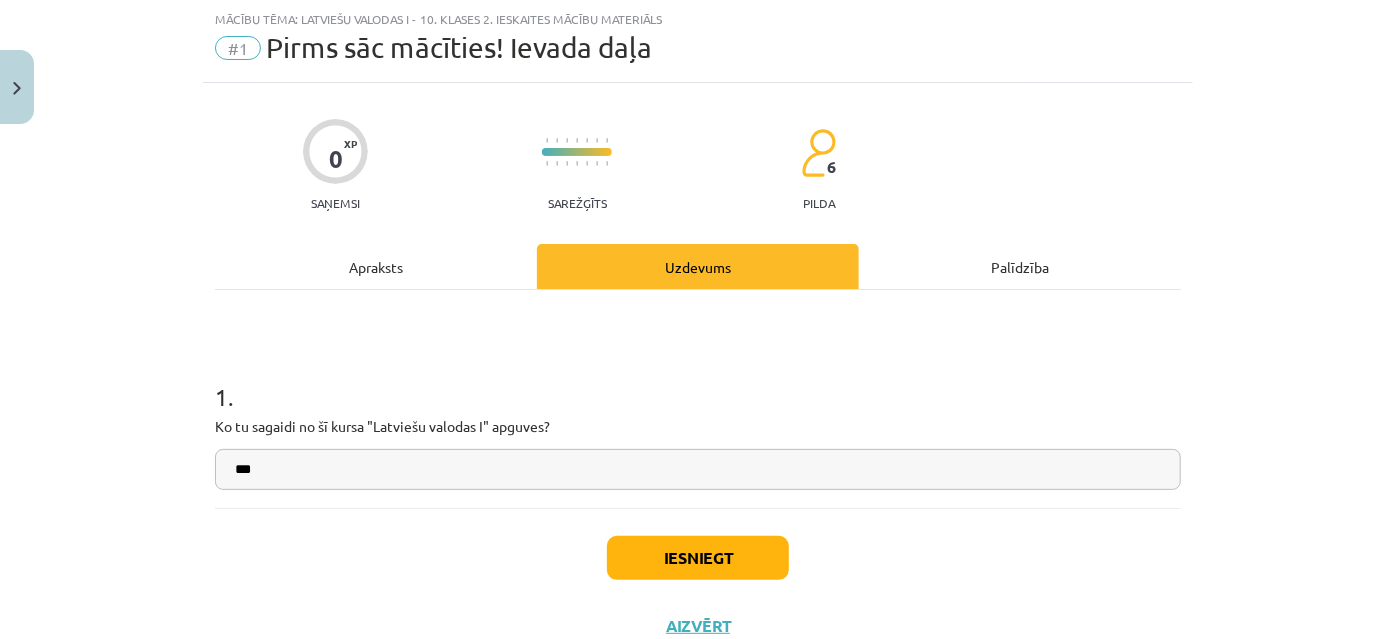 type on "***" 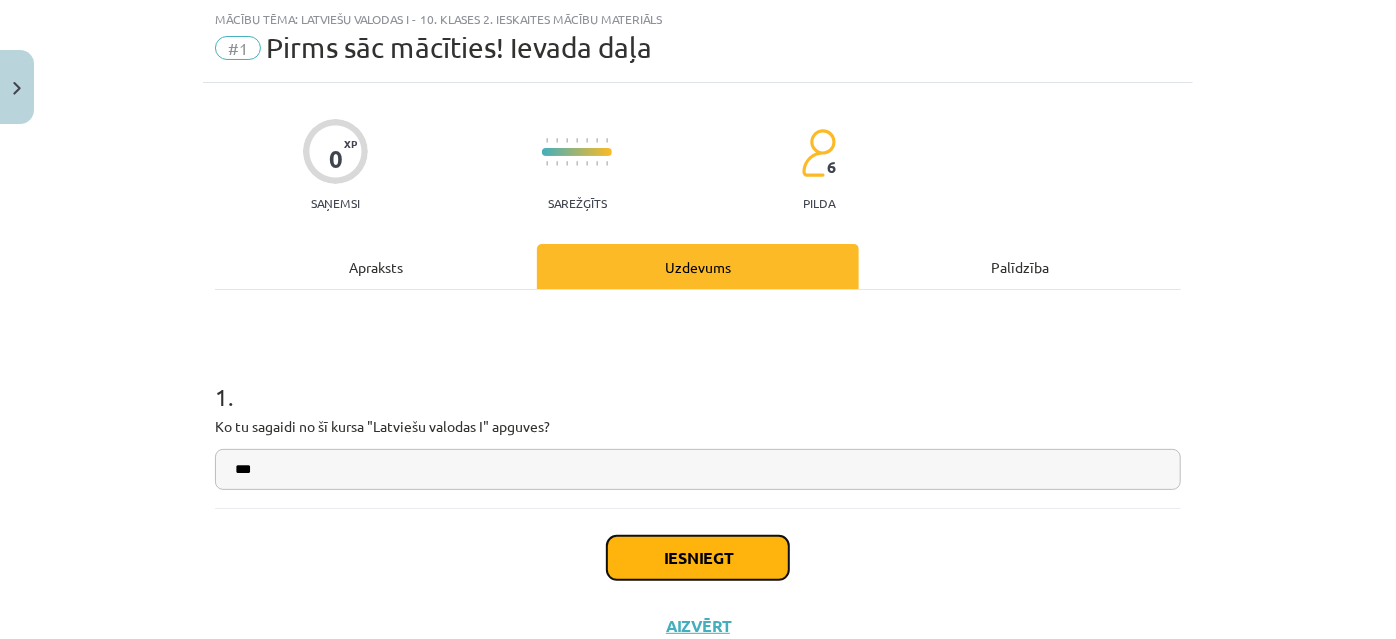 click on "Iesniegt" 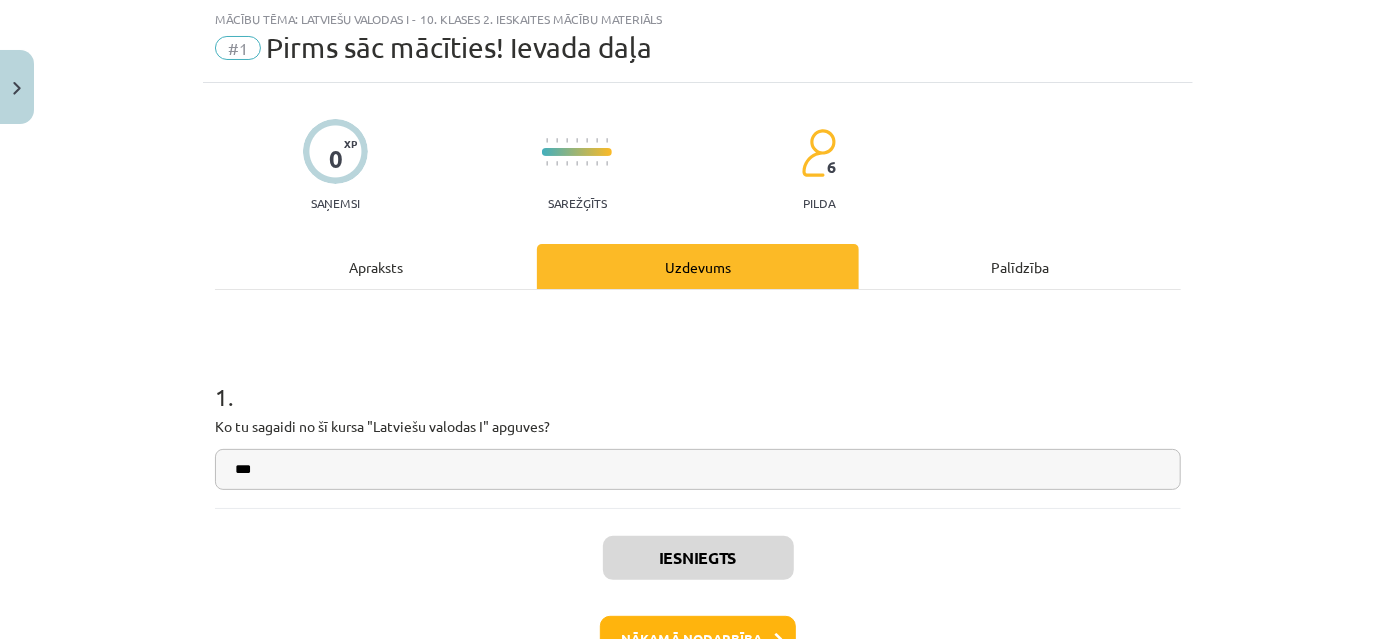 scroll, scrollTop: 182, scrollLeft: 0, axis: vertical 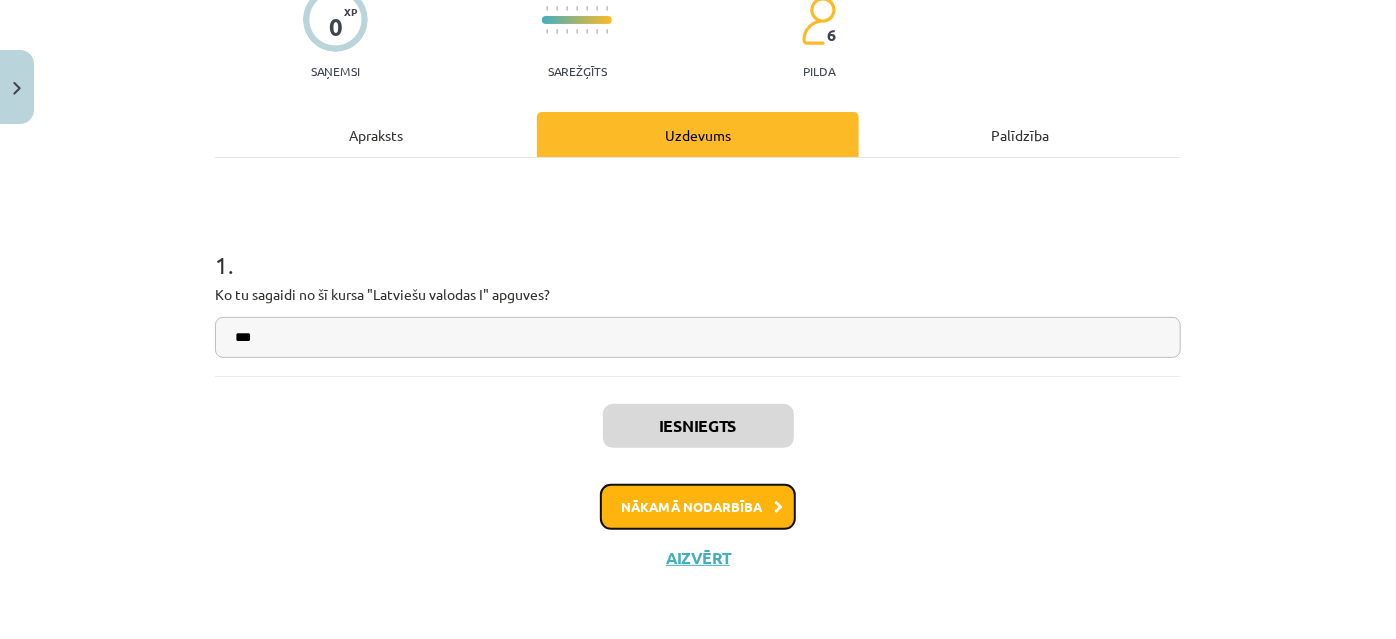 click on "Nākamā nodarbība" 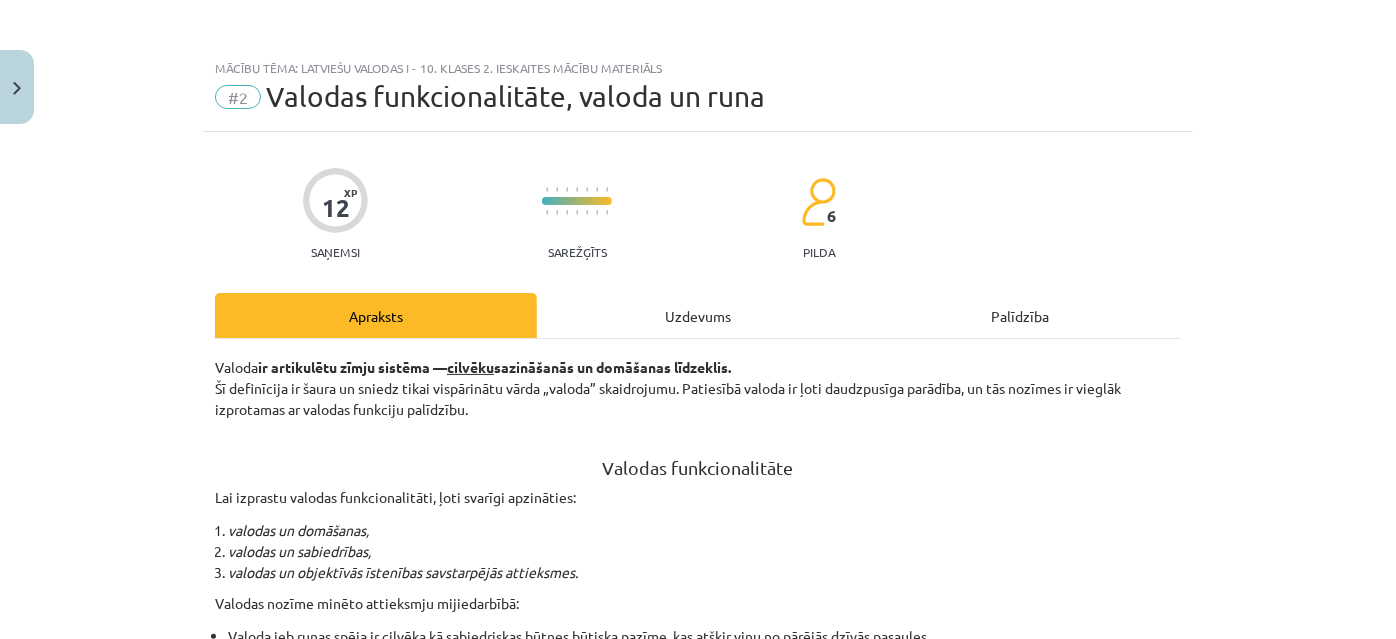 scroll, scrollTop: 0, scrollLeft: 0, axis: both 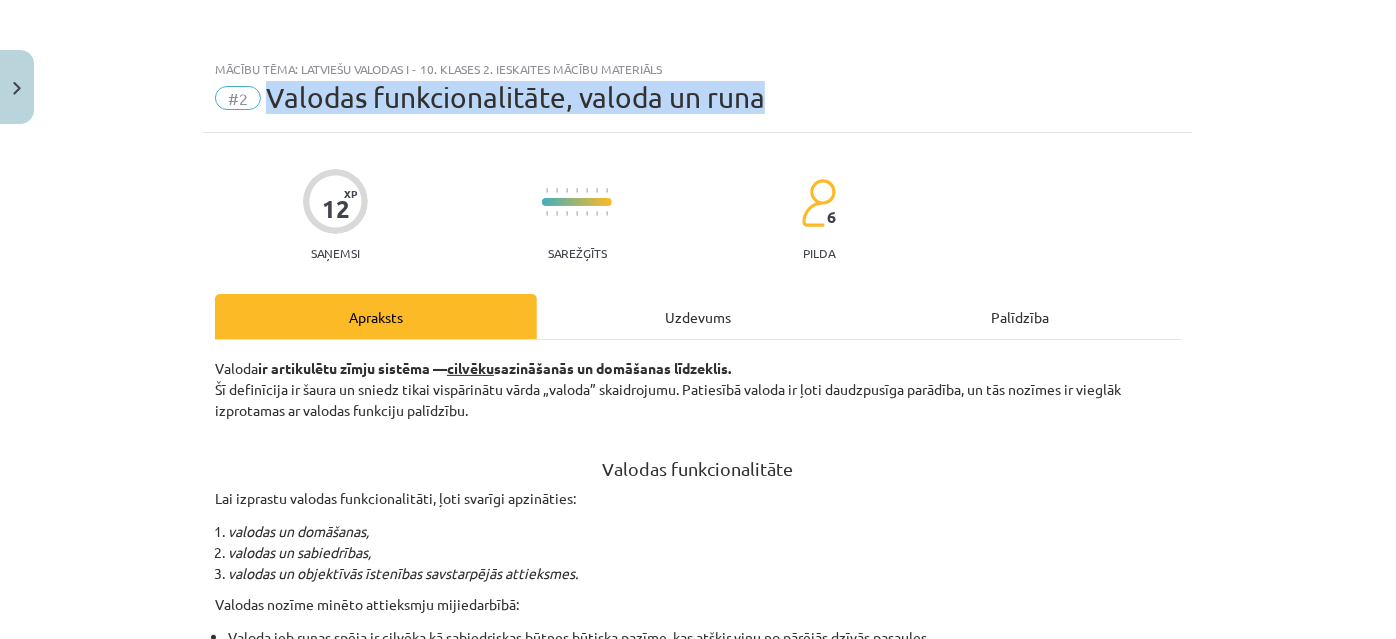 drag, startPoint x: 261, startPoint y: 90, endPoint x: 800, endPoint y: 95, distance: 539.0232 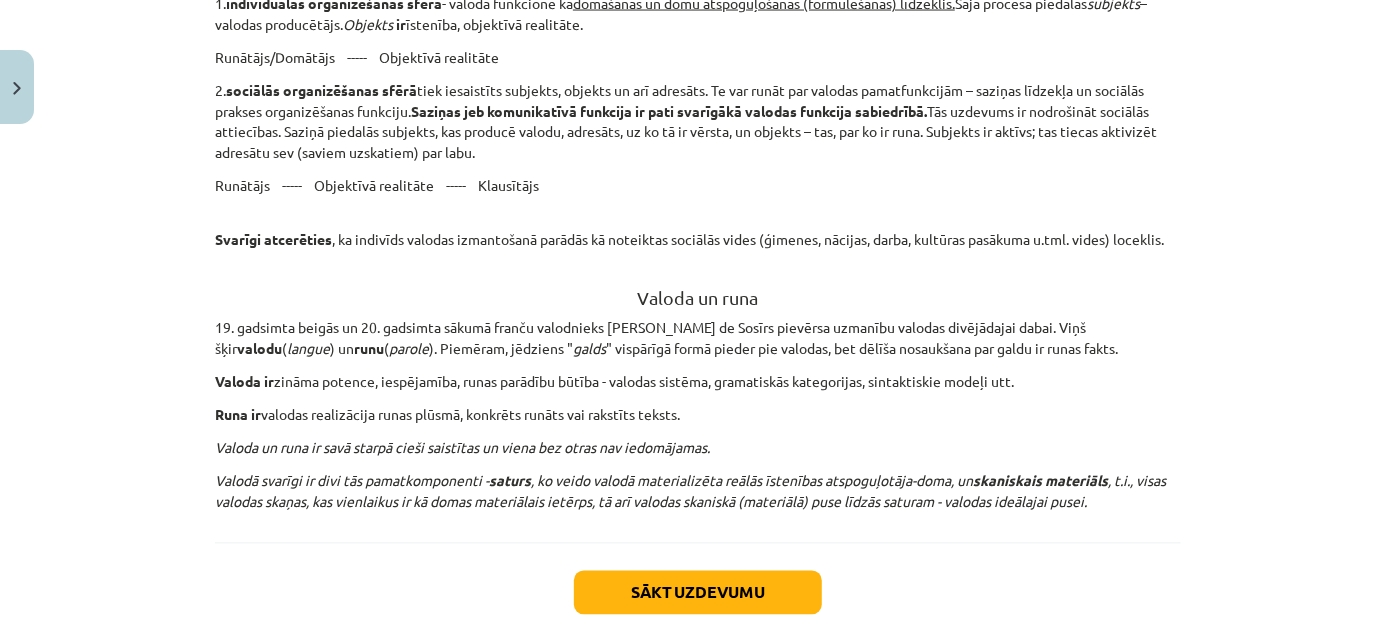 scroll, scrollTop: 1899, scrollLeft: 0, axis: vertical 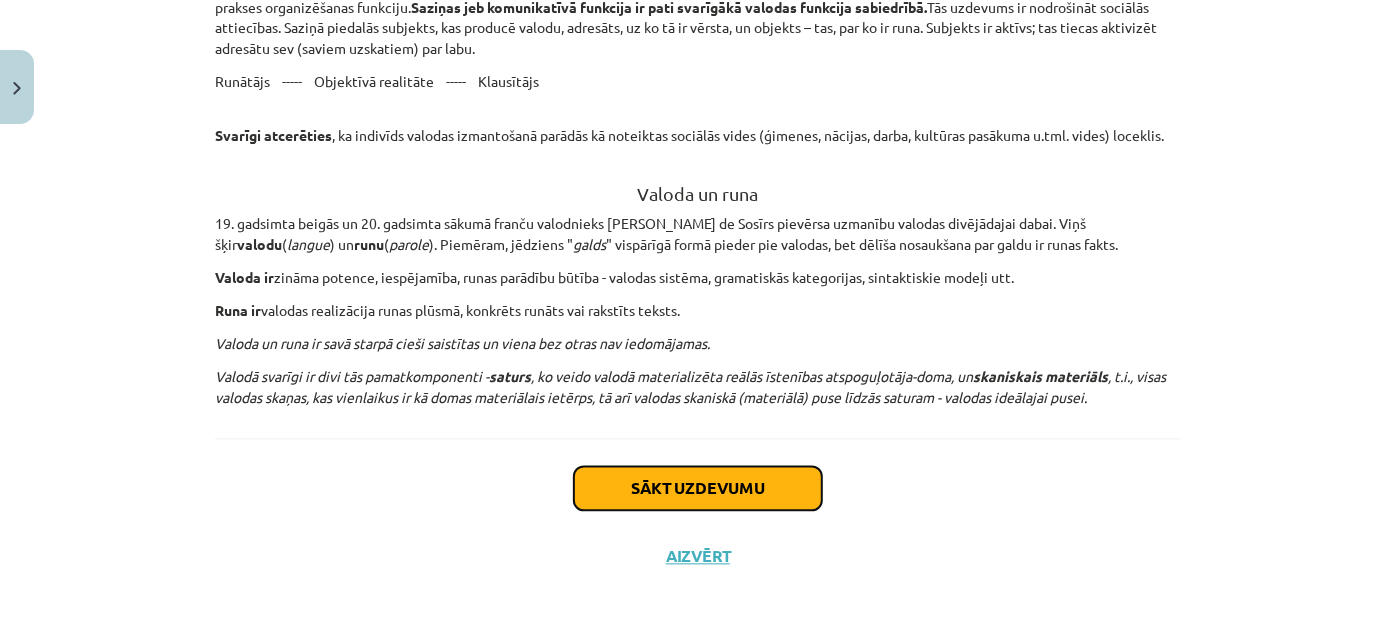 click on "Sākt uzdevumu" 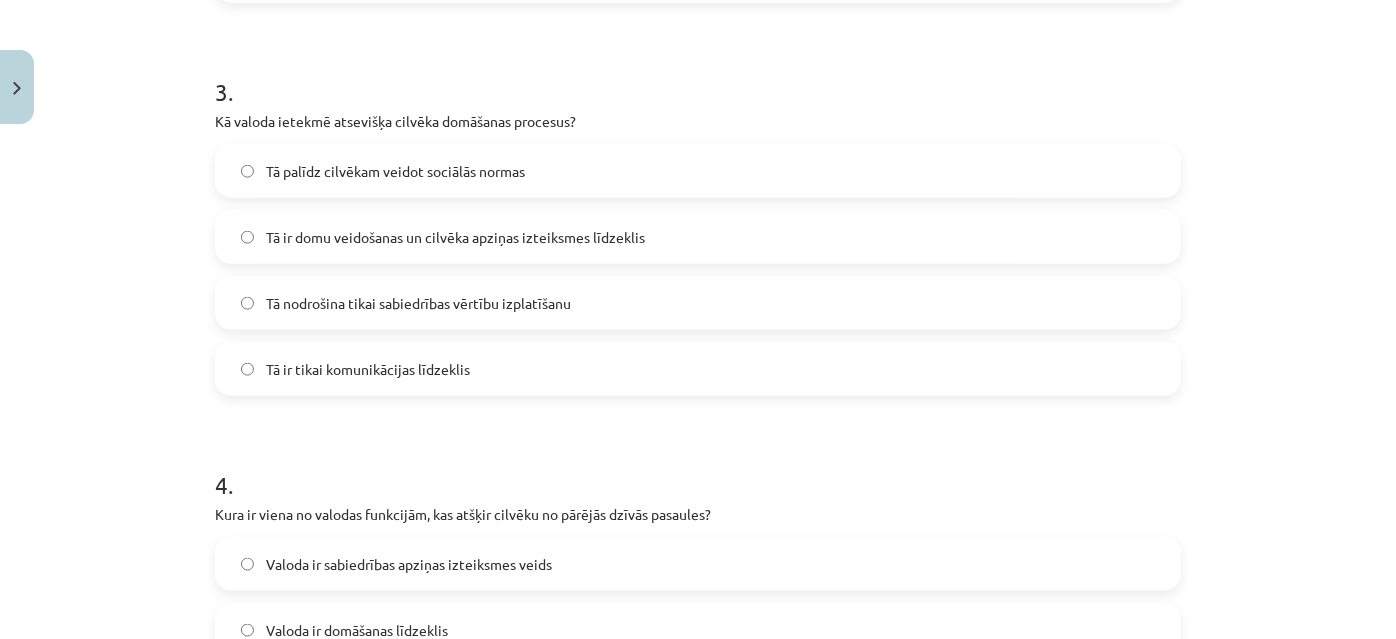 scroll, scrollTop: 1504, scrollLeft: 0, axis: vertical 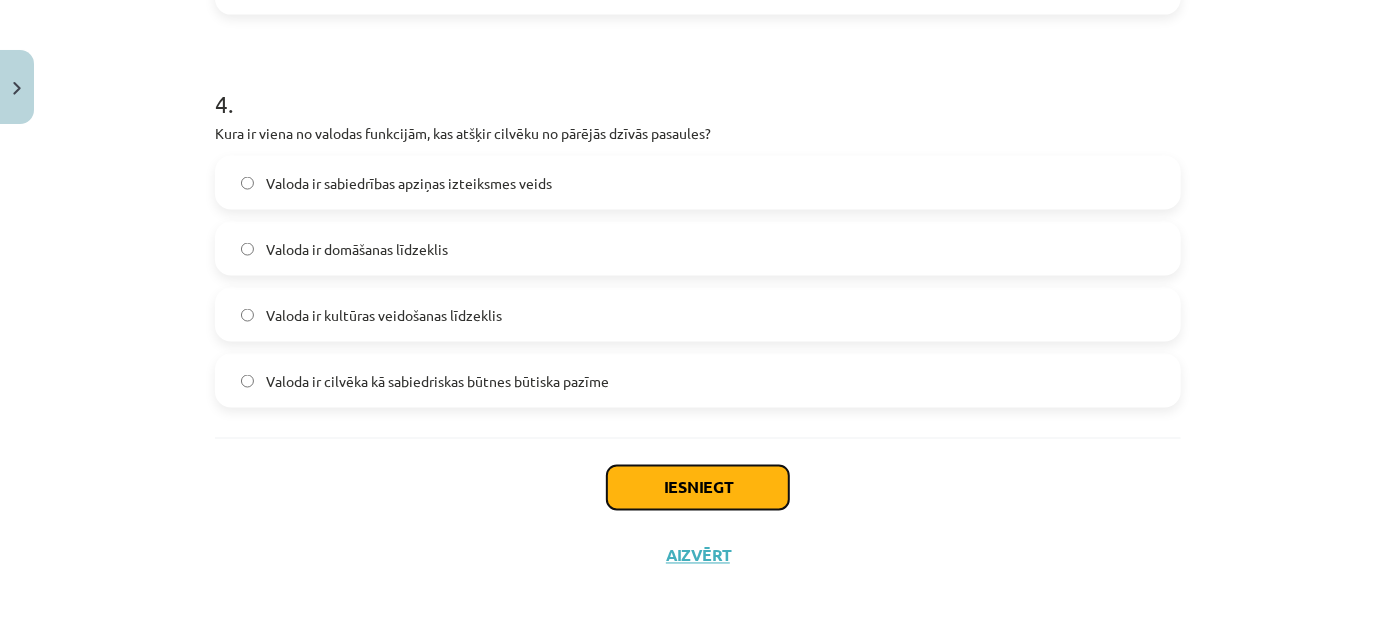click on "Iesniegt" 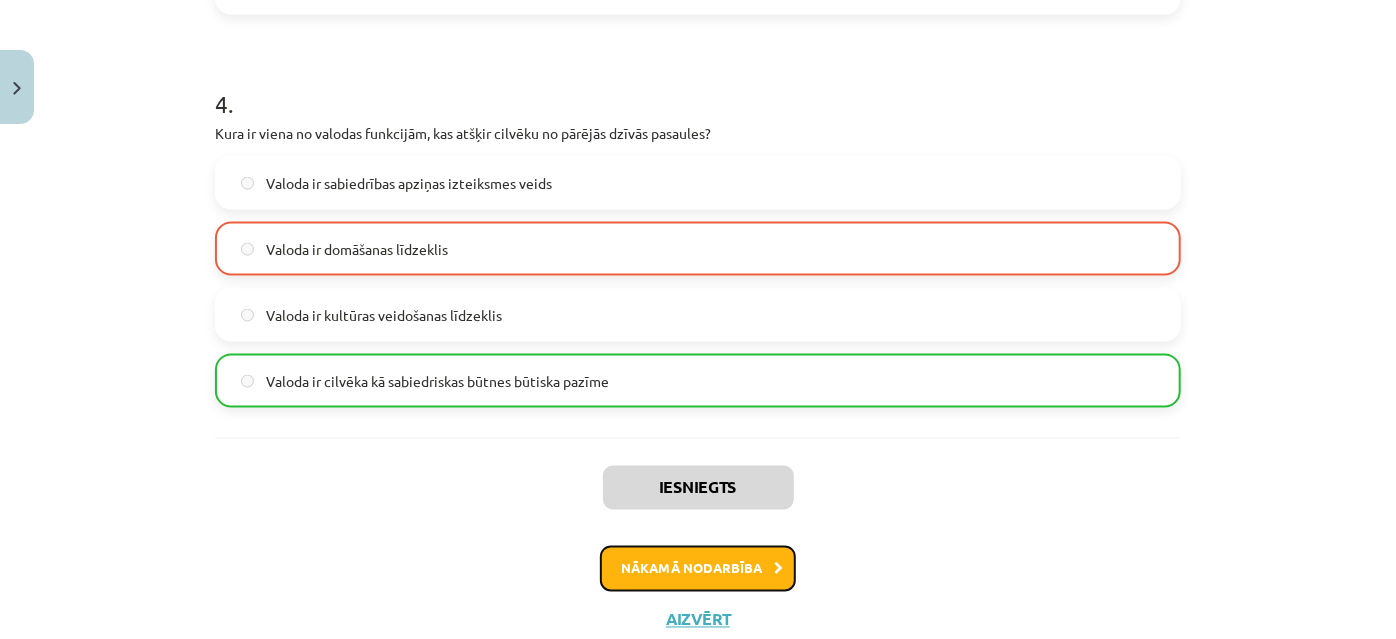 click on "Nākamā nodarbība" 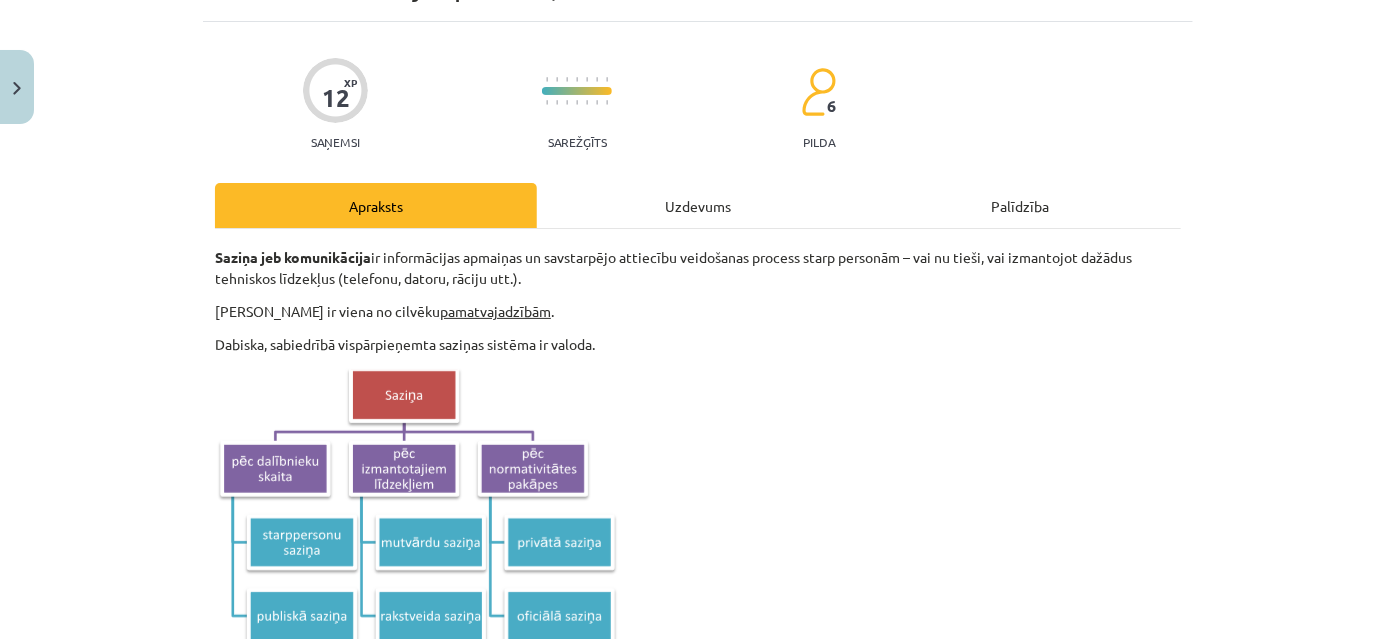 scroll, scrollTop: 50, scrollLeft: 0, axis: vertical 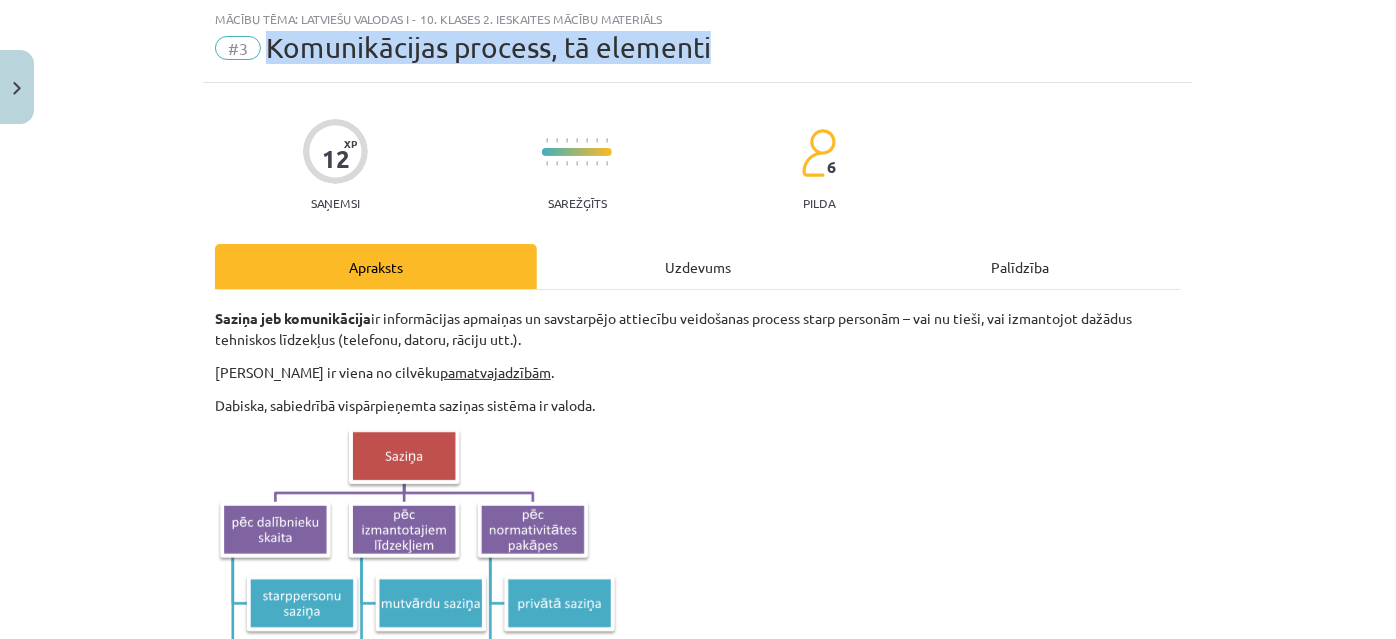 drag, startPoint x: 261, startPoint y: 43, endPoint x: 746, endPoint y: 43, distance: 485 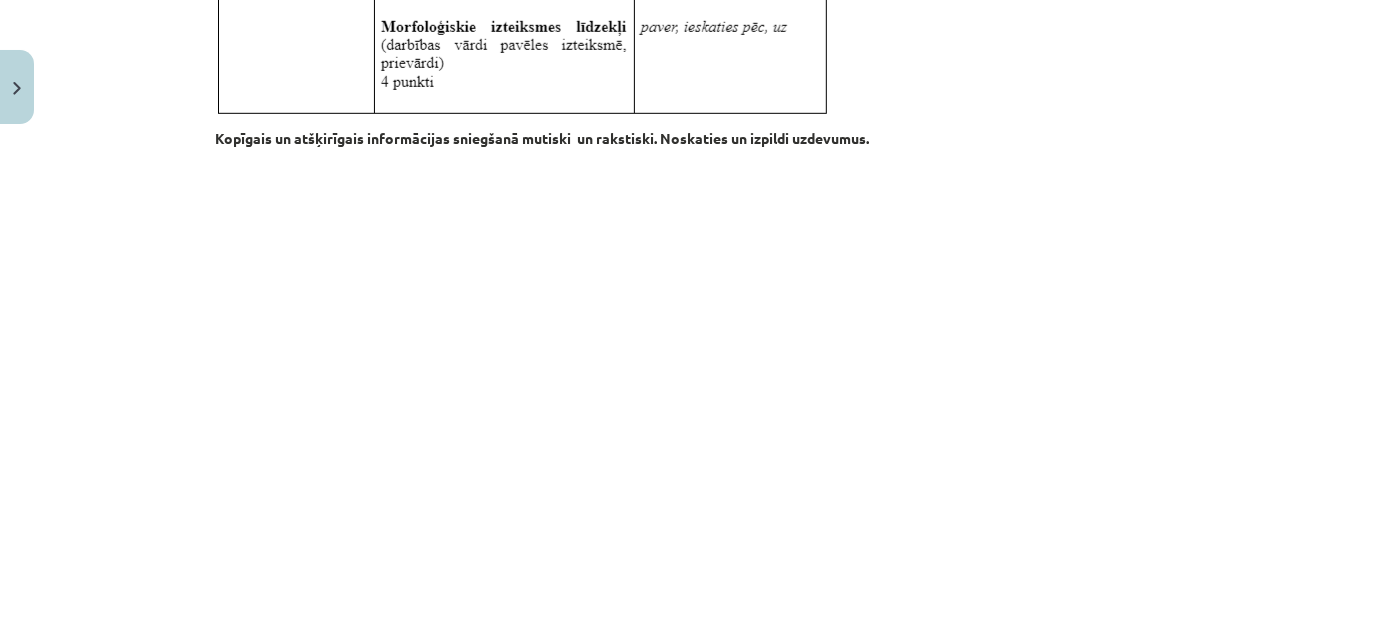 scroll, scrollTop: 4410, scrollLeft: 0, axis: vertical 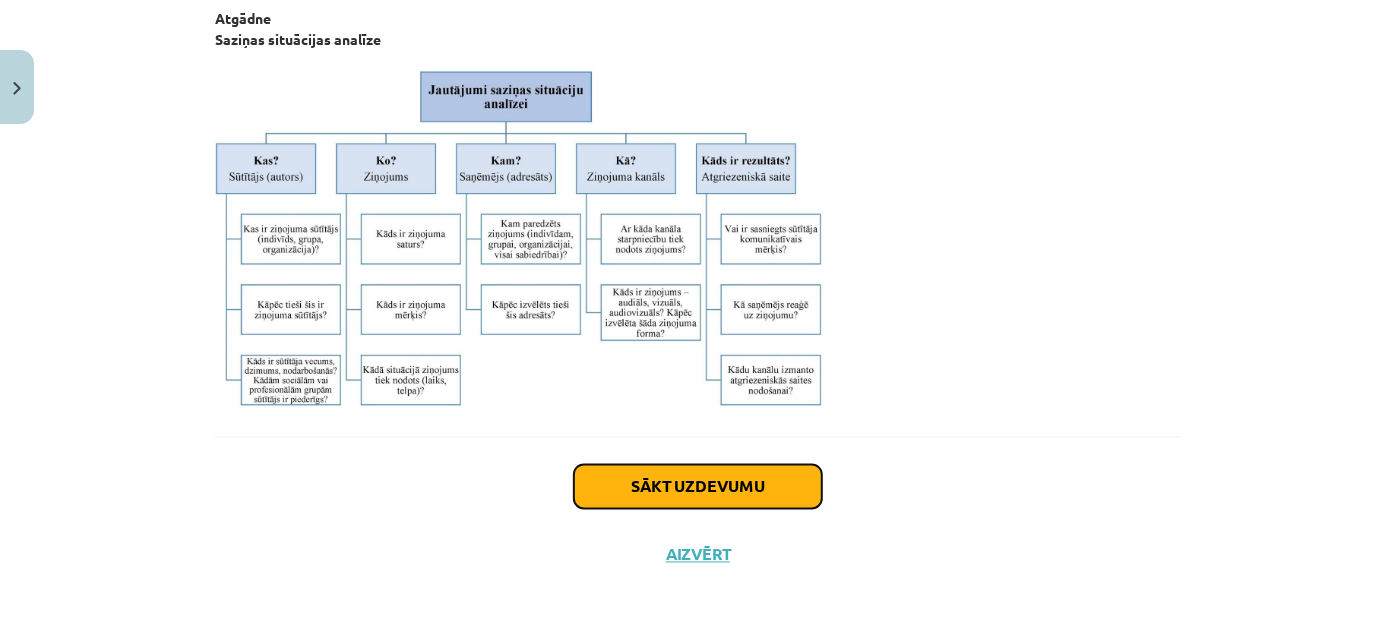 click on "Sākt uzdevumu" 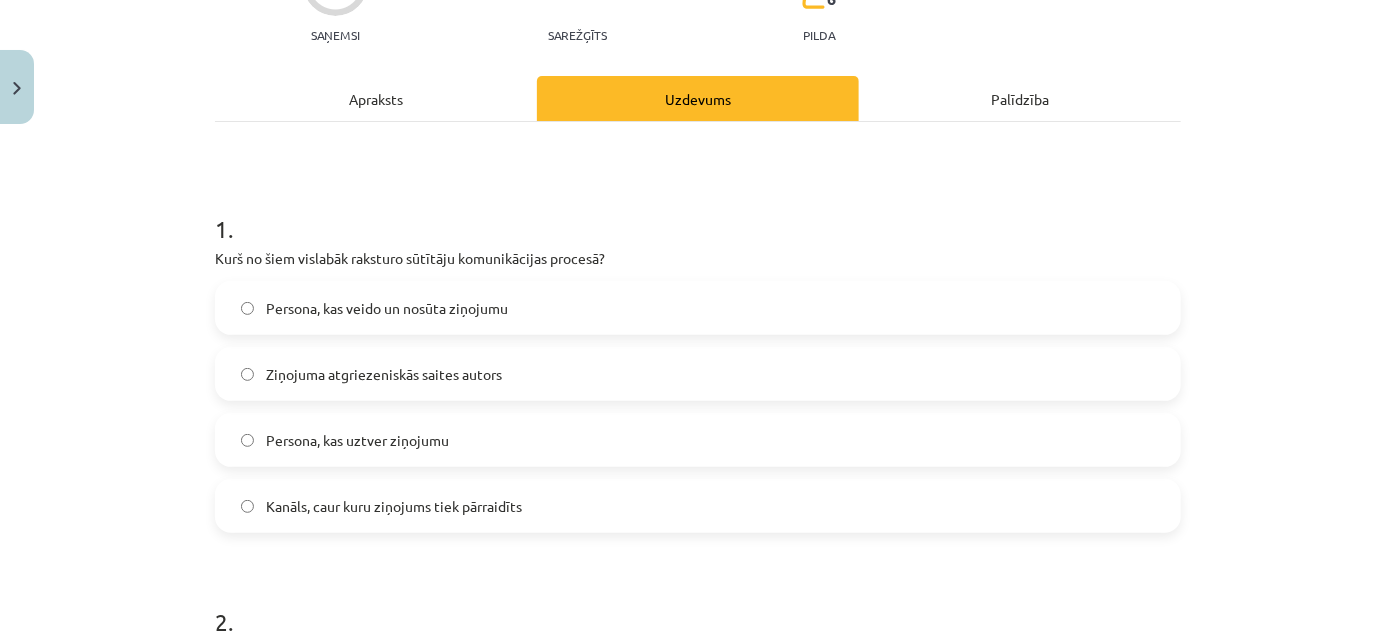 scroll, scrollTop: 50, scrollLeft: 0, axis: vertical 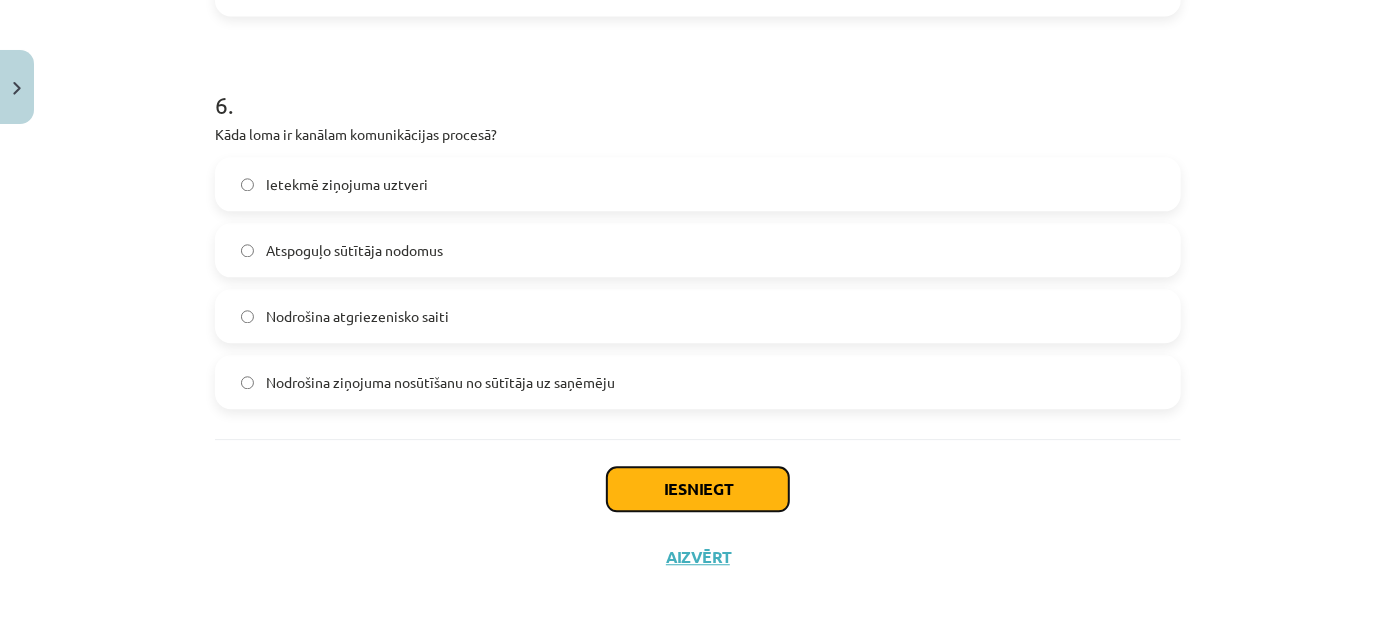click on "Iesniegt" 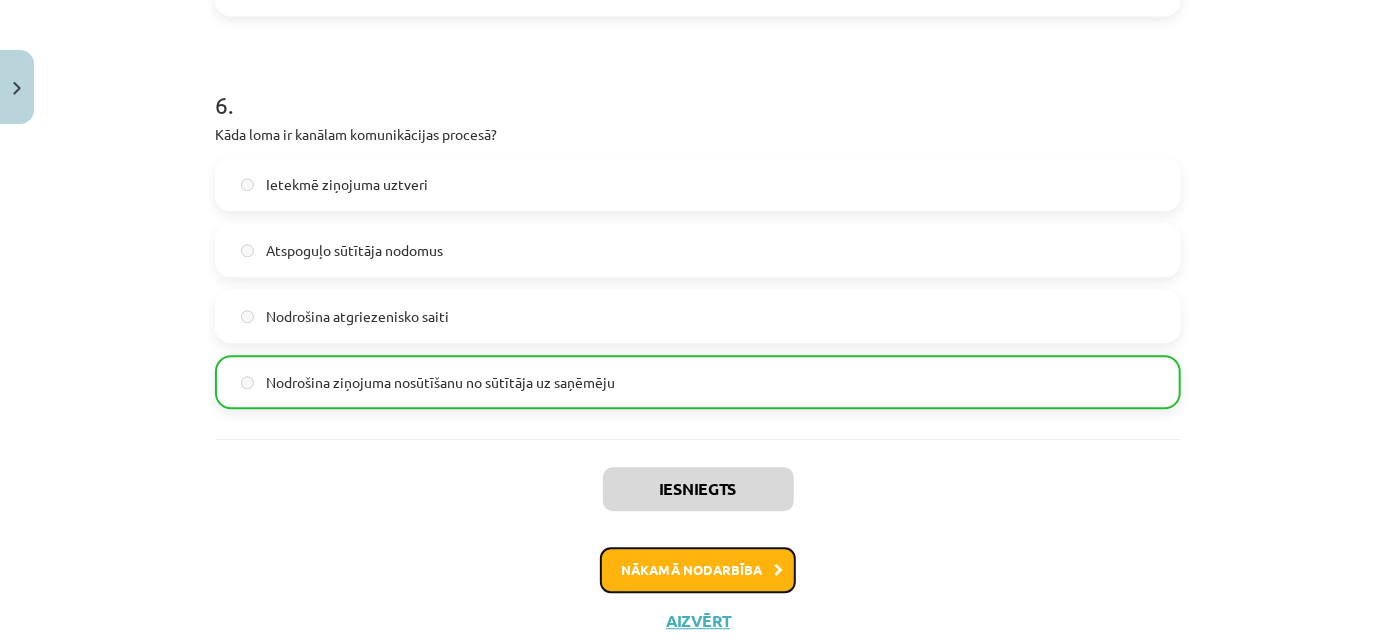 click on "Nākamā nodarbība" 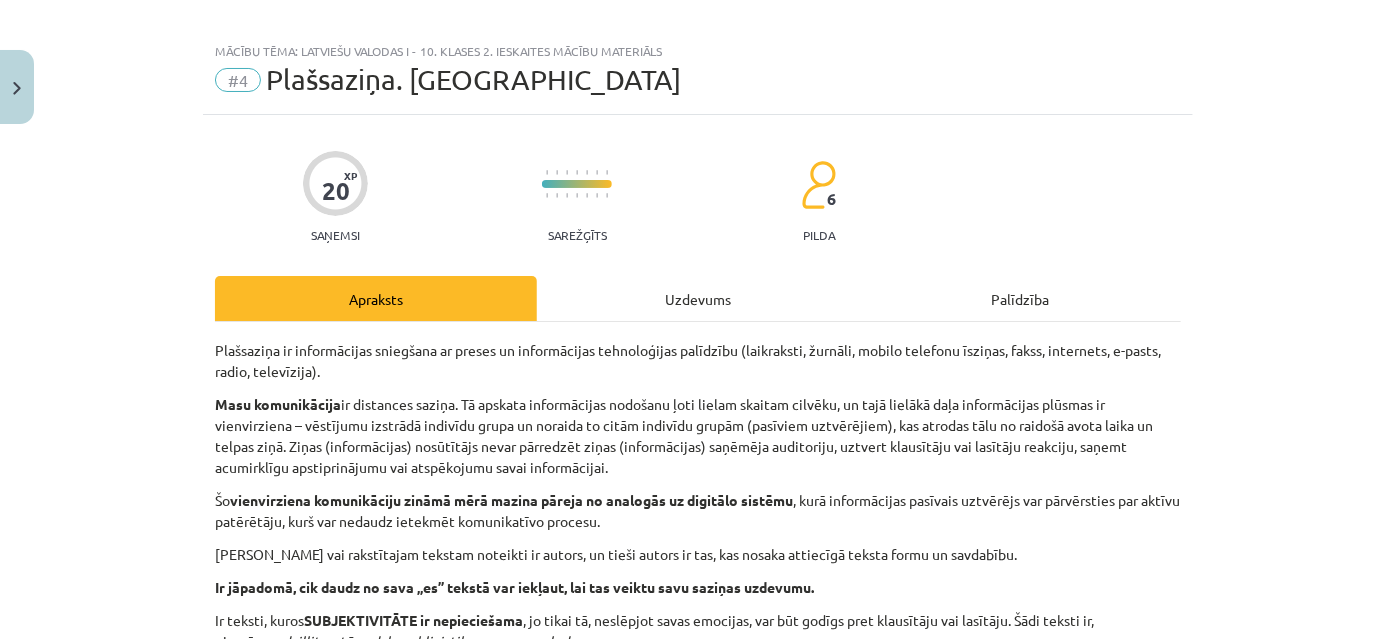scroll, scrollTop: 0, scrollLeft: 0, axis: both 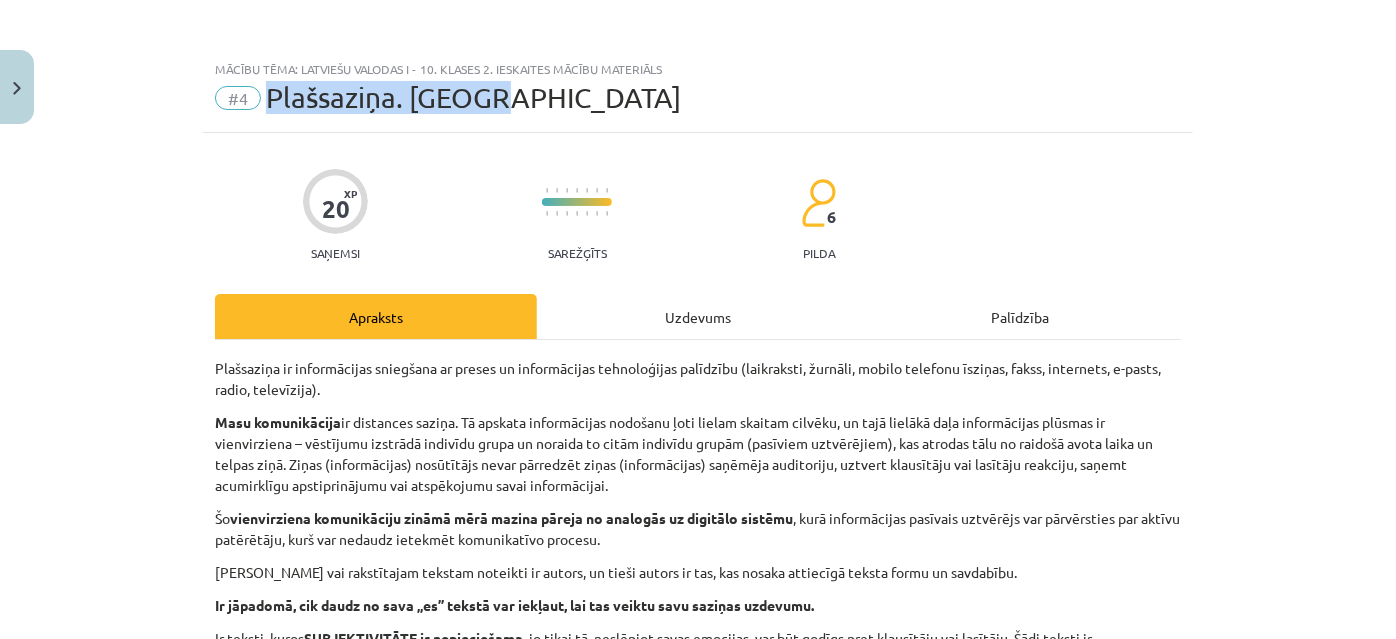 drag, startPoint x: 261, startPoint y: 86, endPoint x: 514, endPoint y: 92, distance: 253.07114 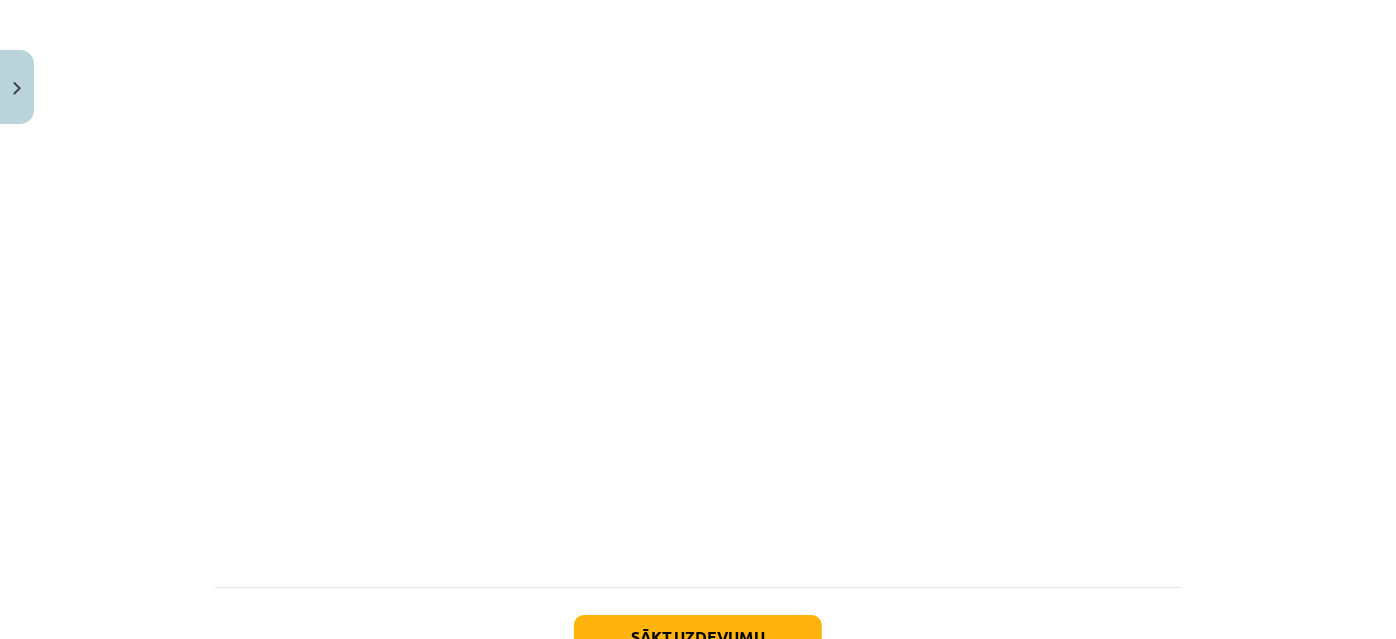 scroll, scrollTop: 2909, scrollLeft: 0, axis: vertical 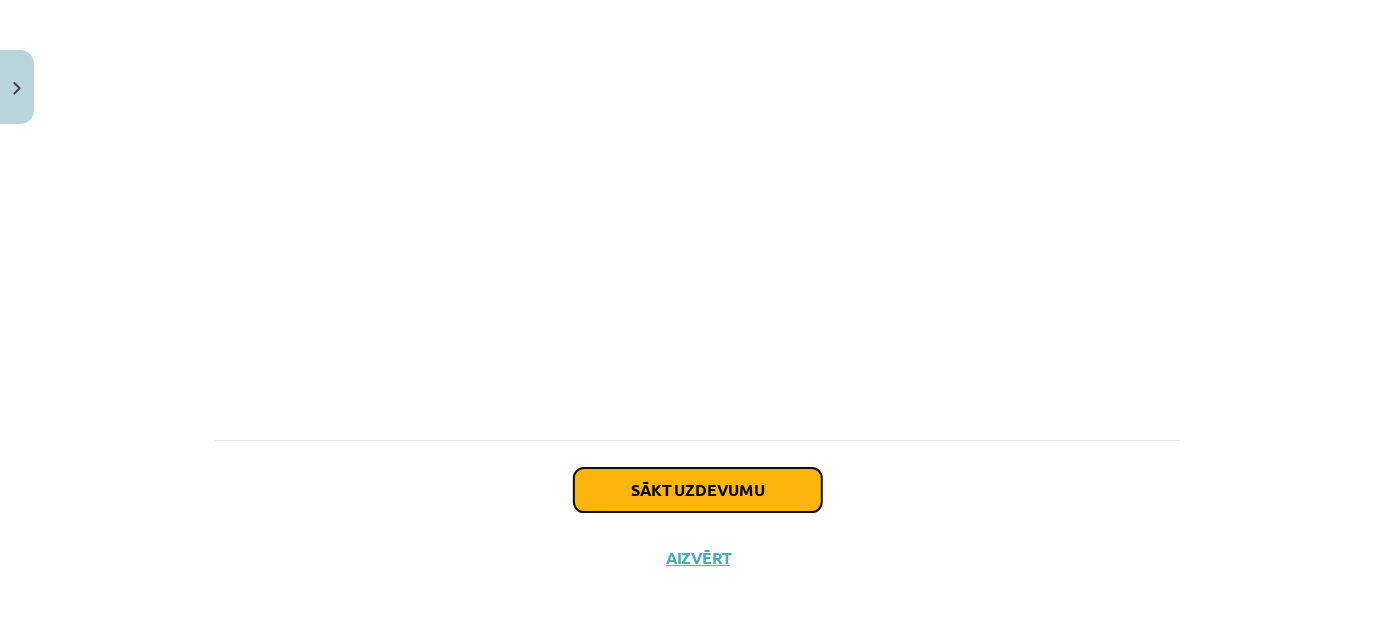 click on "Sākt uzdevumu" 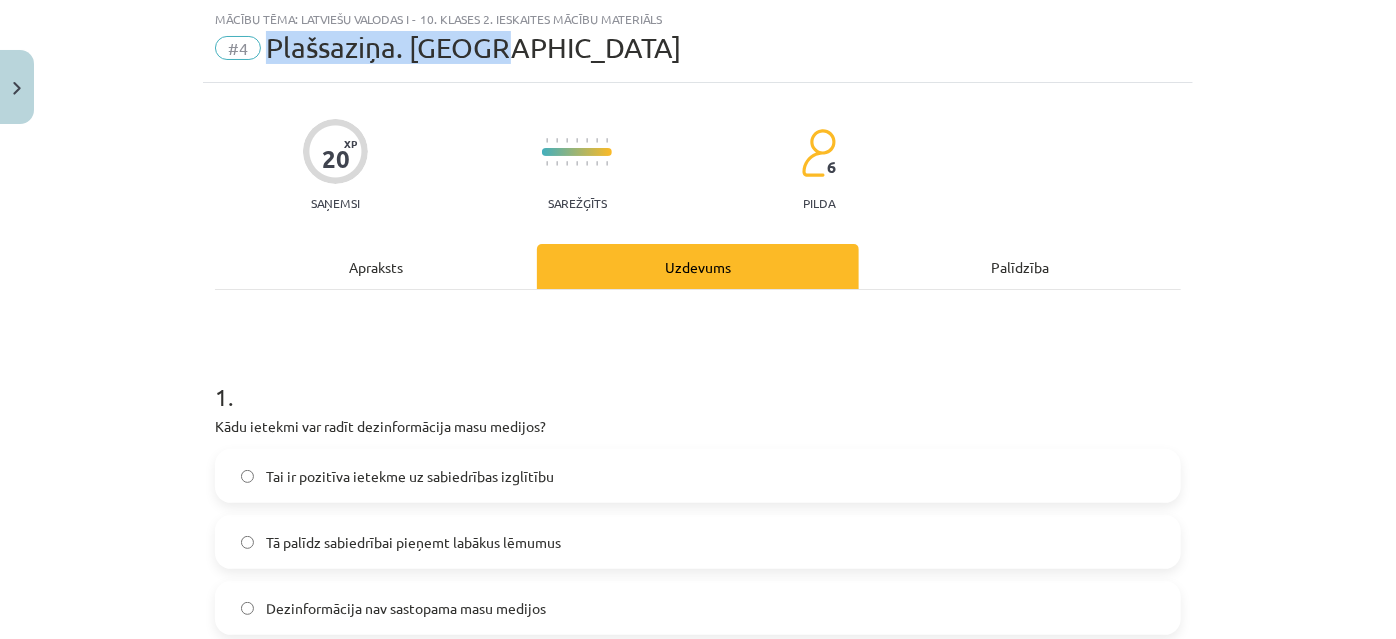 scroll, scrollTop: 322, scrollLeft: 0, axis: vertical 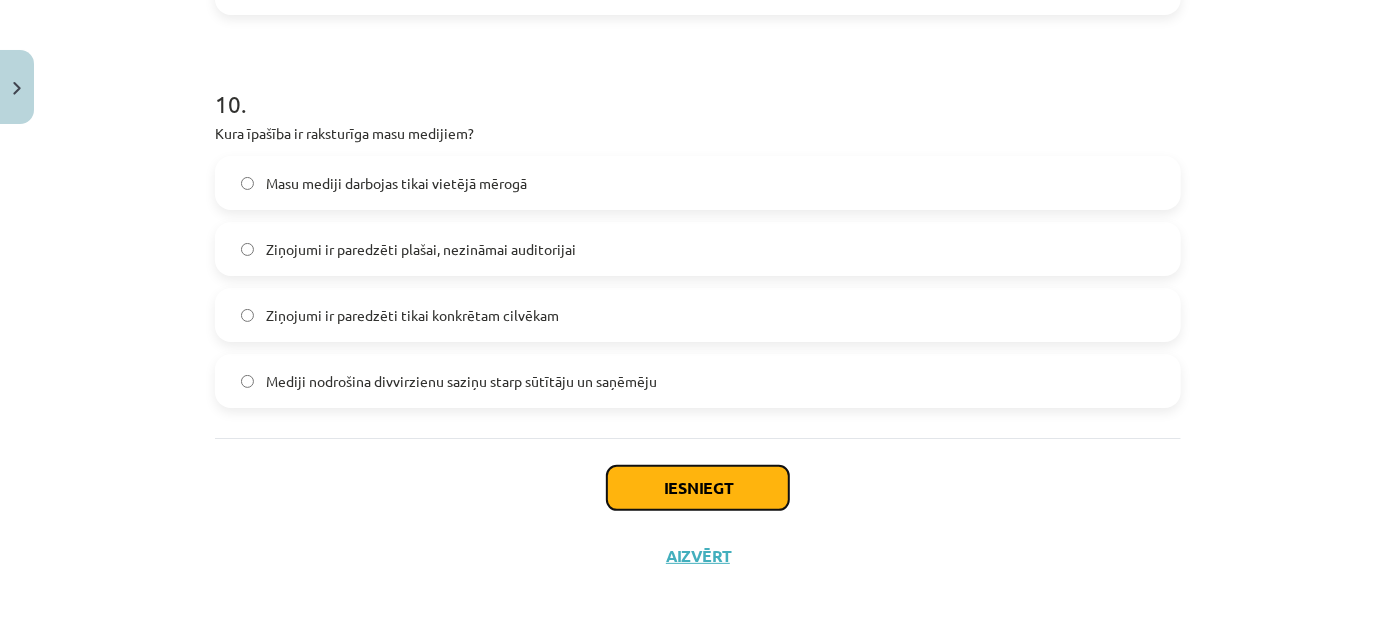click on "Iesniegt" 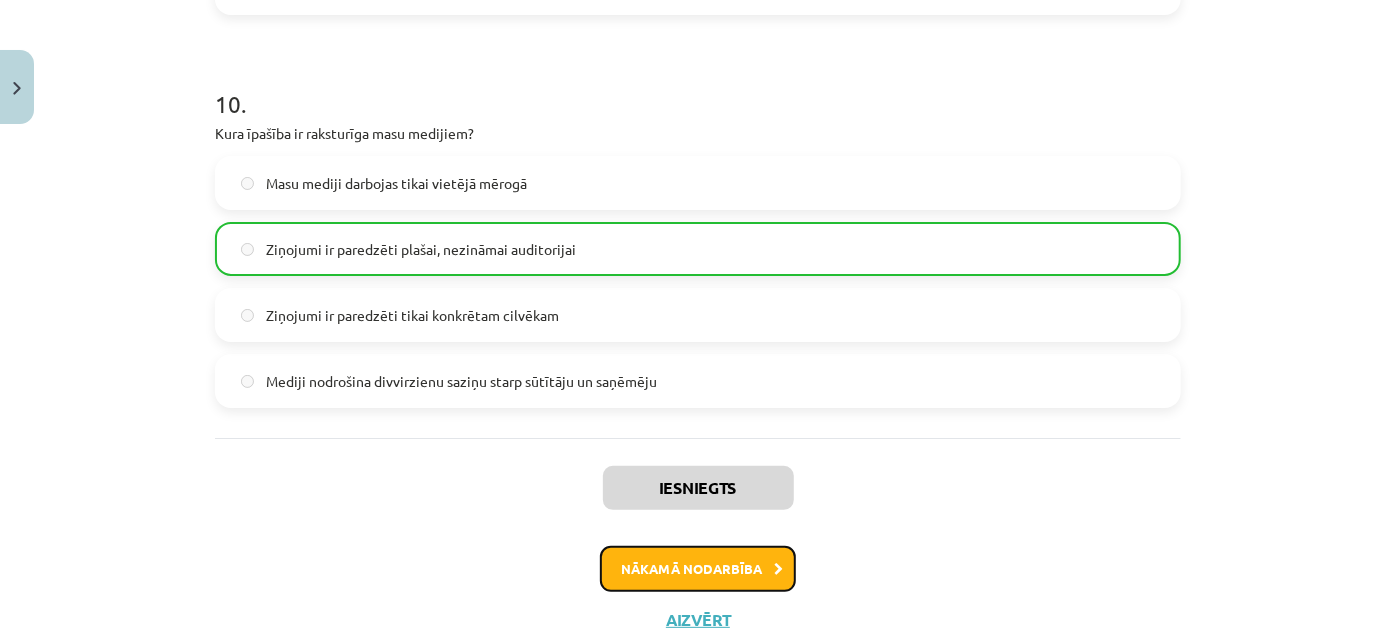 click on "Nākamā nodarbība" 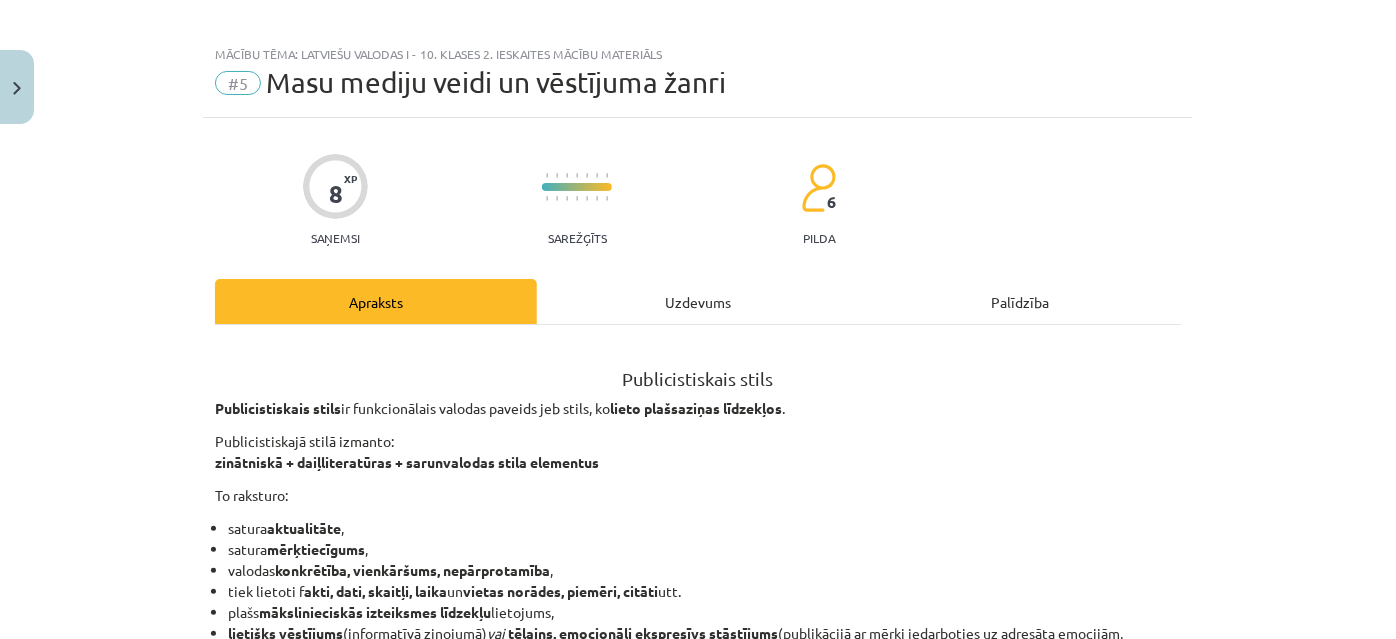 scroll, scrollTop: 0, scrollLeft: 0, axis: both 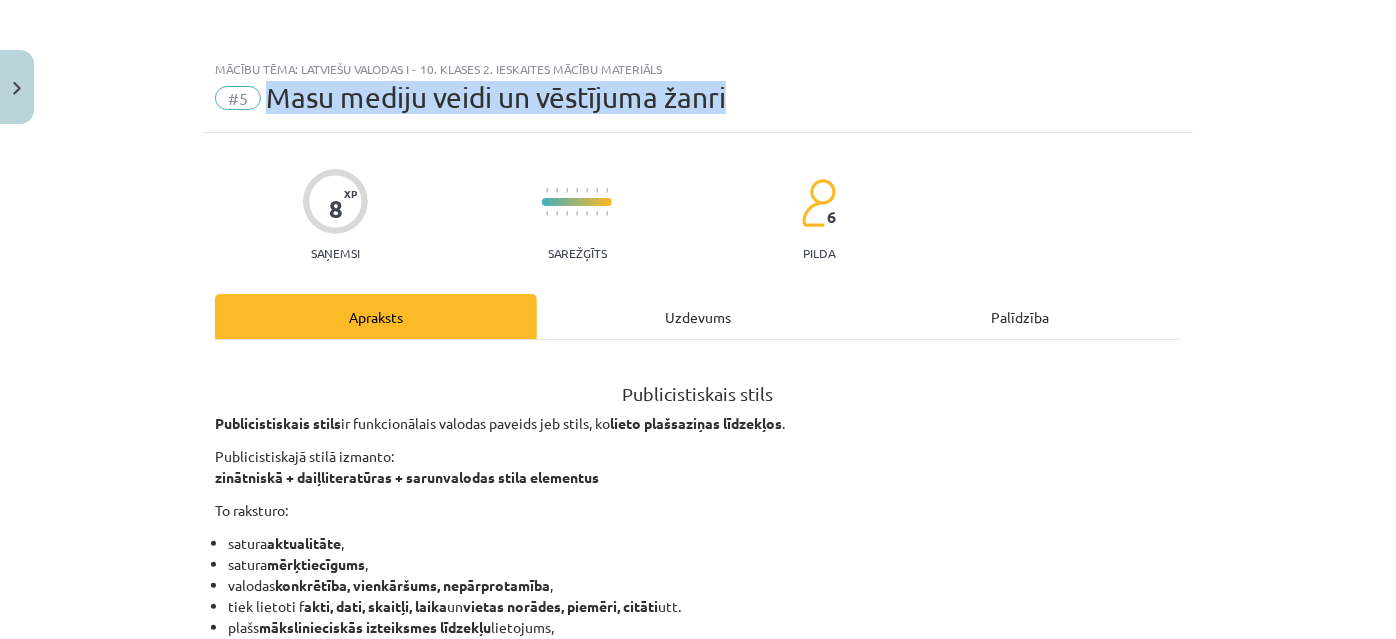 drag, startPoint x: 259, startPoint y: 92, endPoint x: 749, endPoint y: 92, distance: 490 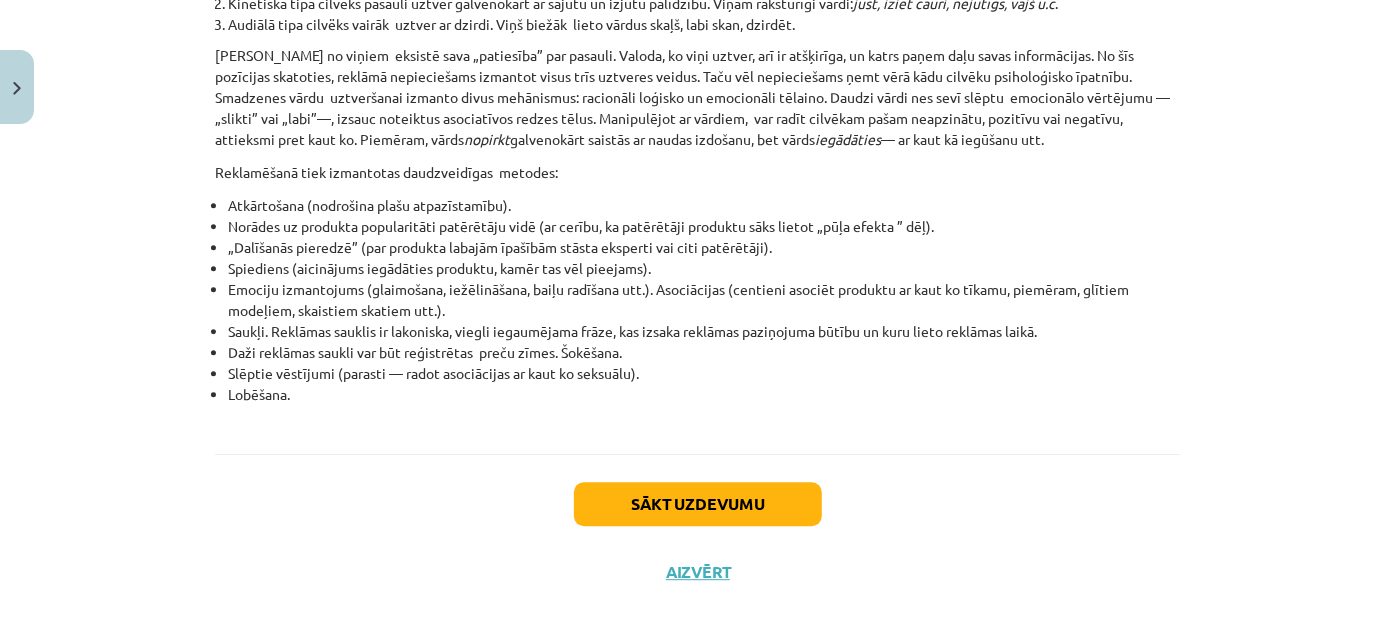 scroll, scrollTop: 2545, scrollLeft: 0, axis: vertical 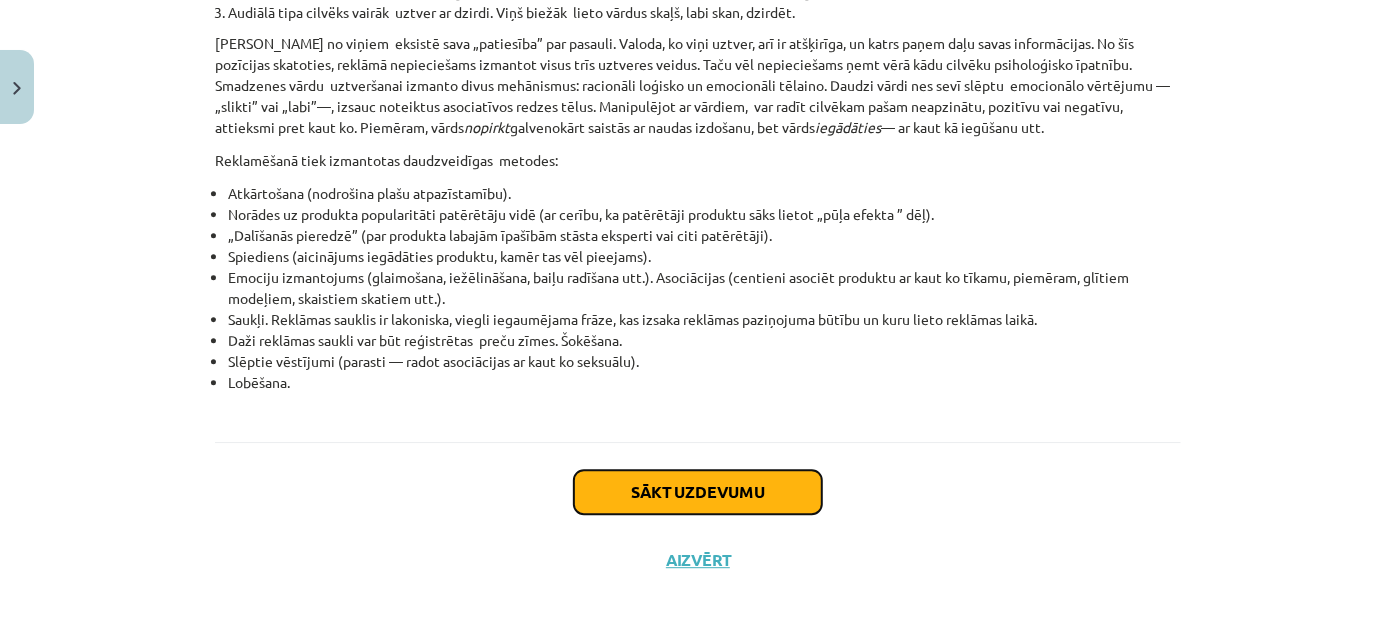 click on "Sākt uzdevumu" 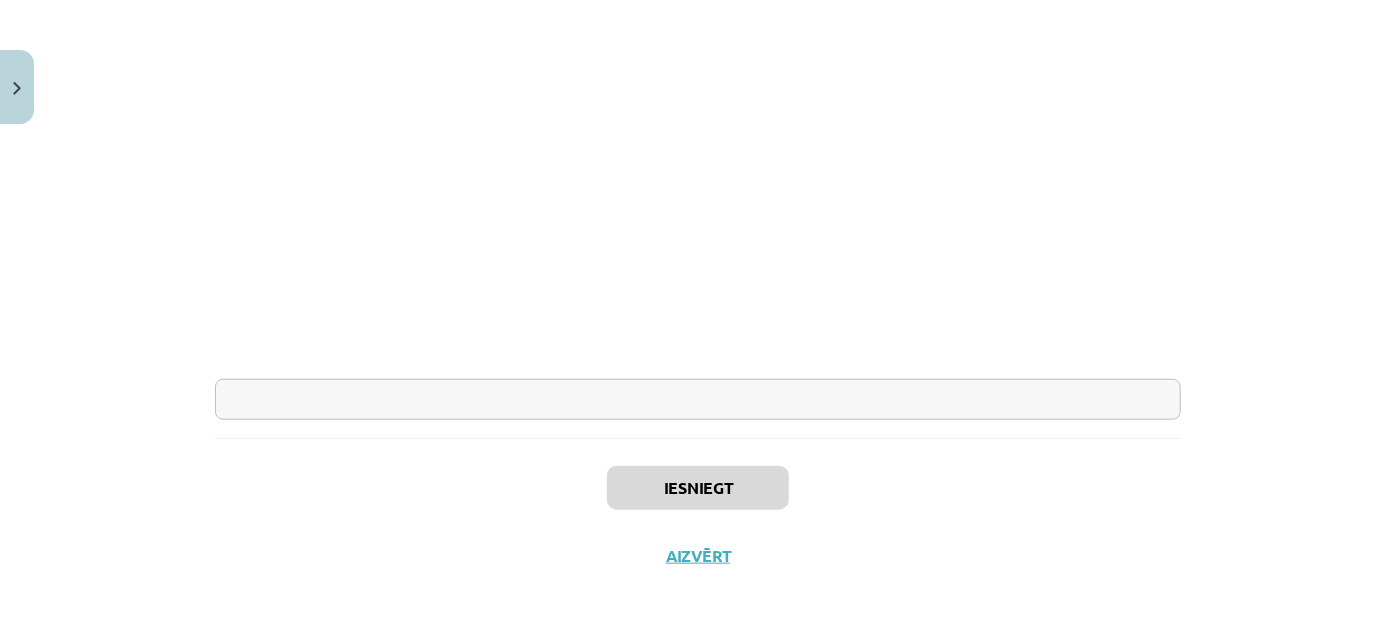 scroll, scrollTop: 752, scrollLeft: 0, axis: vertical 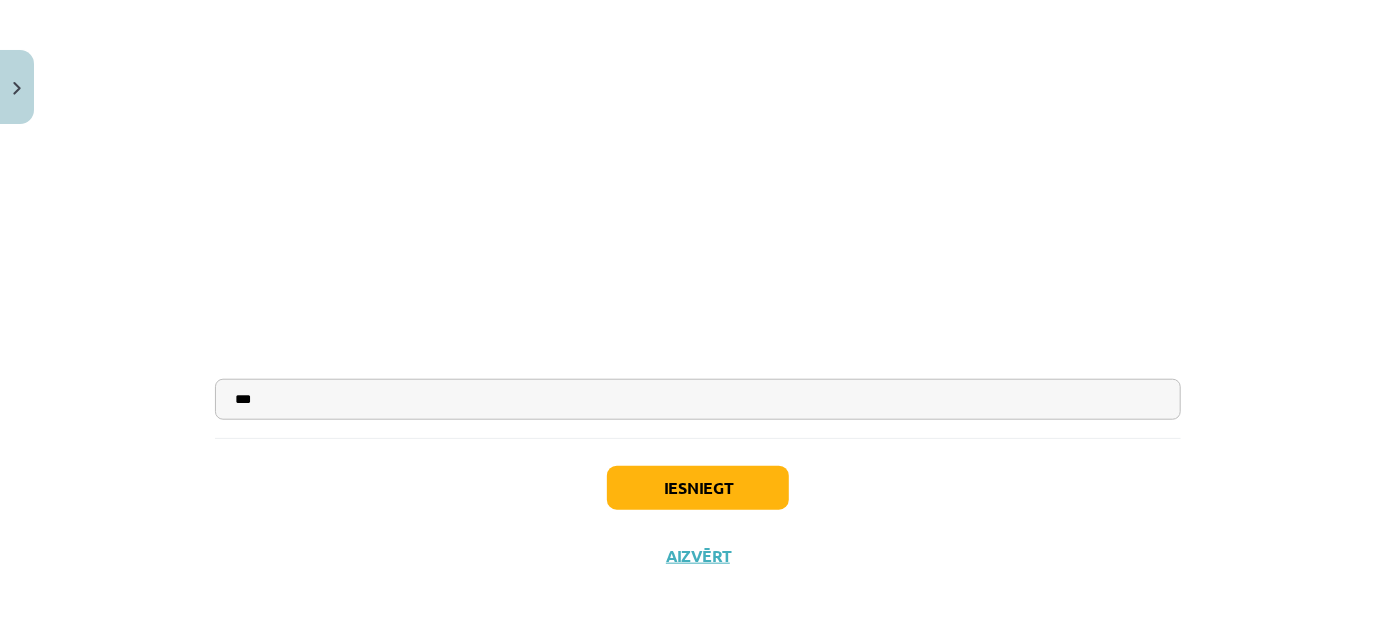 type on "***" 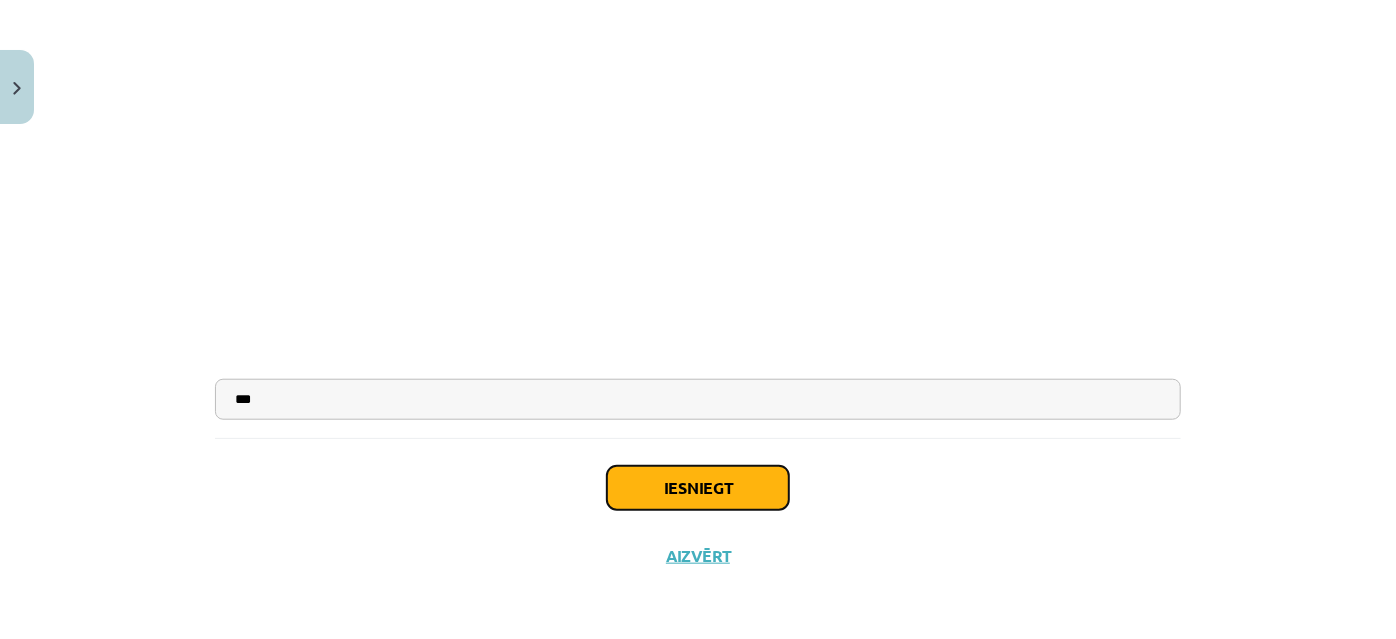 click on "Iesniegt" 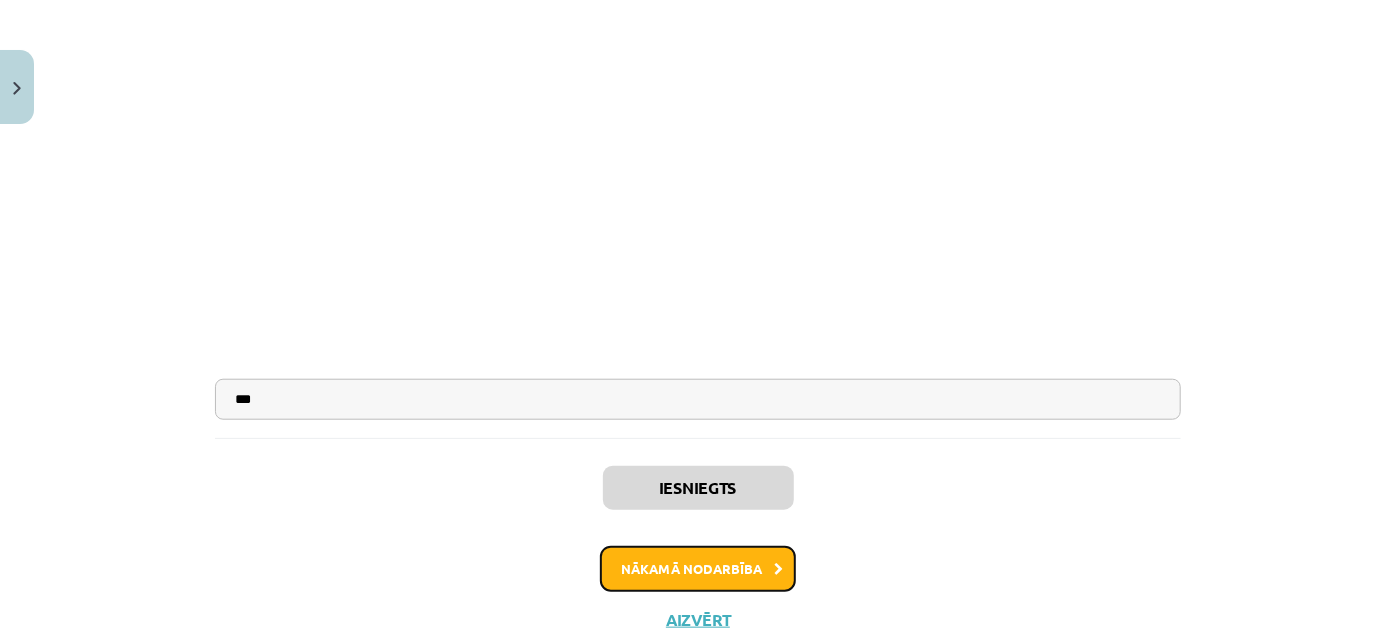 click on "Nākamā nodarbība" 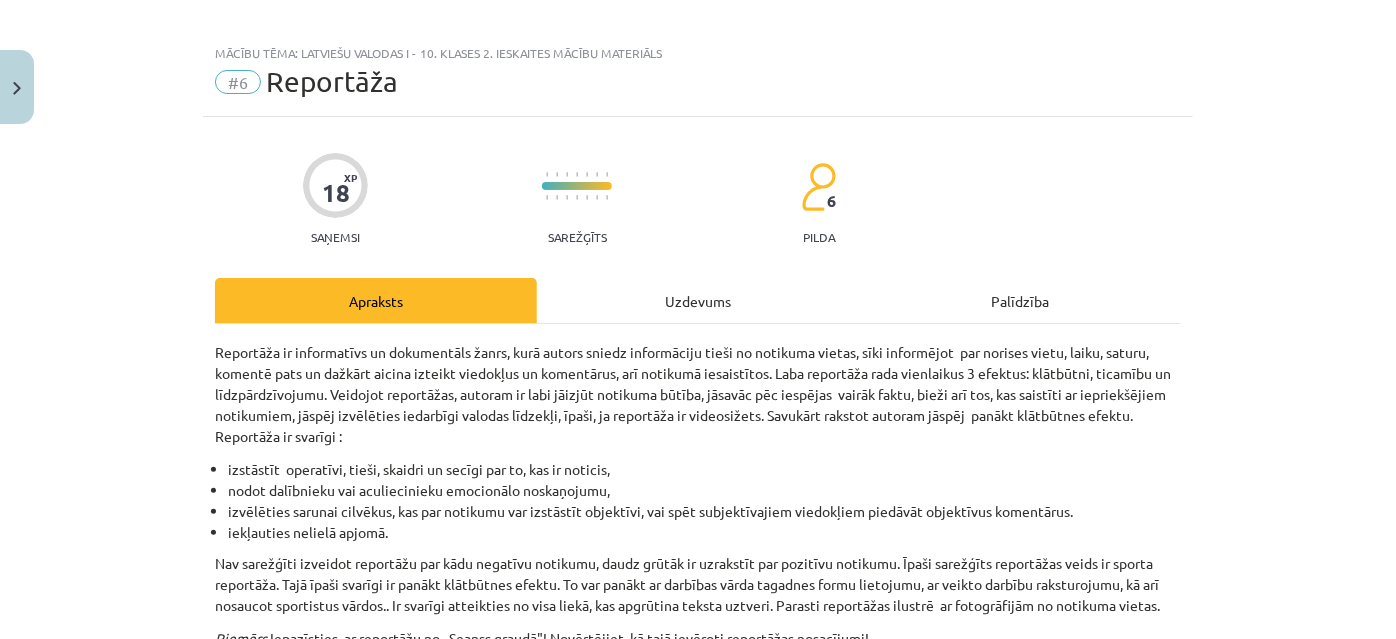 scroll, scrollTop: 0, scrollLeft: 0, axis: both 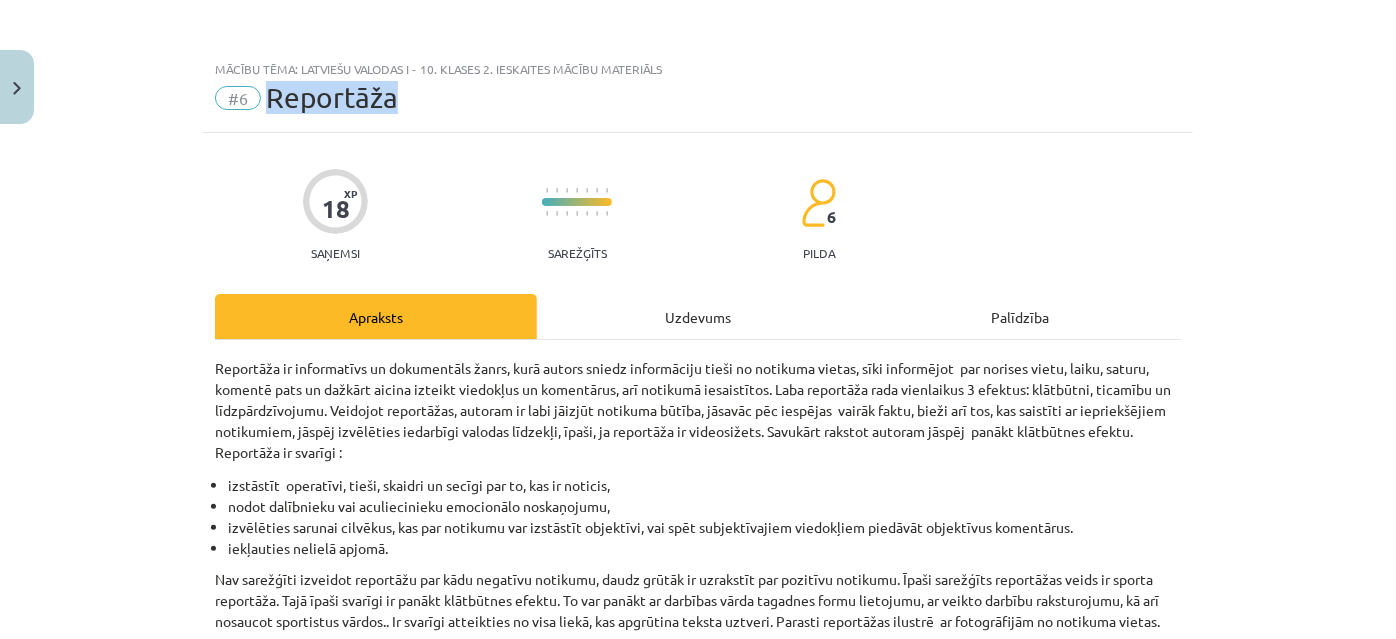 drag, startPoint x: 397, startPoint y: 97, endPoint x: 256, endPoint y: 85, distance: 141.50972 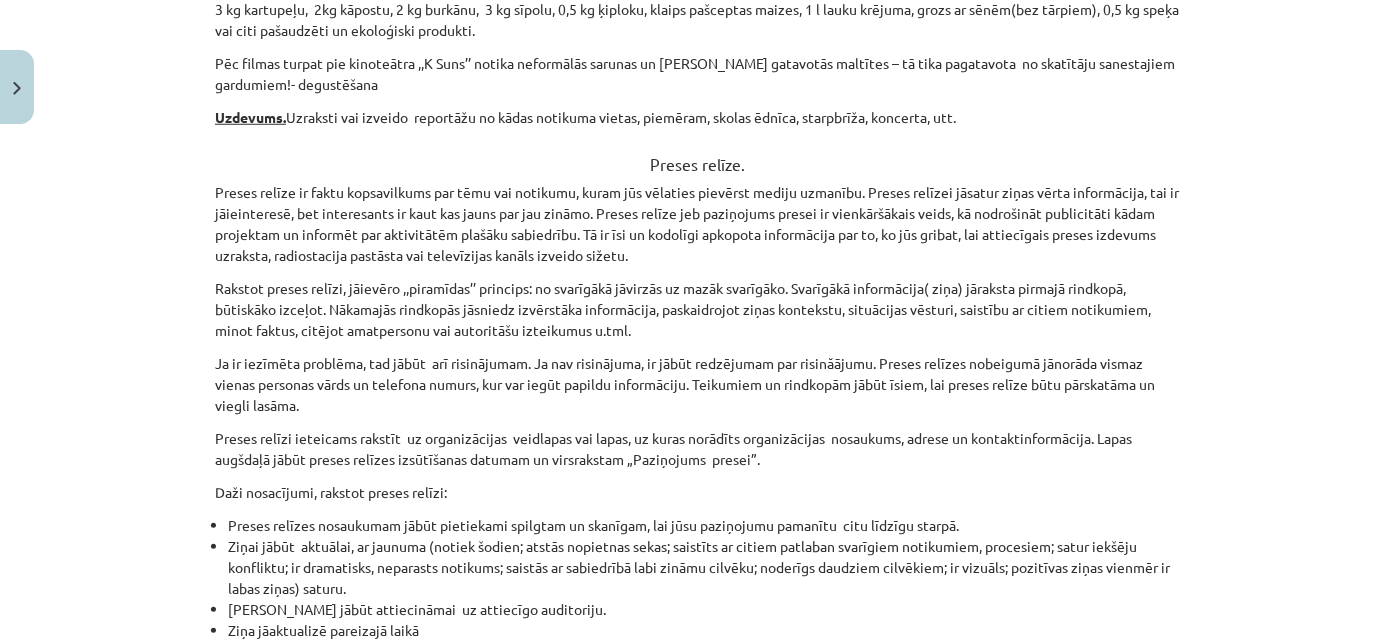 scroll, scrollTop: 636, scrollLeft: 0, axis: vertical 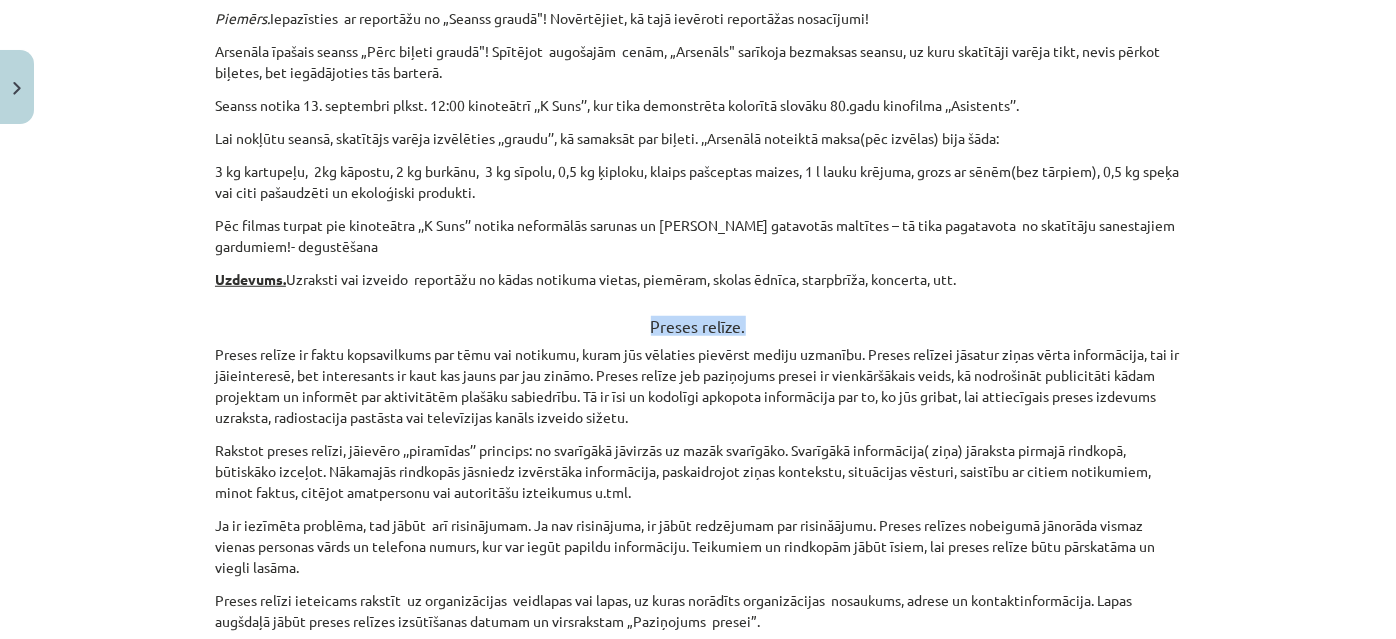 drag, startPoint x: 644, startPoint y: 318, endPoint x: 749, endPoint y: 318, distance: 105 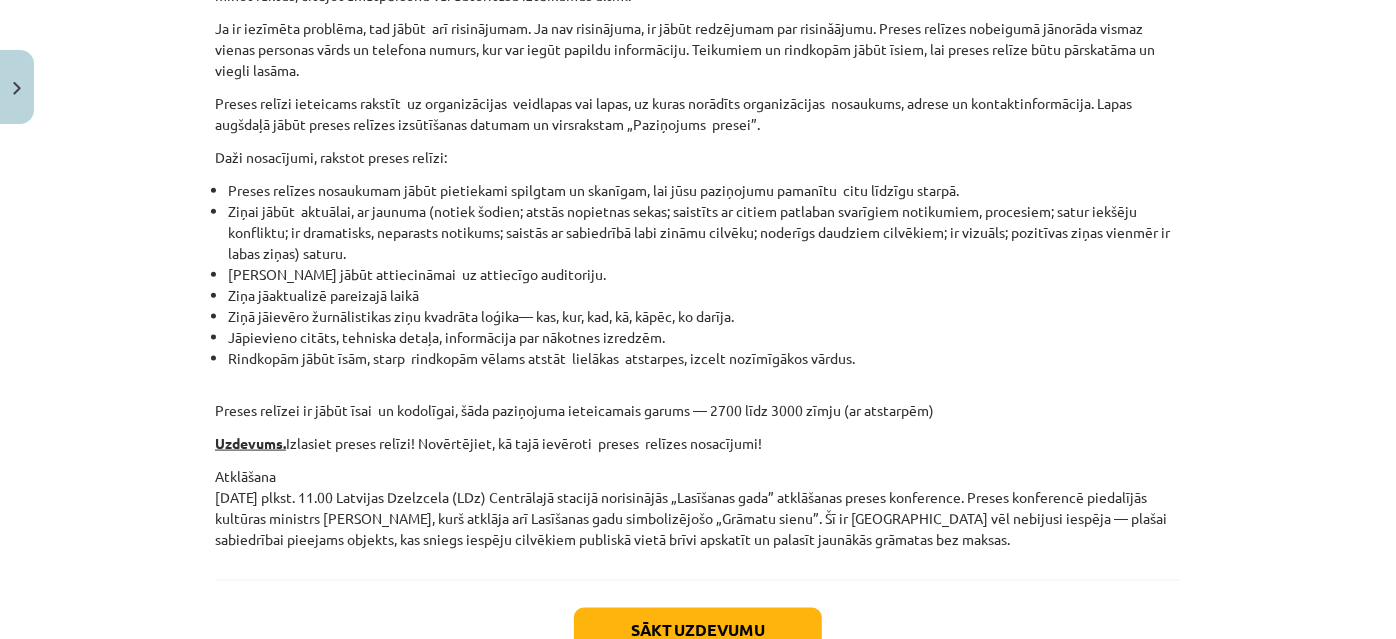 scroll, scrollTop: 1274, scrollLeft: 0, axis: vertical 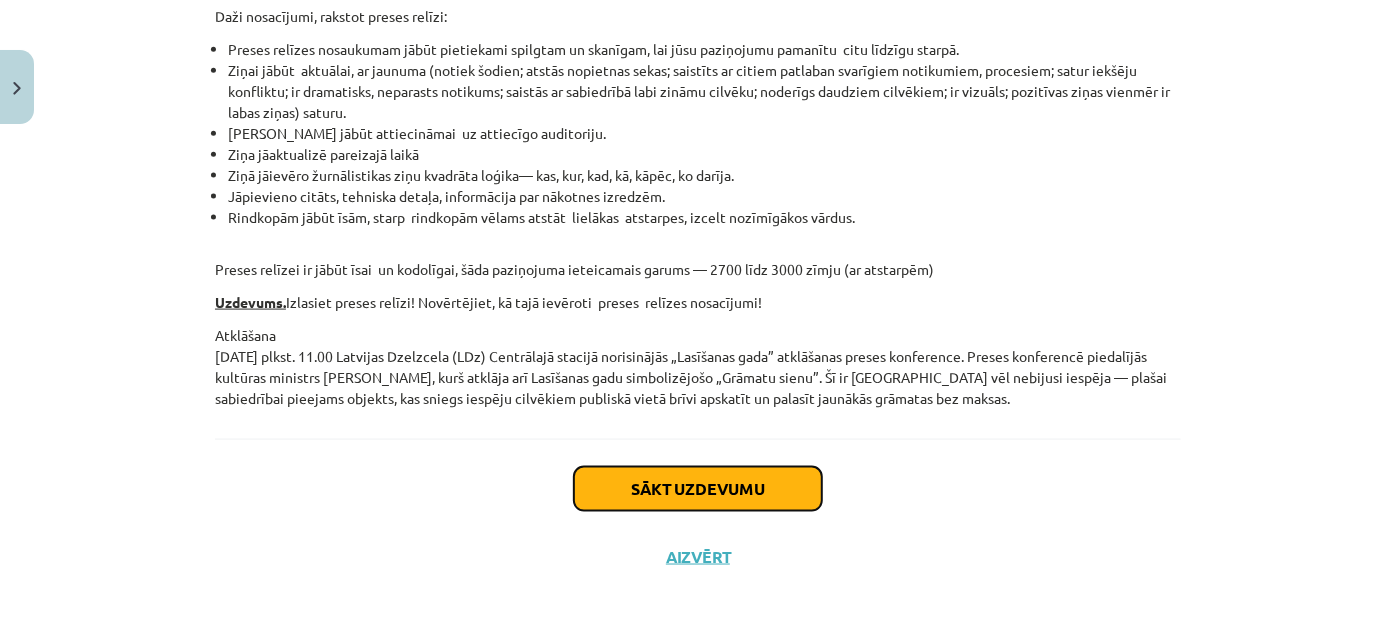 click on "Sākt uzdevumu" 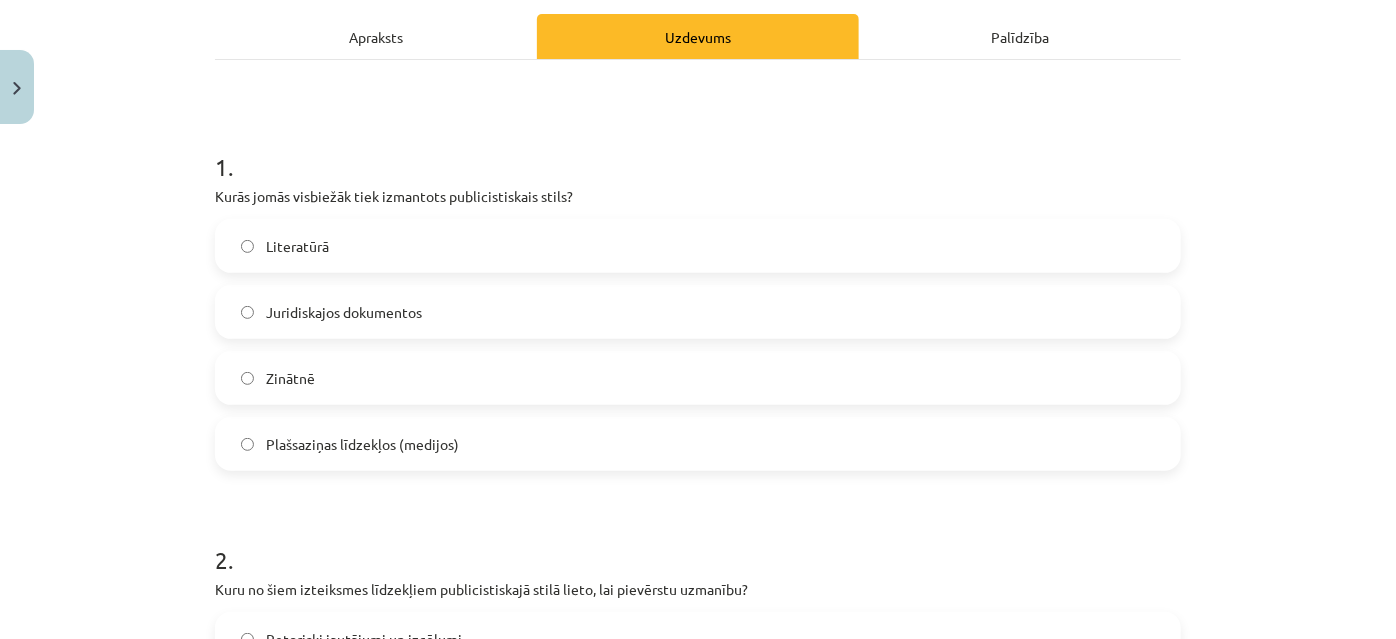 scroll, scrollTop: 322, scrollLeft: 0, axis: vertical 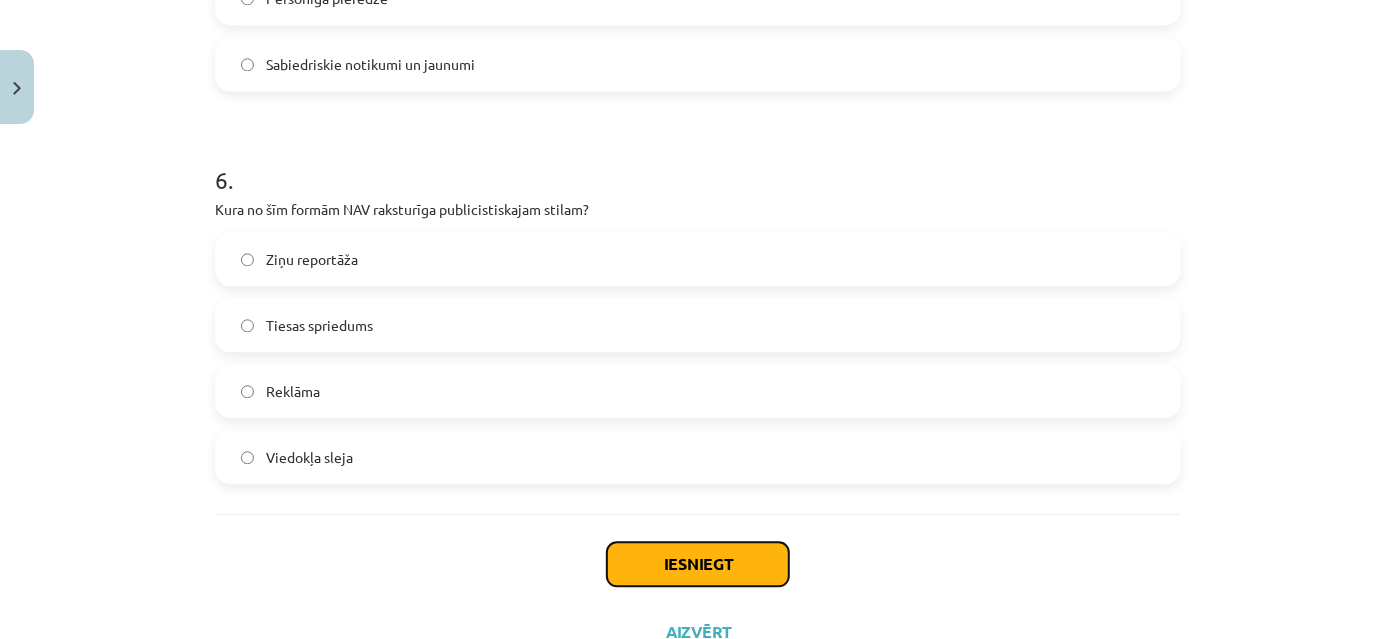click on "Iesniegt" 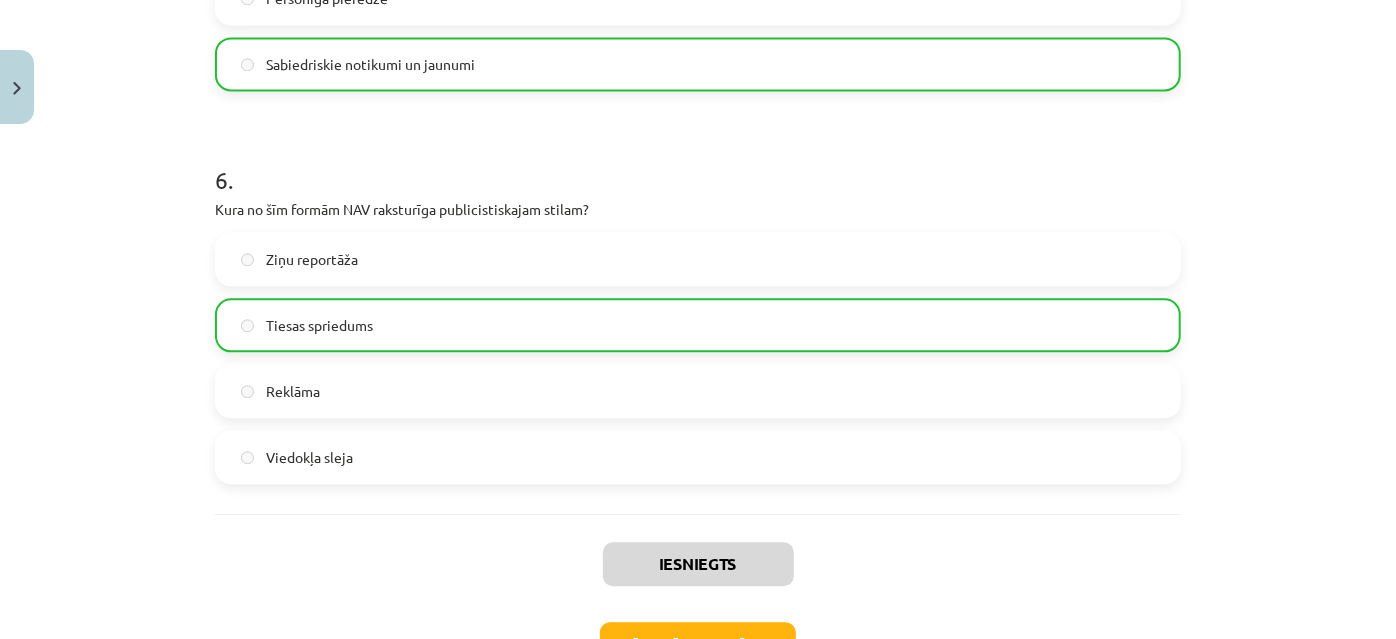 scroll, scrollTop: 2370, scrollLeft: 0, axis: vertical 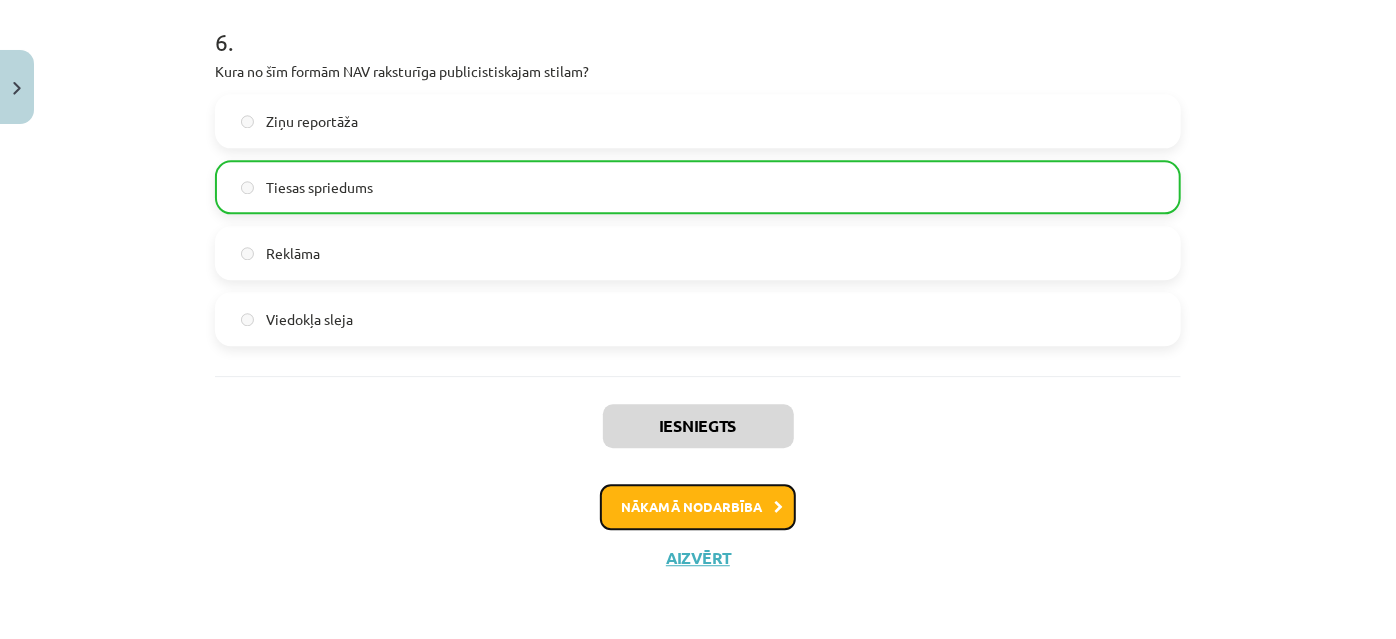 click on "Nākamā nodarbība" 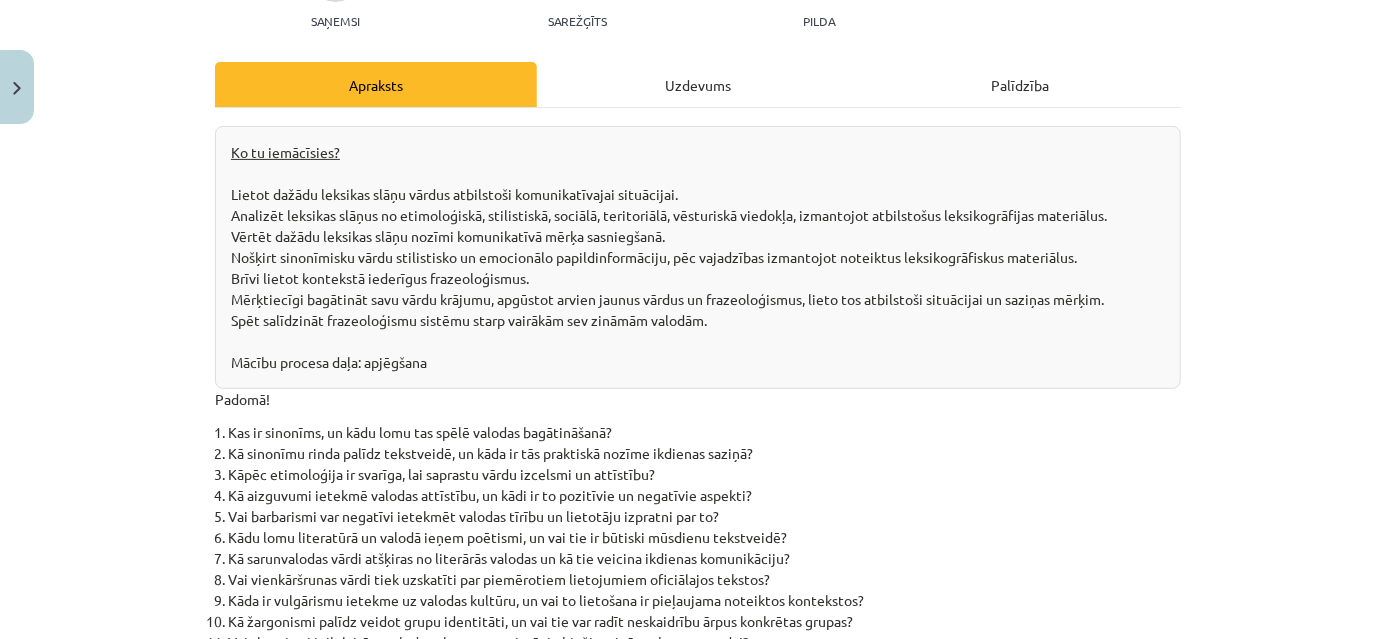 scroll, scrollTop: 0, scrollLeft: 0, axis: both 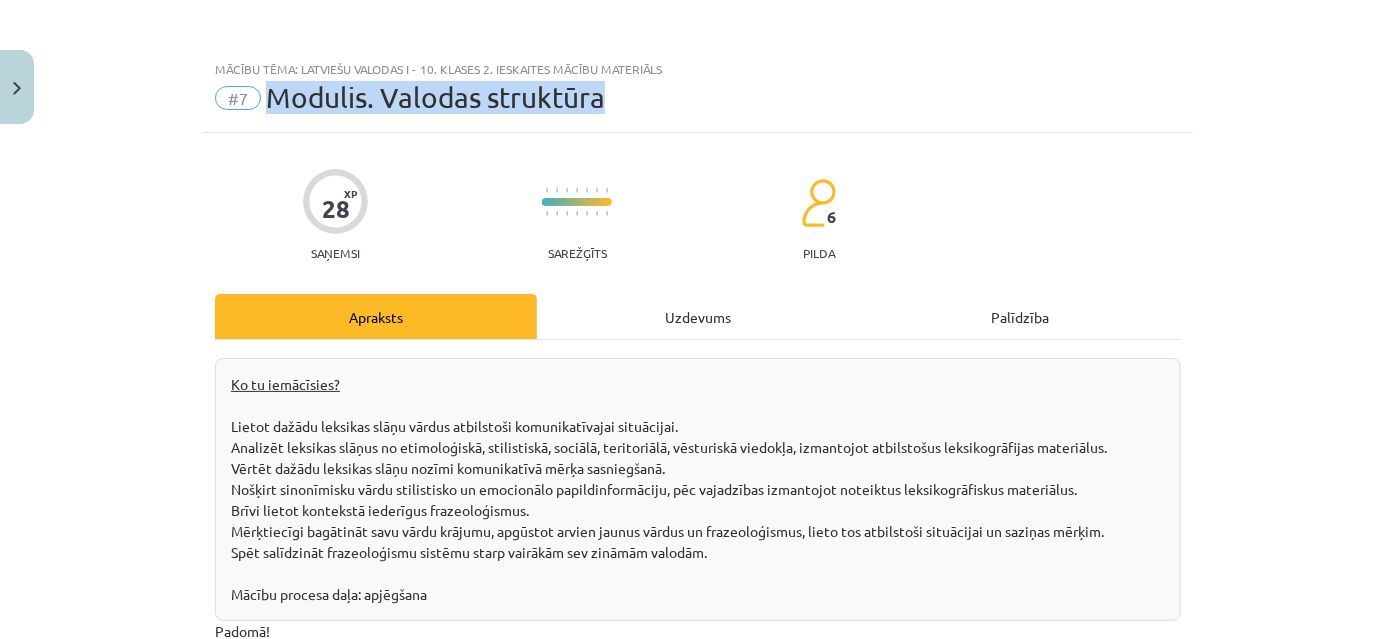 drag, startPoint x: 260, startPoint y: 95, endPoint x: 611, endPoint y: 95, distance: 351 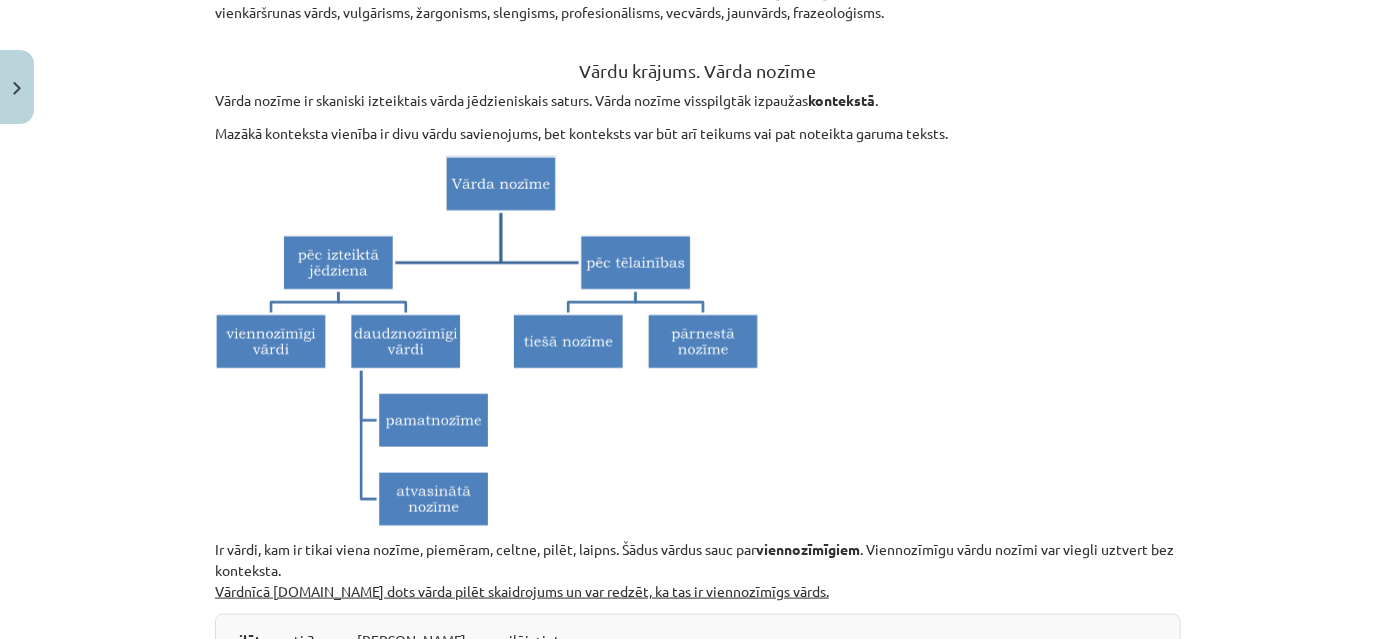 scroll, scrollTop: 1000, scrollLeft: 0, axis: vertical 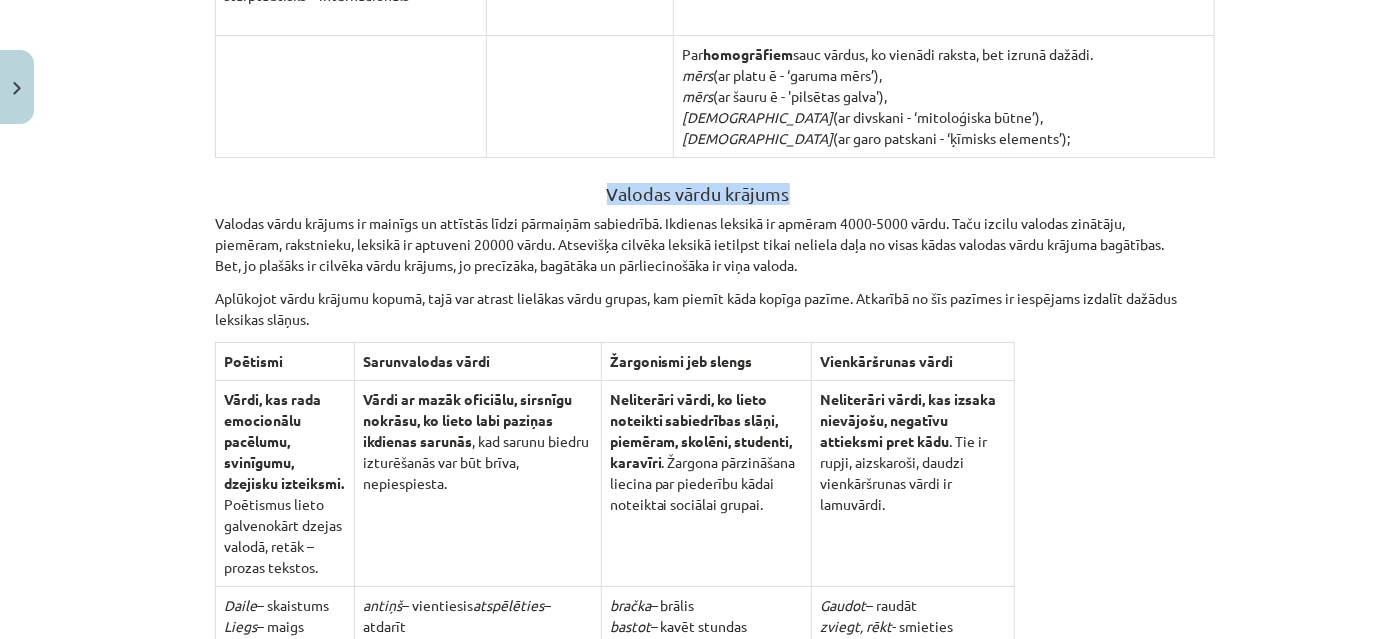 drag, startPoint x: 595, startPoint y: 180, endPoint x: 802, endPoint y: 180, distance: 207 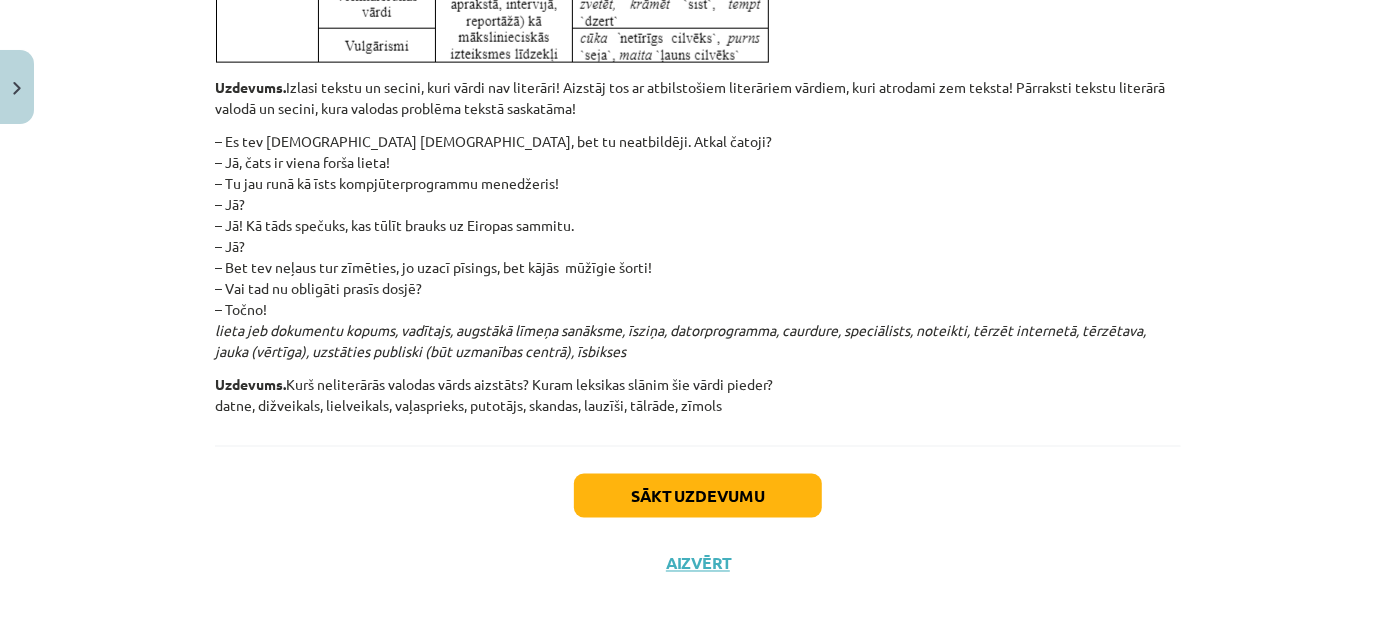scroll, scrollTop: 5252, scrollLeft: 0, axis: vertical 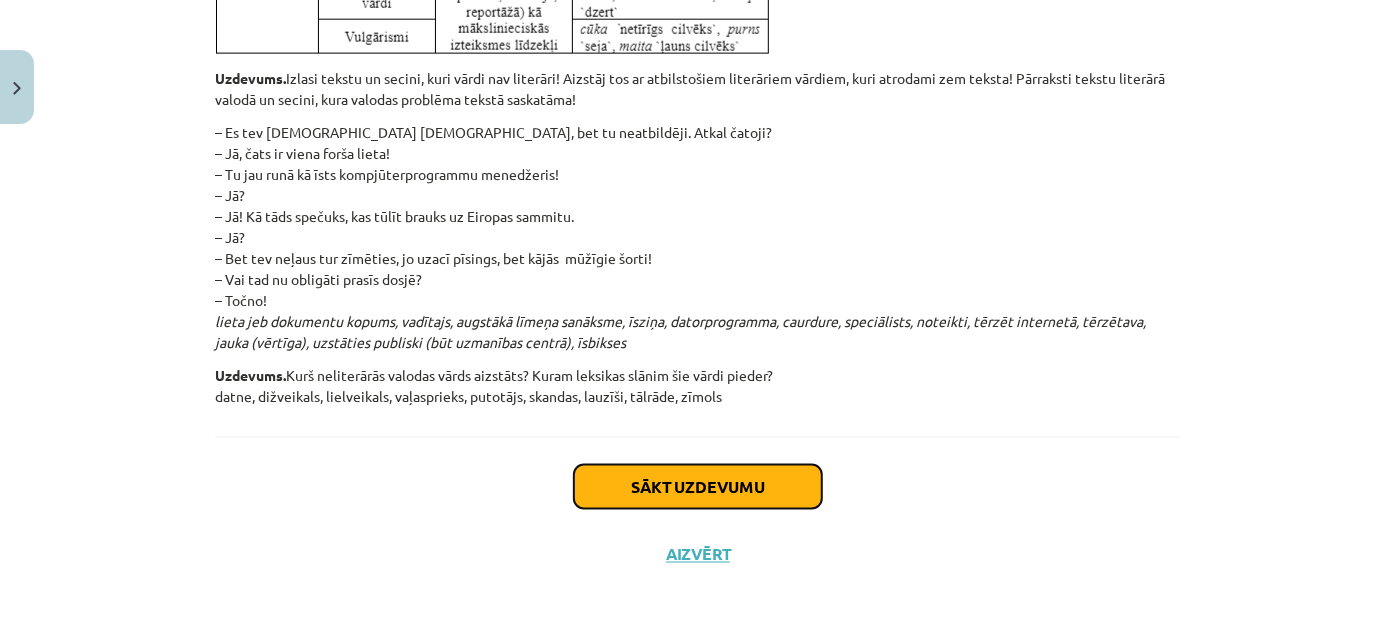 click on "Sākt uzdevumu" 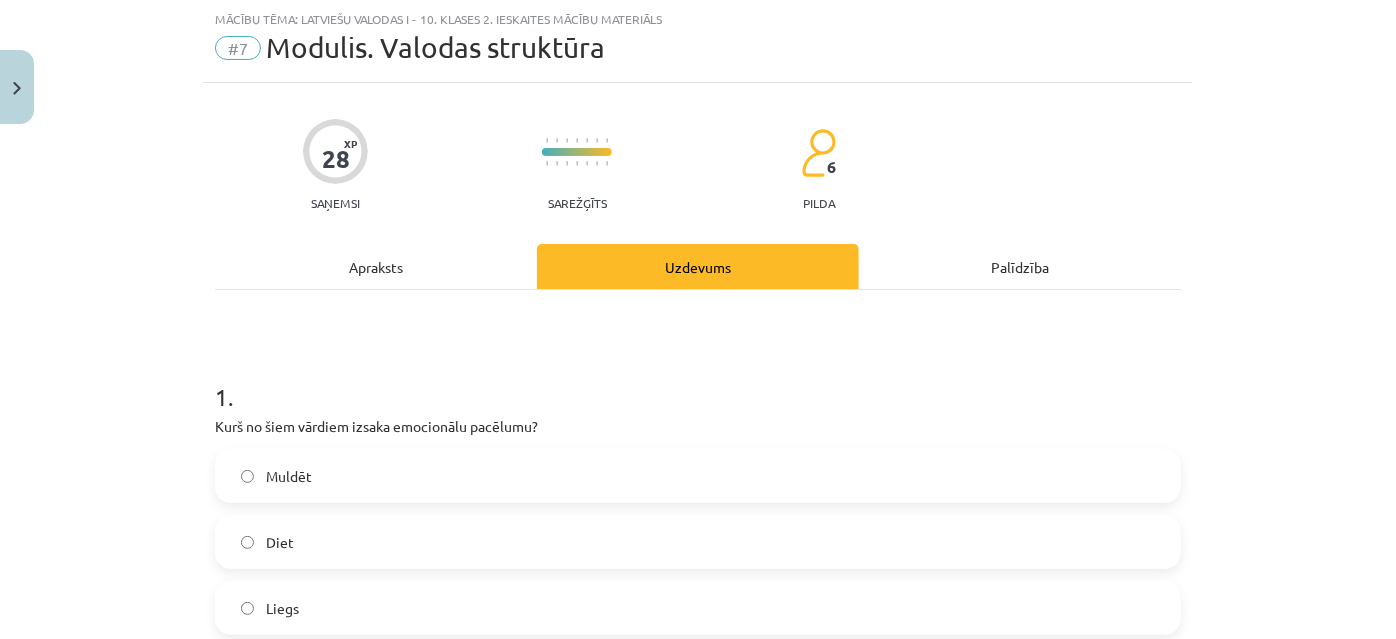 scroll, scrollTop: 322, scrollLeft: 0, axis: vertical 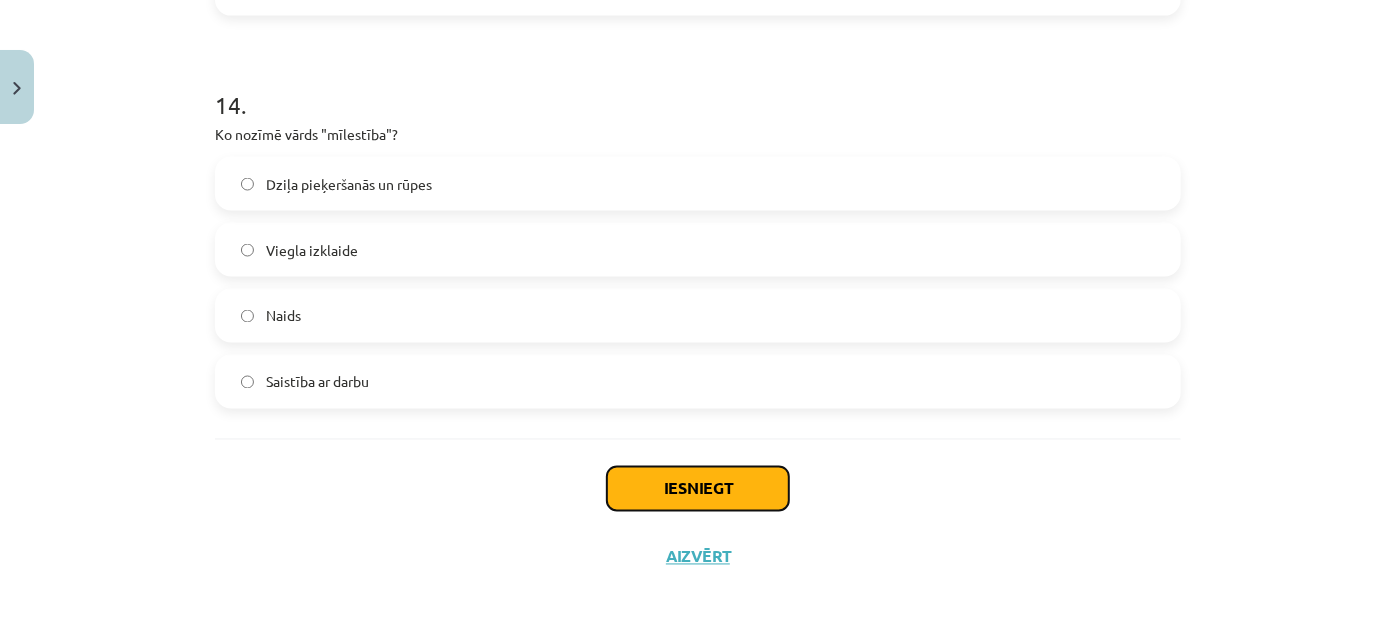 click on "Iesniegt" 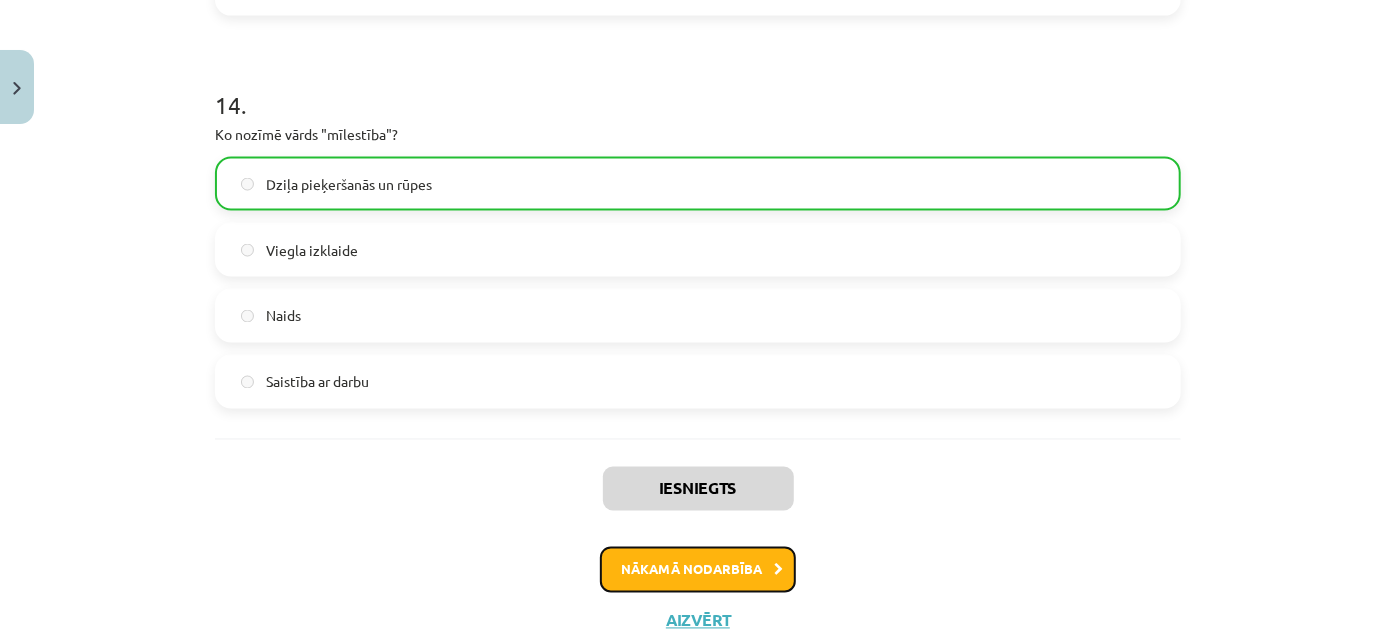 click on "Nākamā nodarbība" 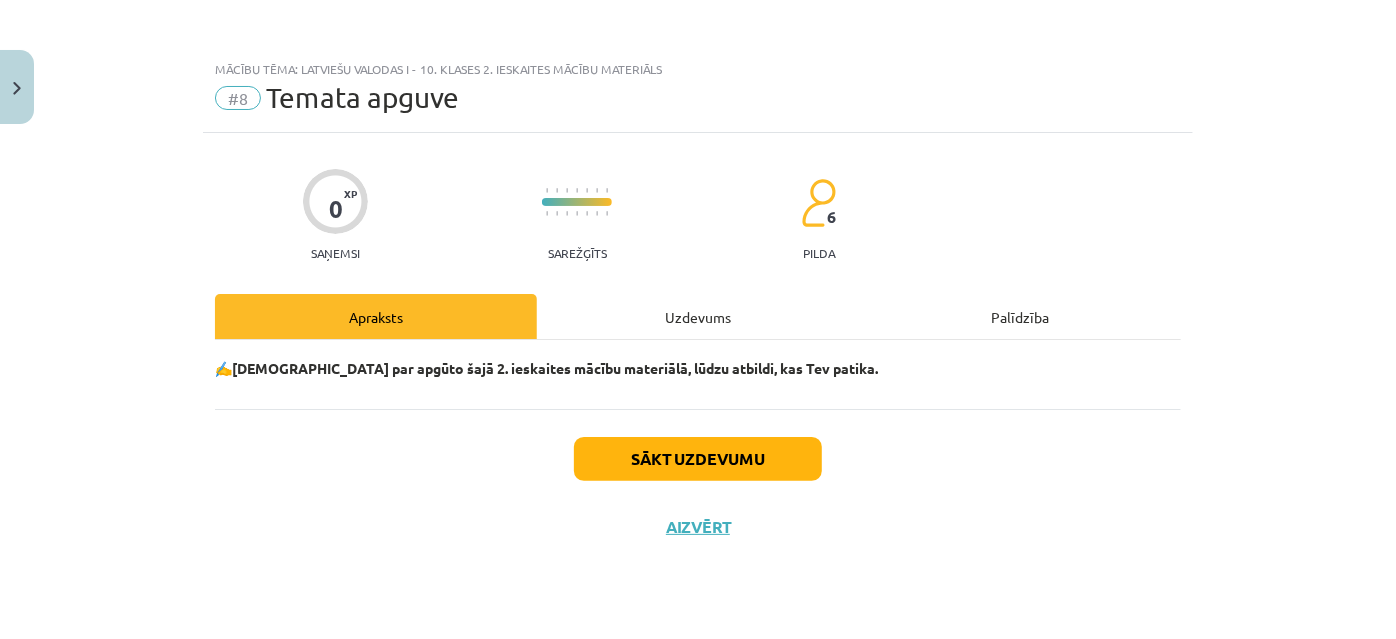 scroll, scrollTop: 0, scrollLeft: 0, axis: both 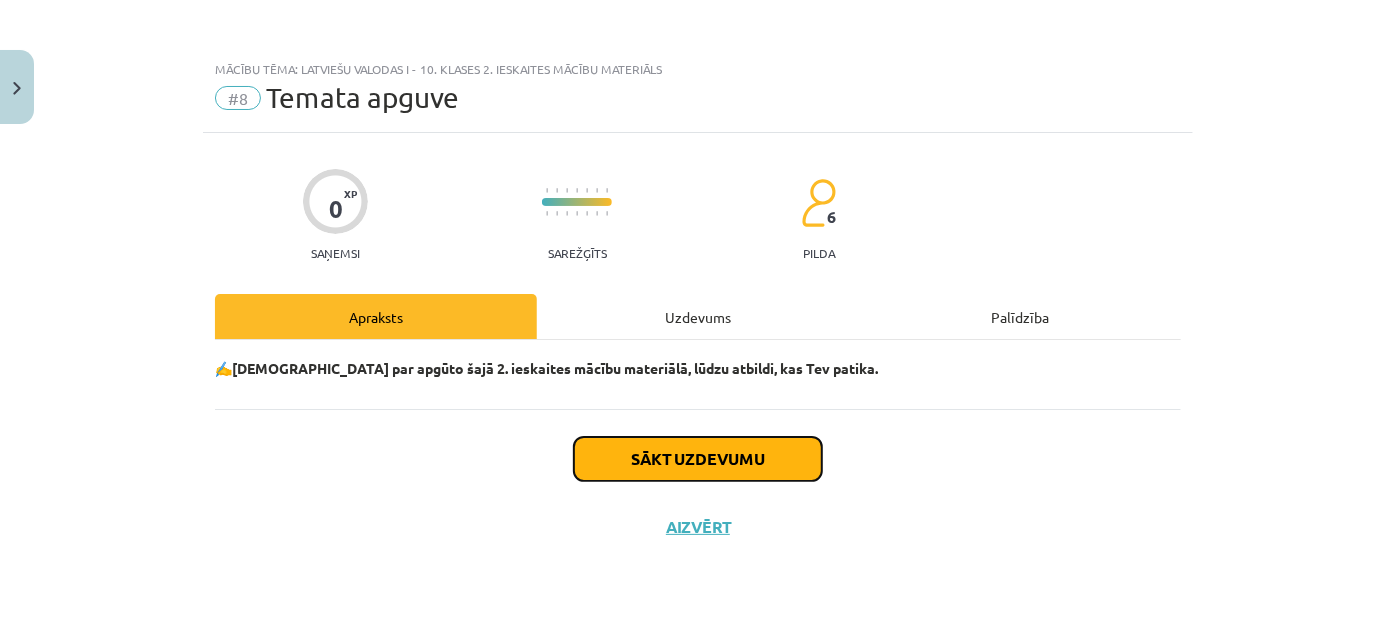 click on "Sākt uzdevumu" 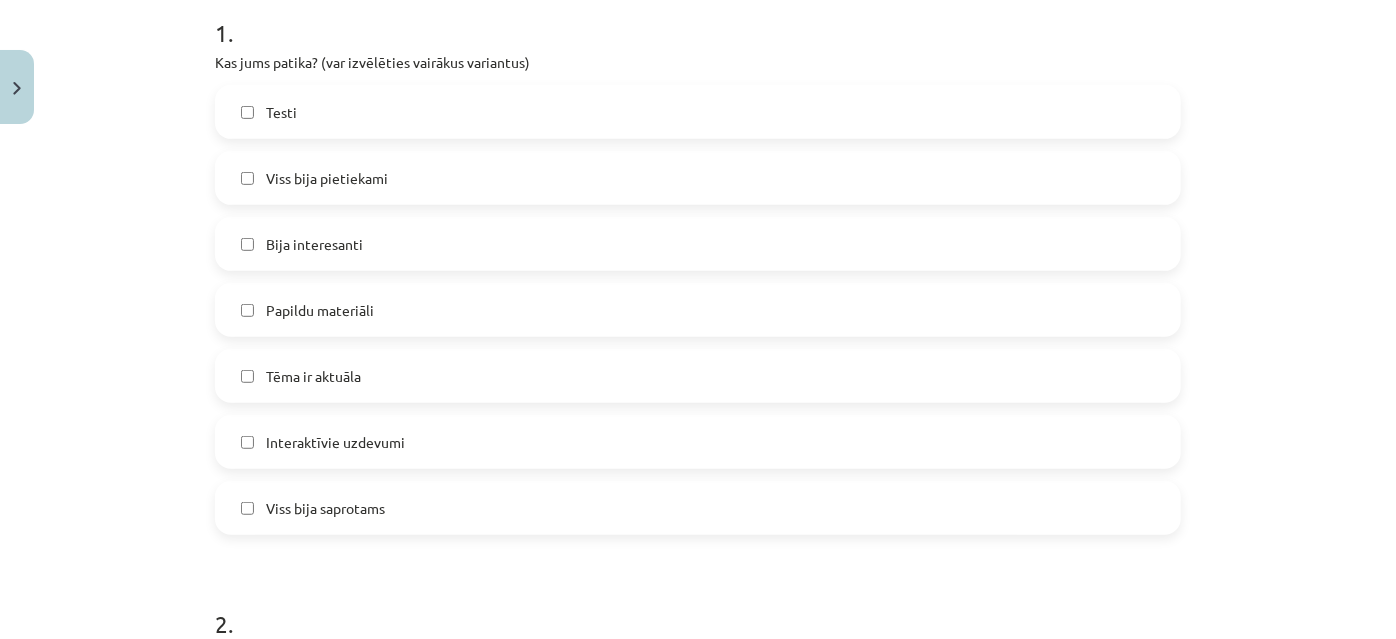 scroll, scrollTop: 636, scrollLeft: 0, axis: vertical 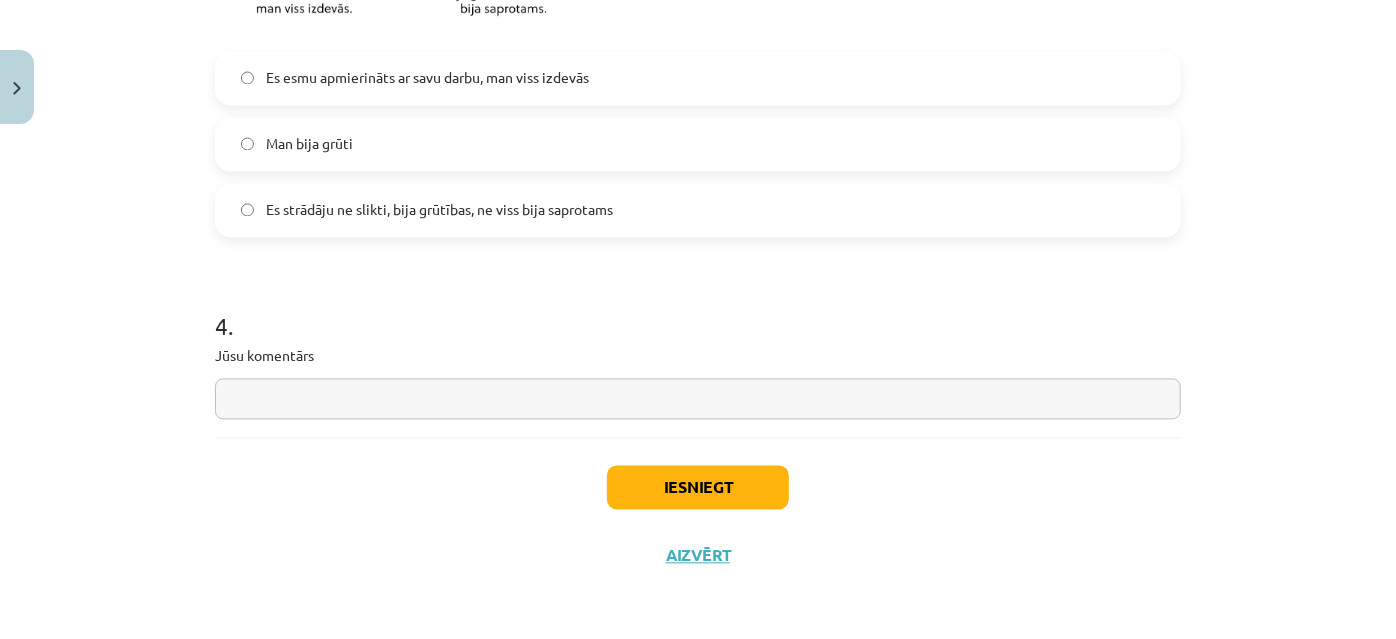 click 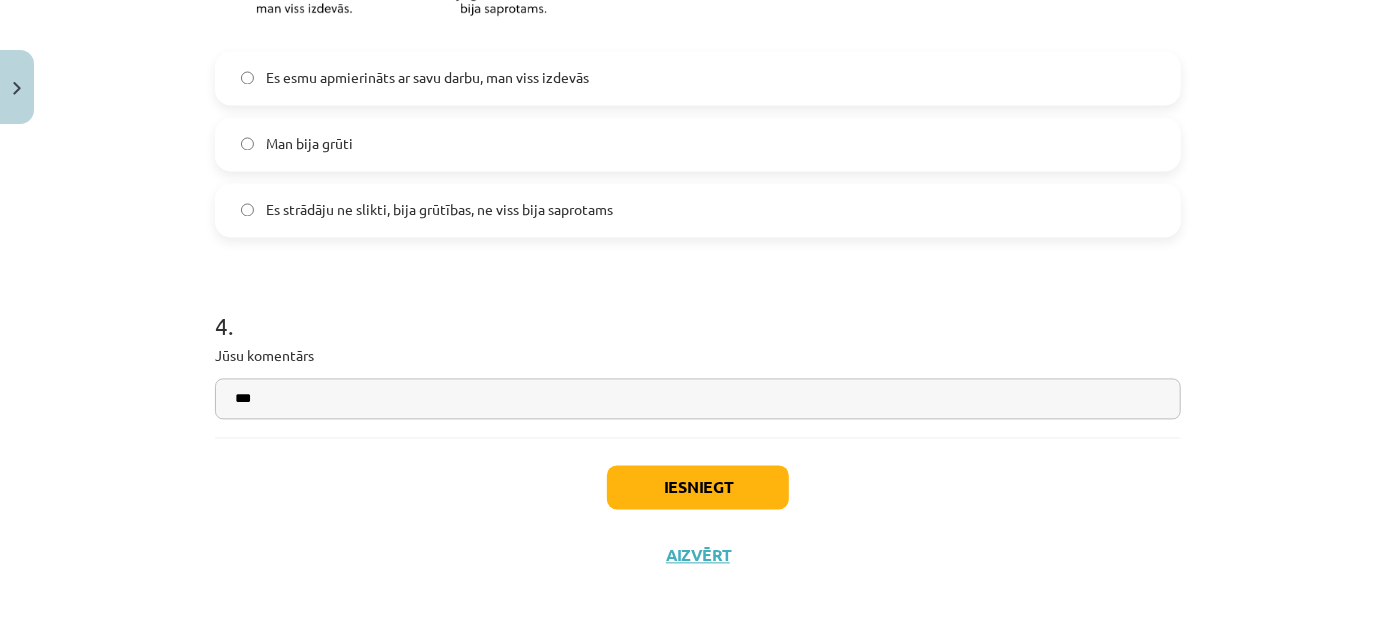 type on "***" 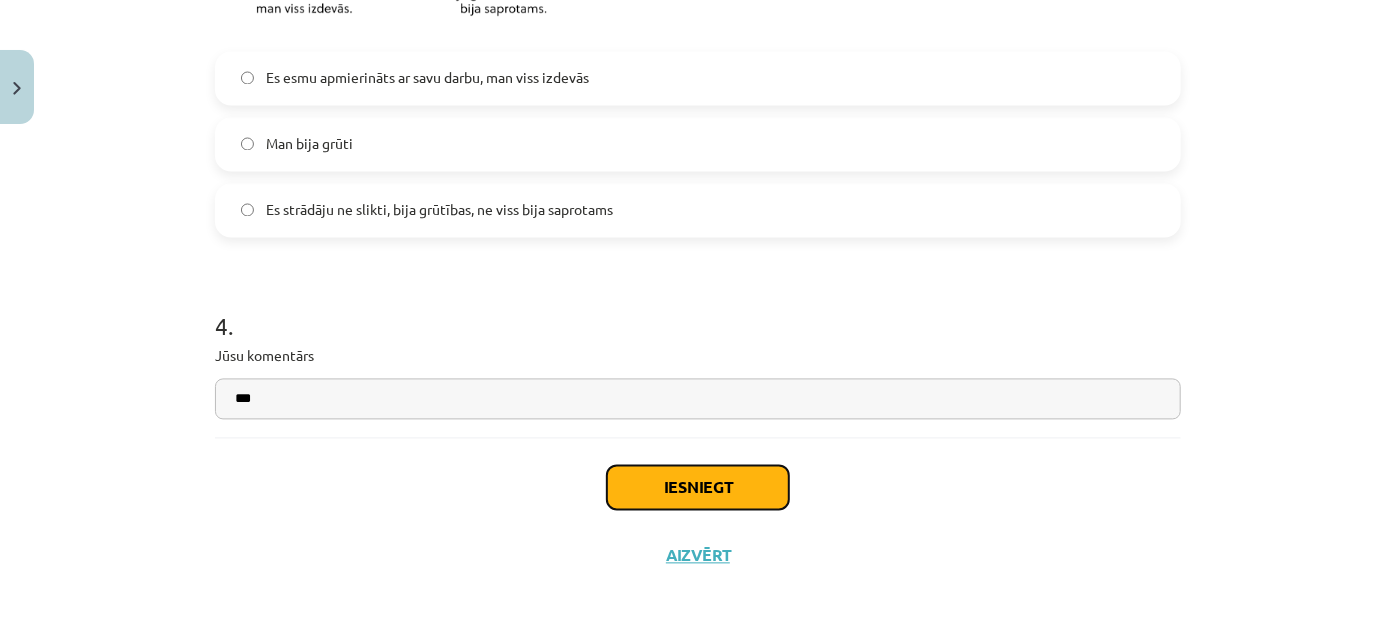 click on "Iesniegt" 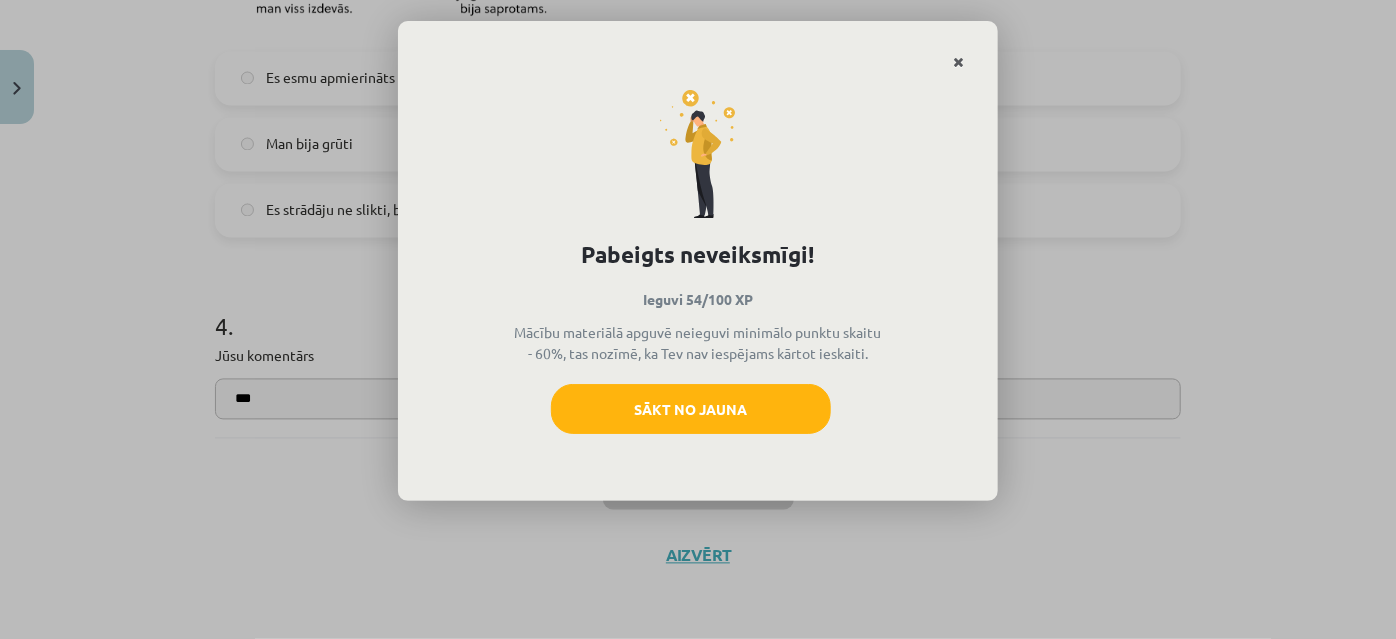 click 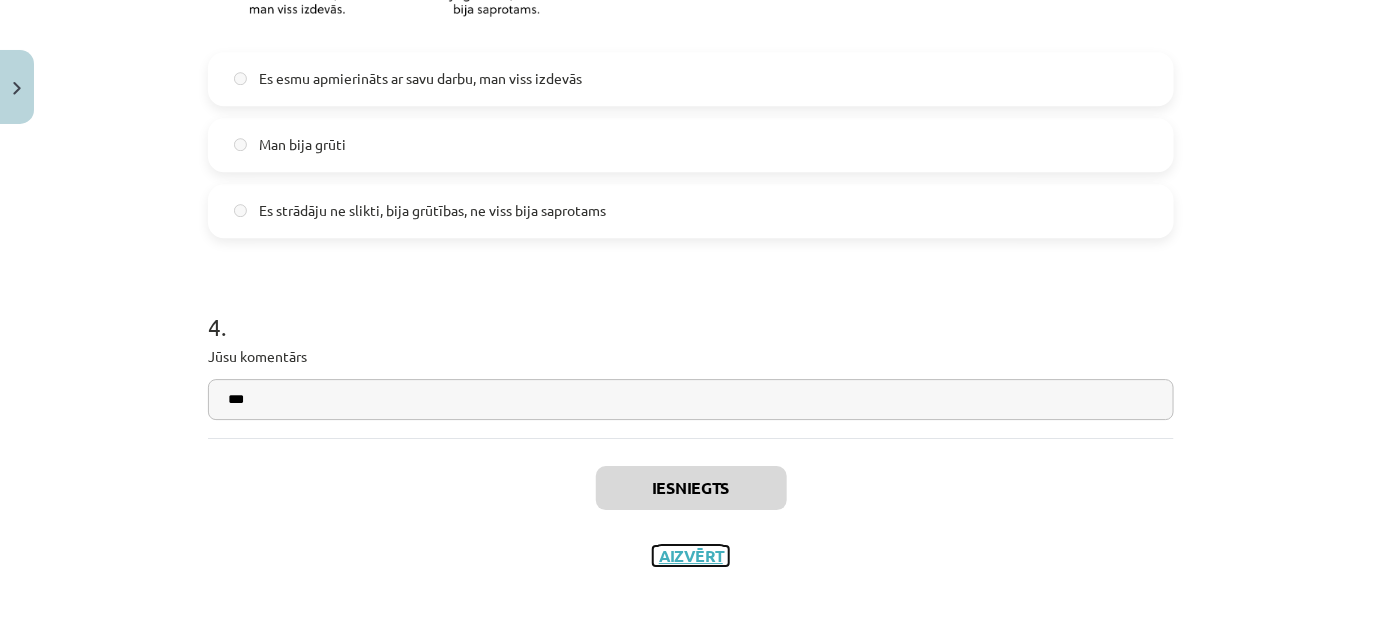 click on "Aizvērt" 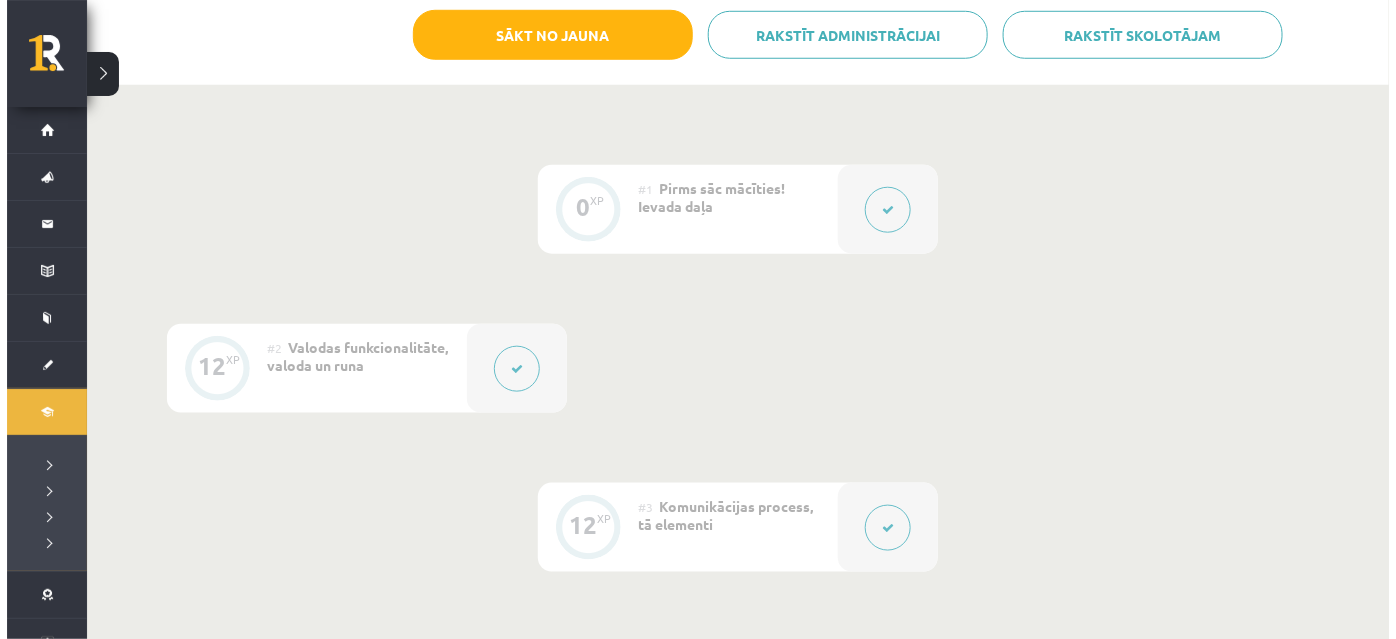 scroll, scrollTop: 818, scrollLeft: 0, axis: vertical 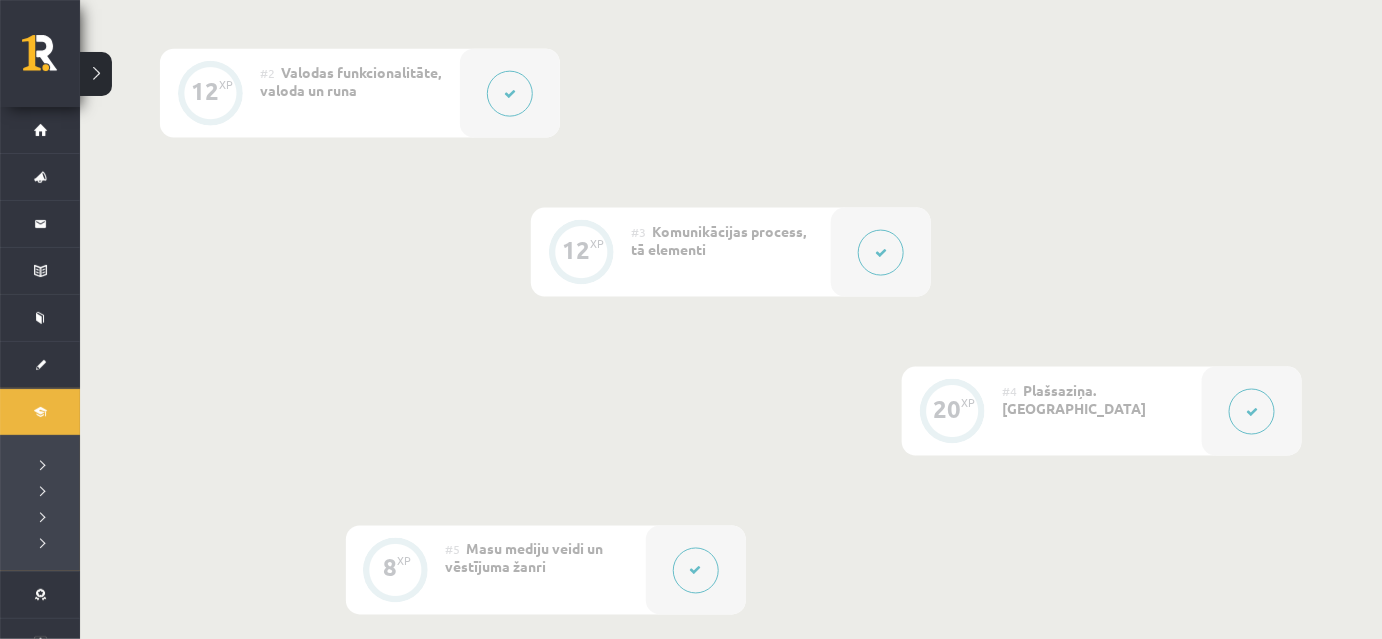 click 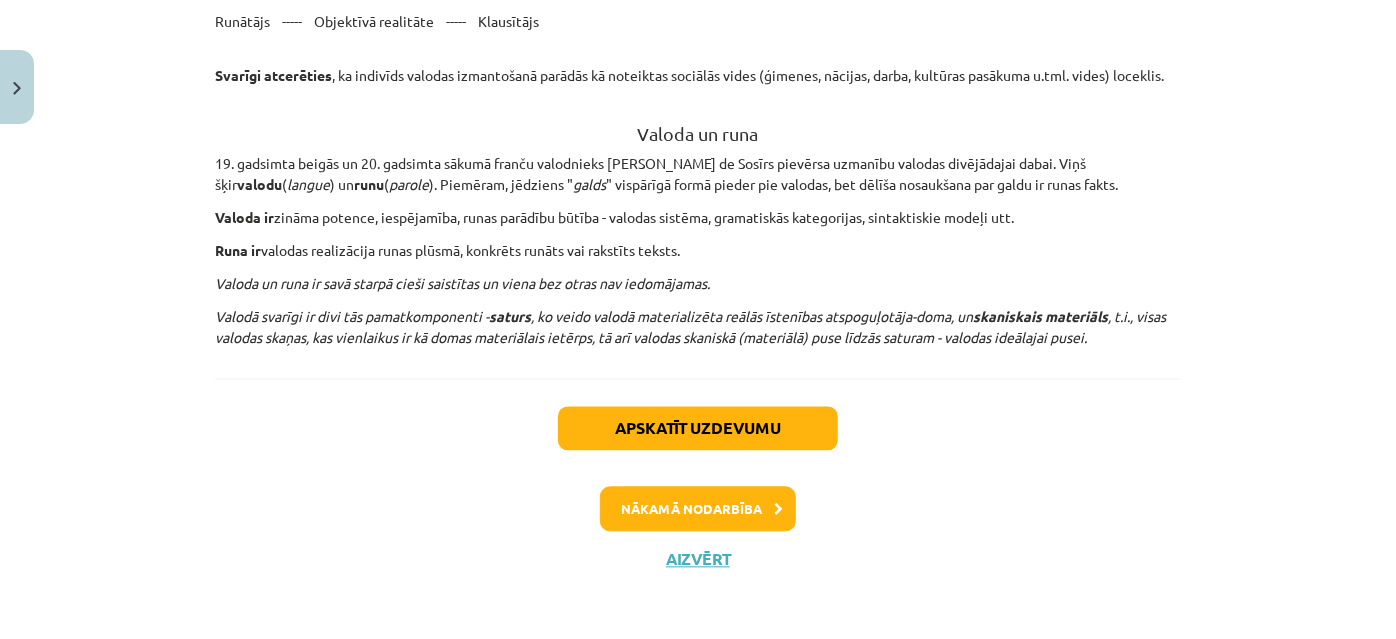 scroll, scrollTop: 1962, scrollLeft: 0, axis: vertical 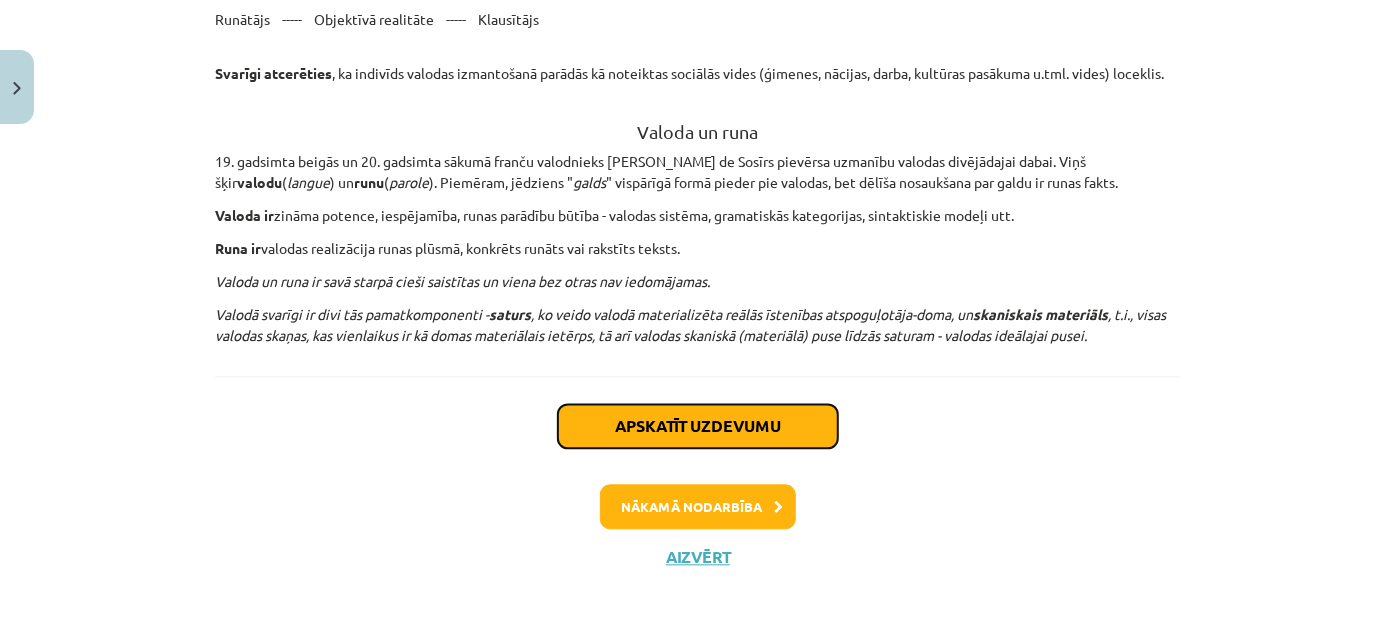 click on "Apskatīt uzdevumu" 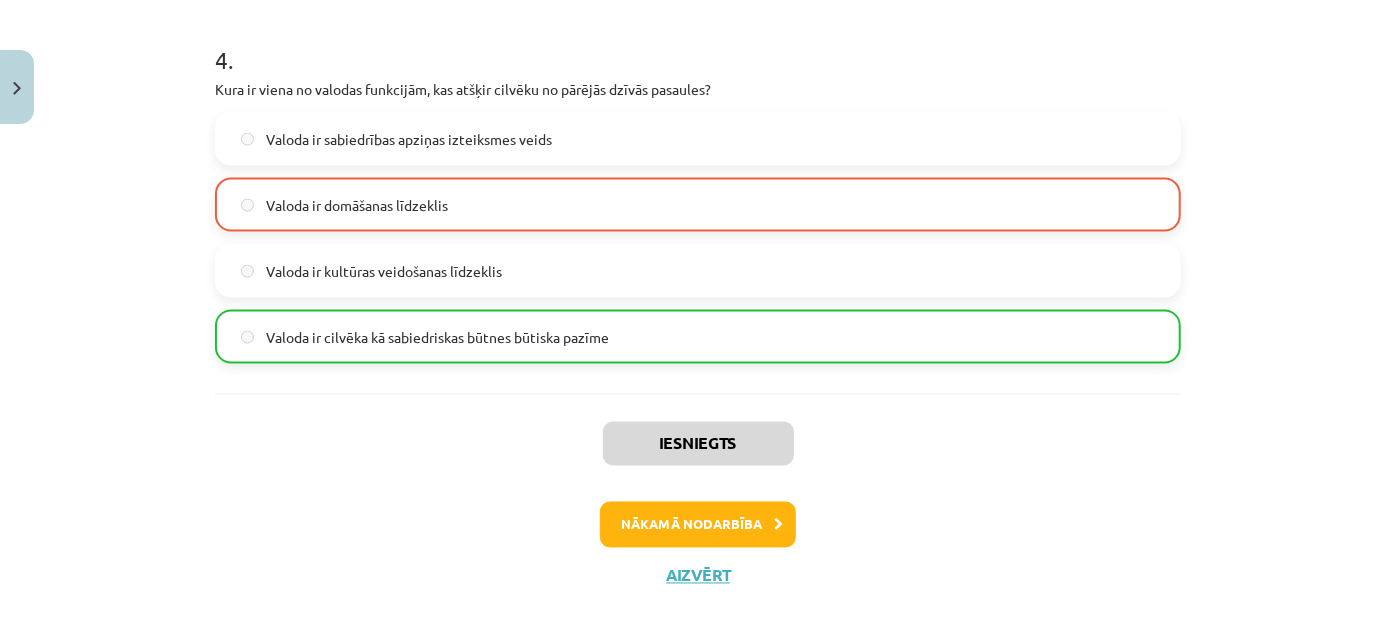 scroll, scrollTop: 1584, scrollLeft: 0, axis: vertical 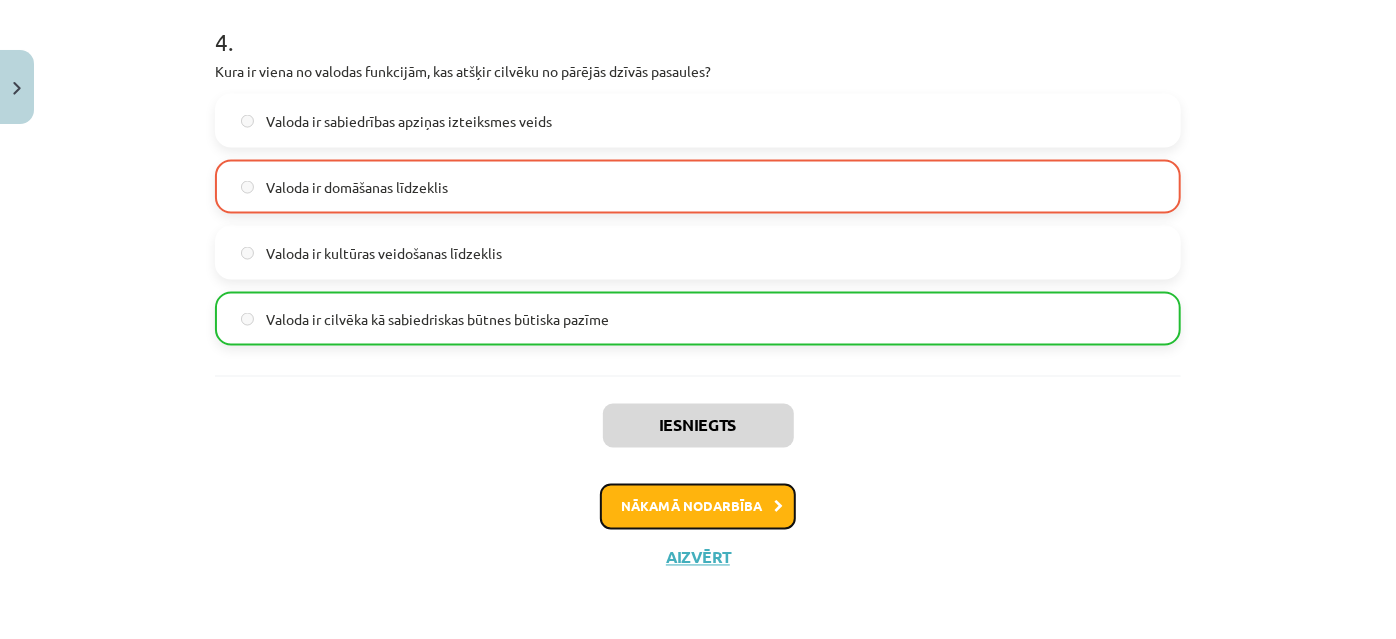 click on "Nākamā nodarbība" 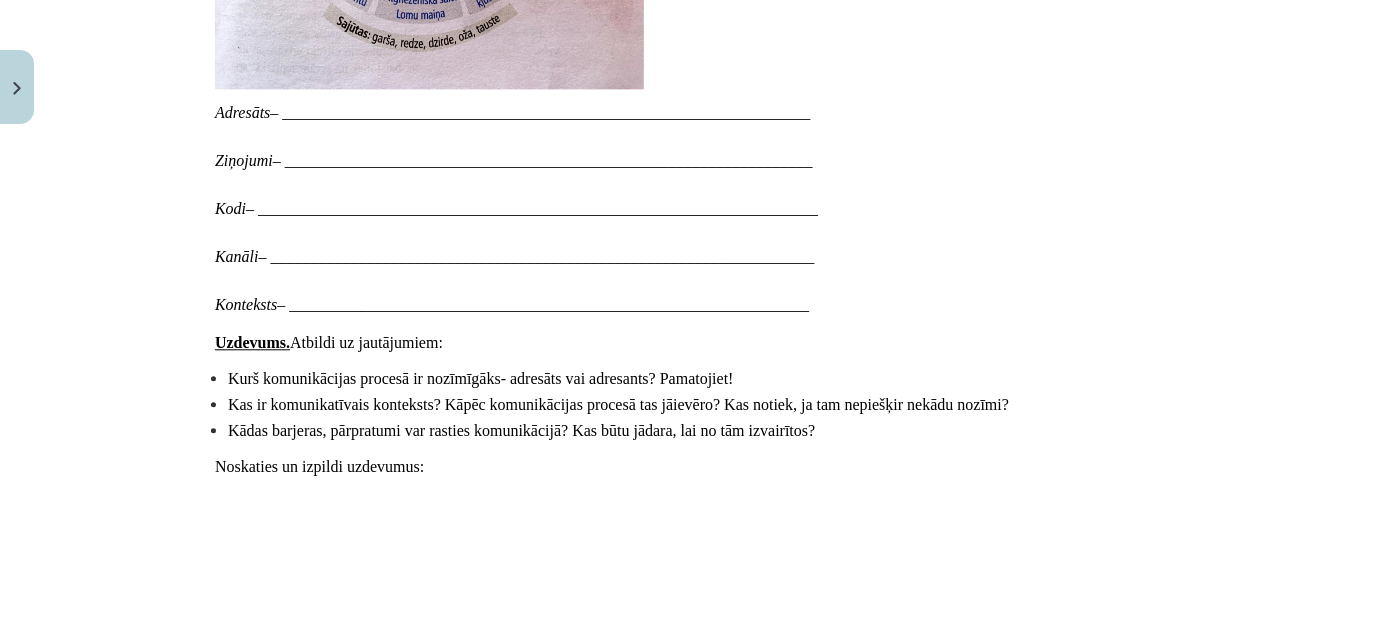 scroll, scrollTop: 2181, scrollLeft: 0, axis: vertical 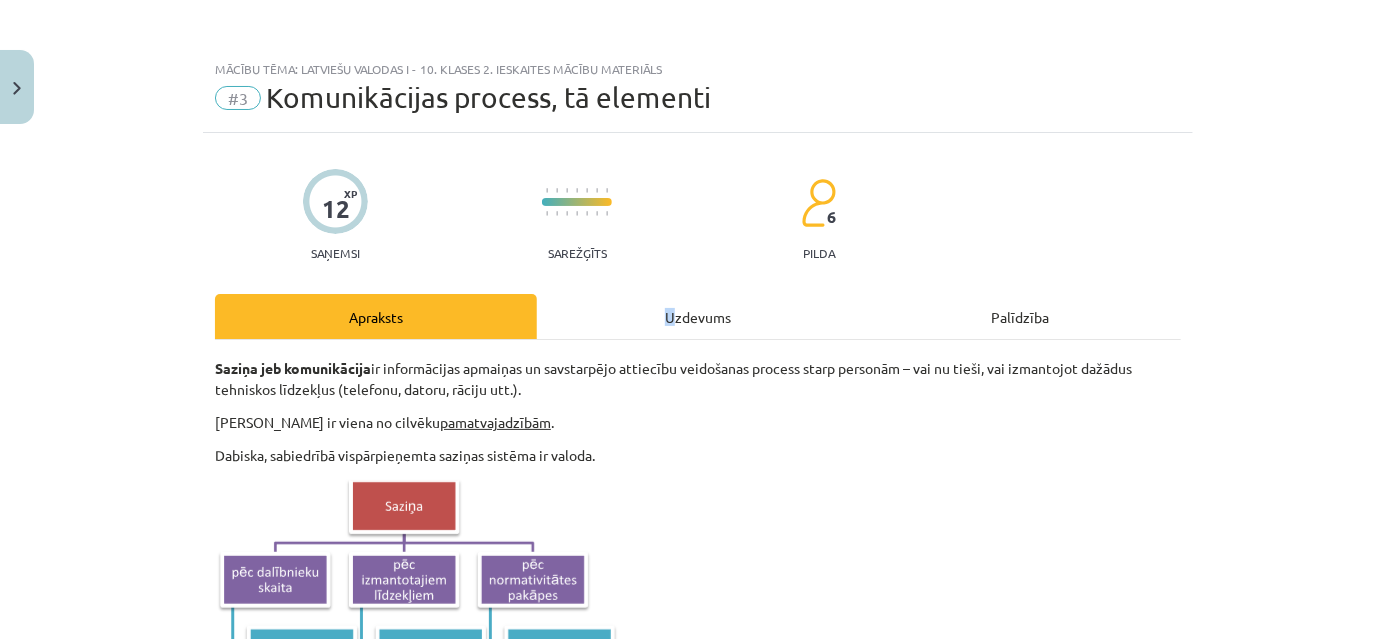 click on "Uzdevums" 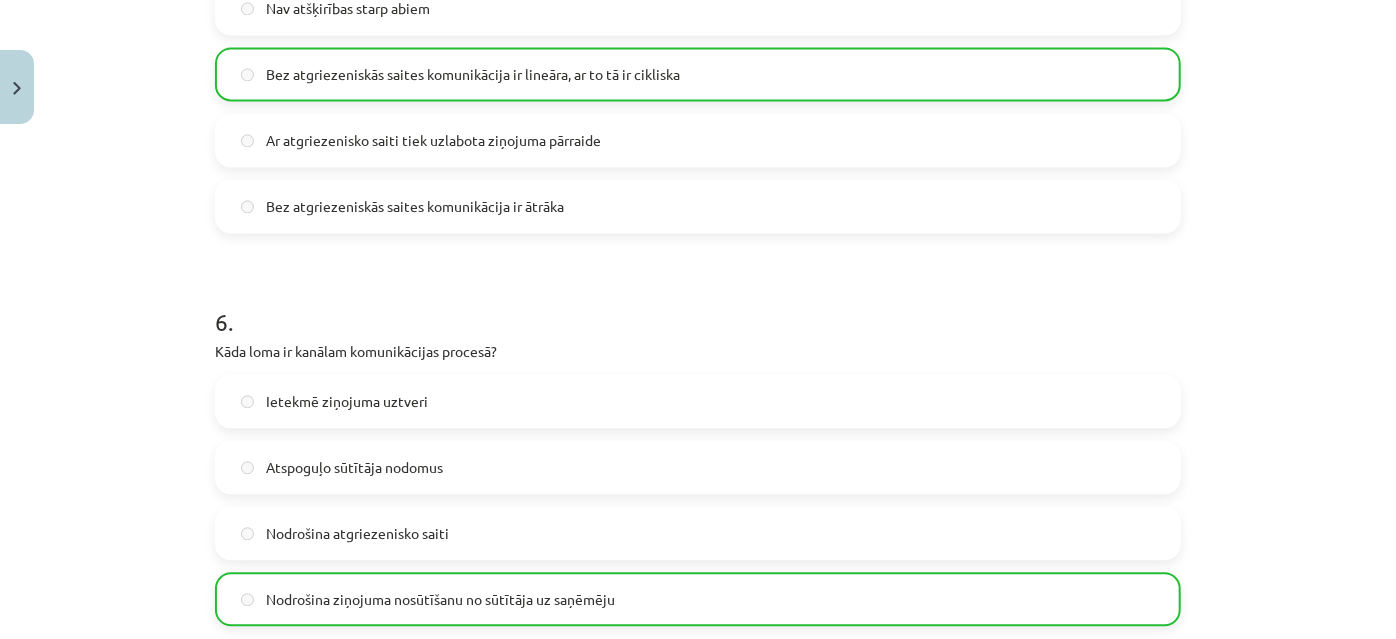 scroll, scrollTop: 2370, scrollLeft: 0, axis: vertical 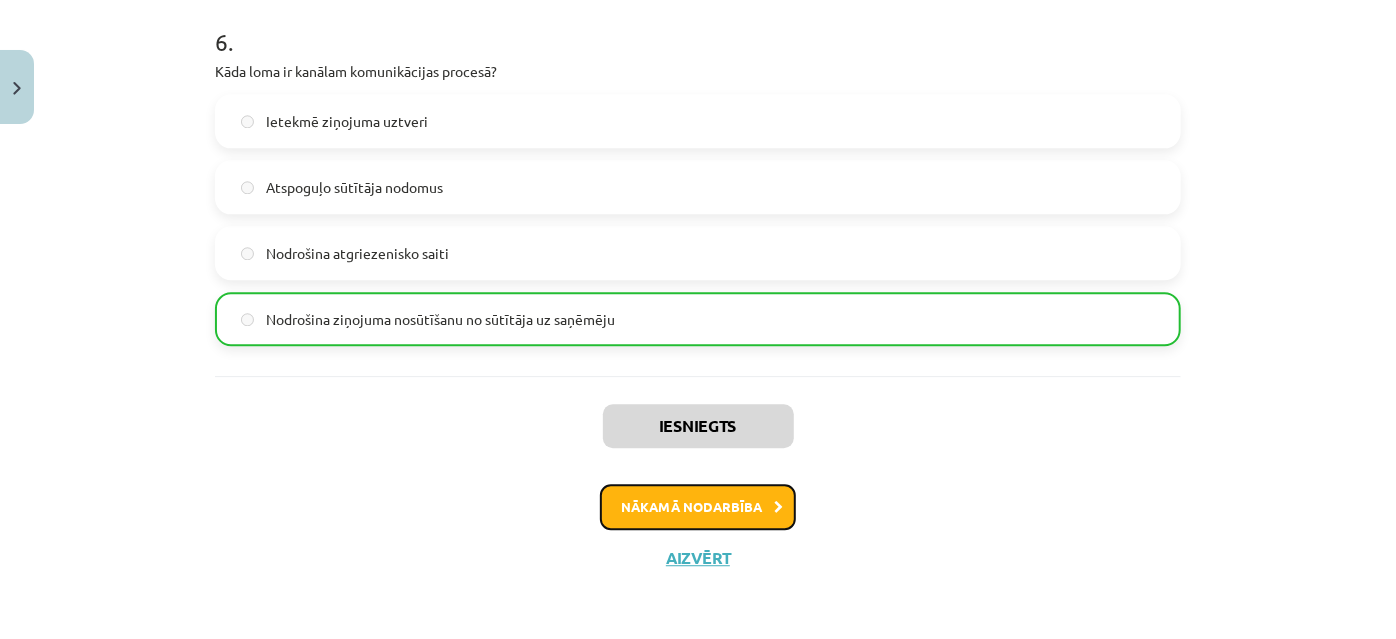 click on "Nākamā nodarbība" 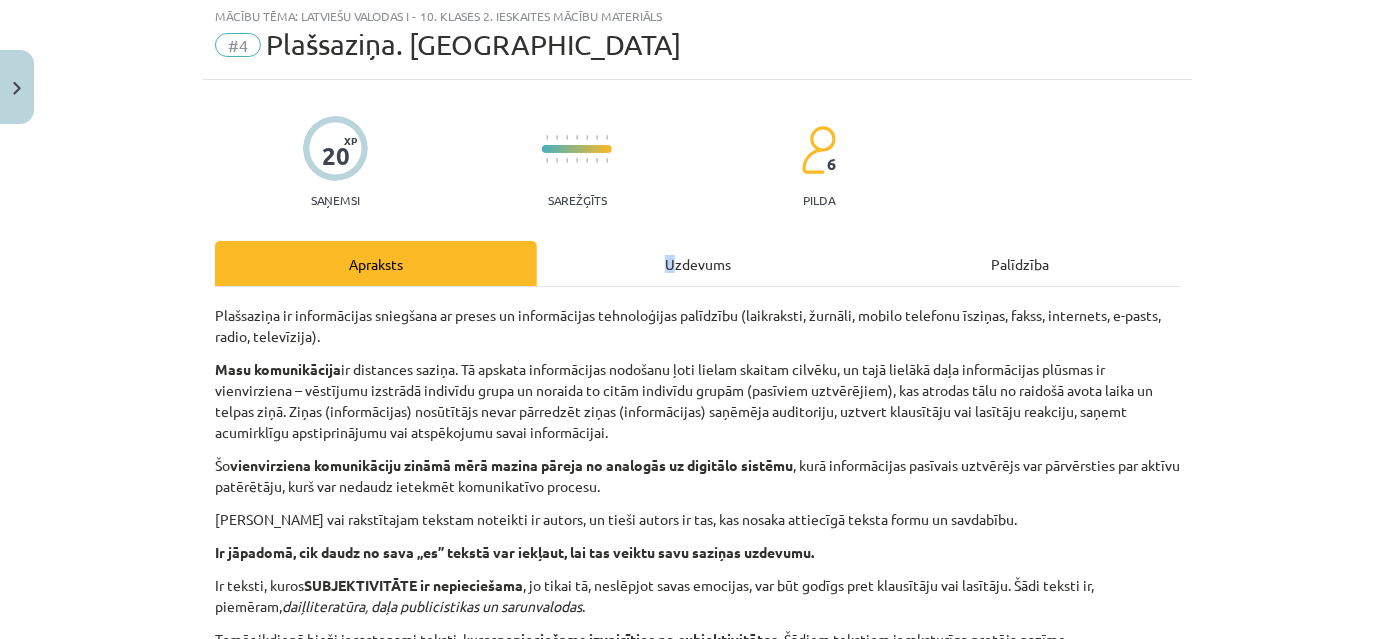 scroll, scrollTop: 50, scrollLeft: 0, axis: vertical 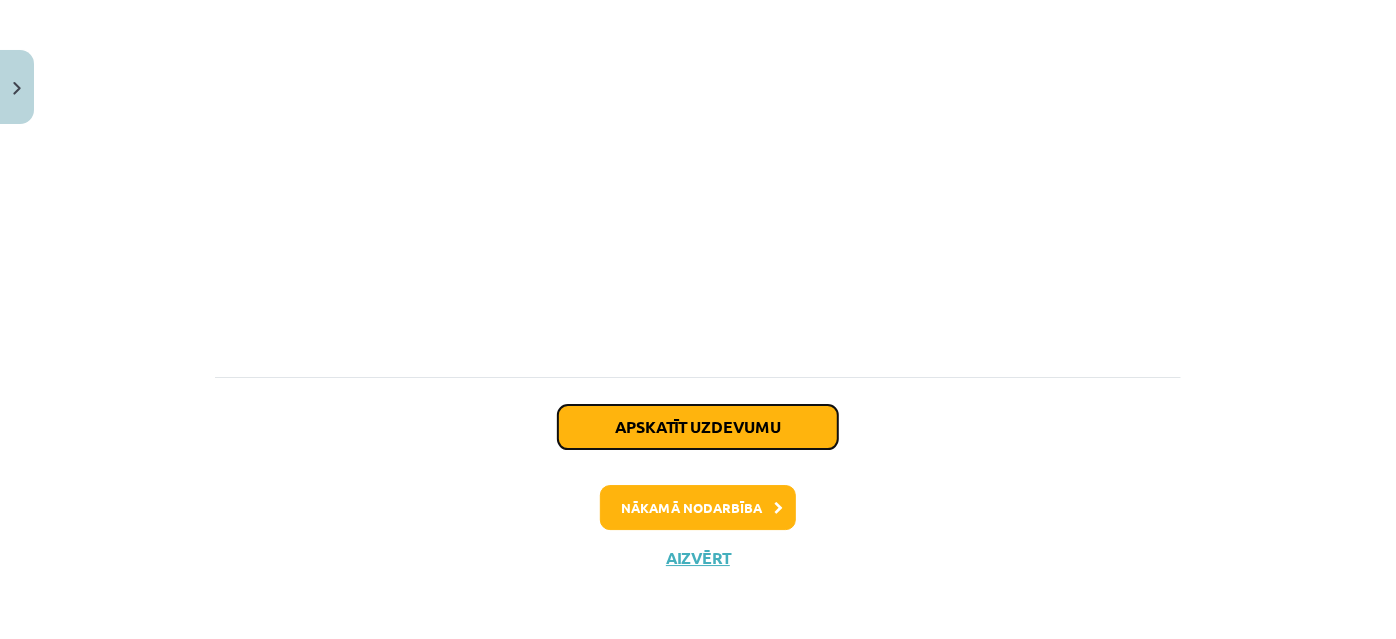 click on "Apskatīt uzdevumu" 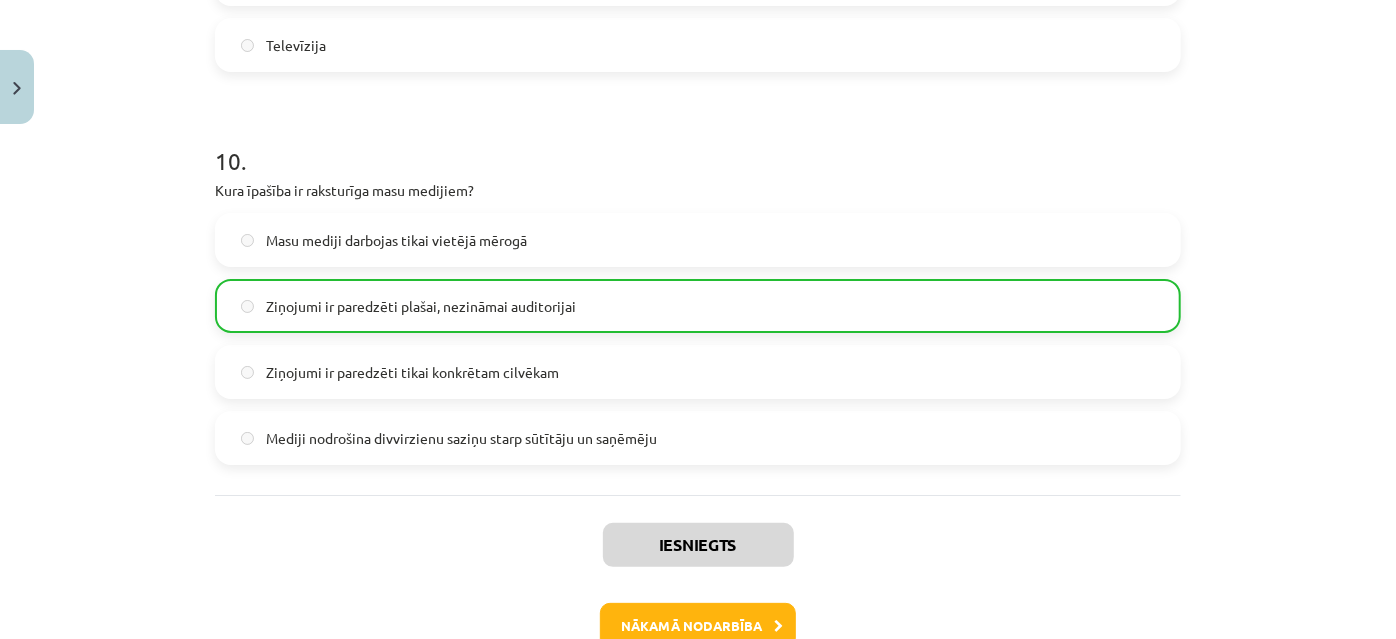 scroll, scrollTop: 3942, scrollLeft: 0, axis: vertical 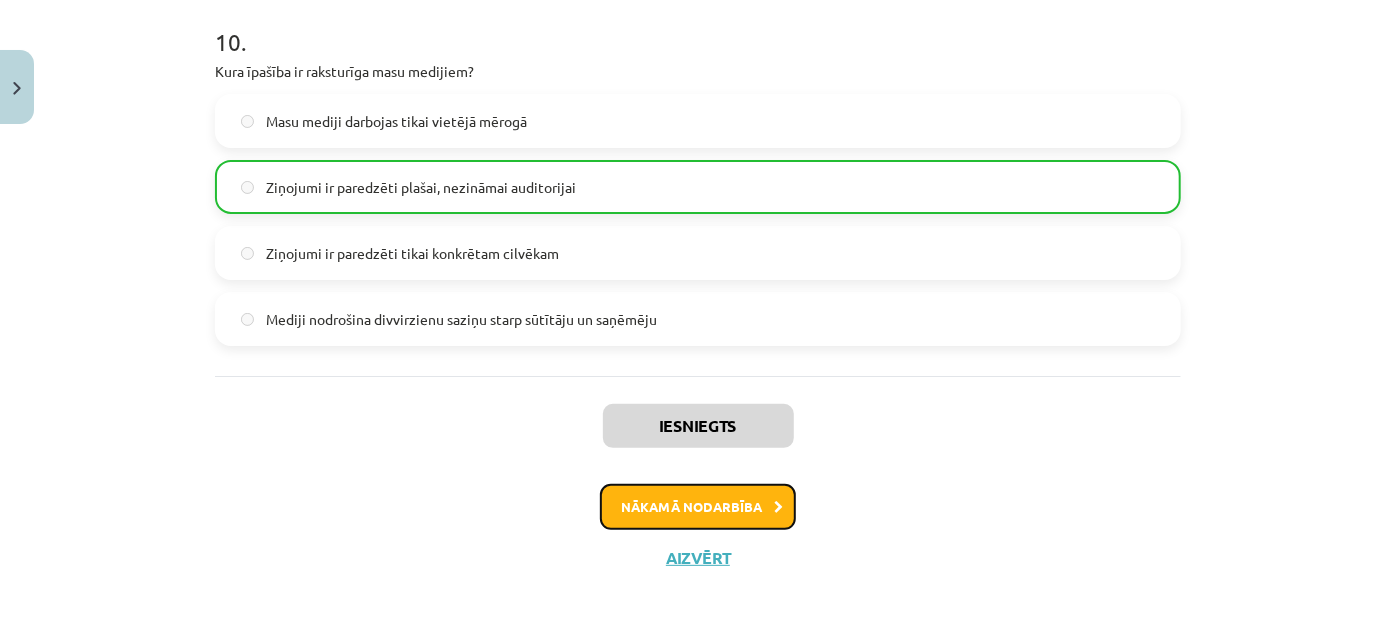 click on "Nākamā nodarbība" 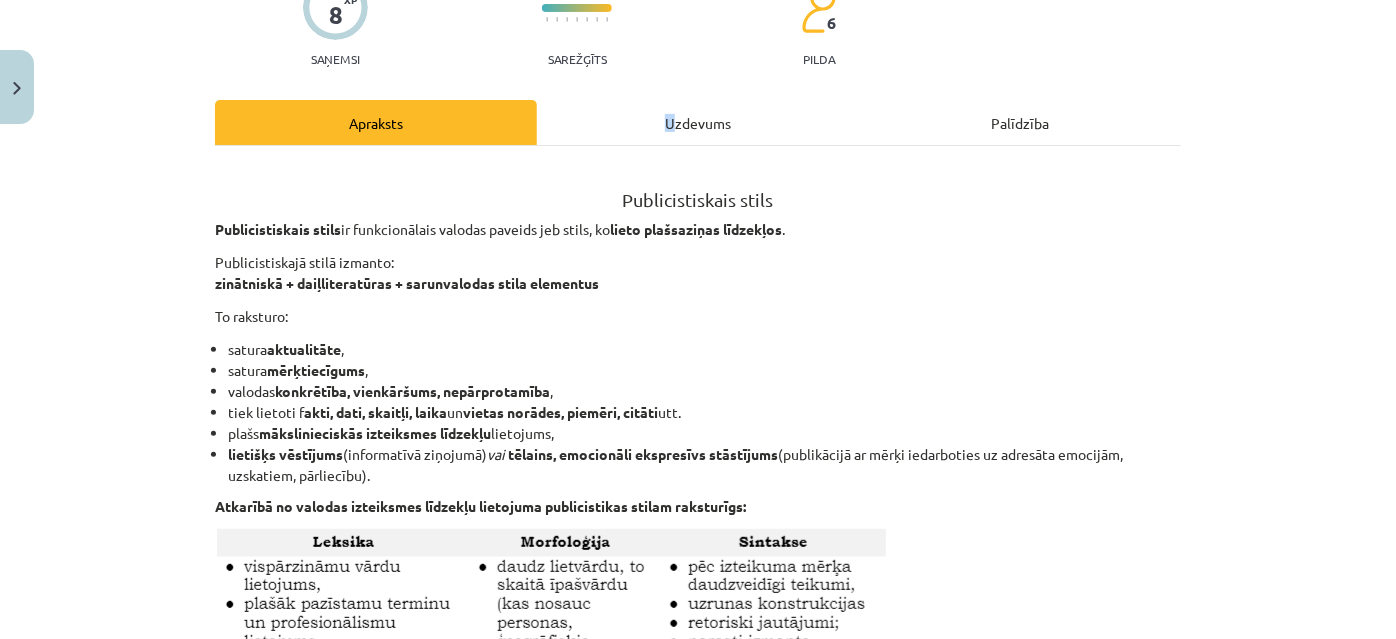 scroll, scrollTop: 50, scrollLeft: 0, axis: vertical 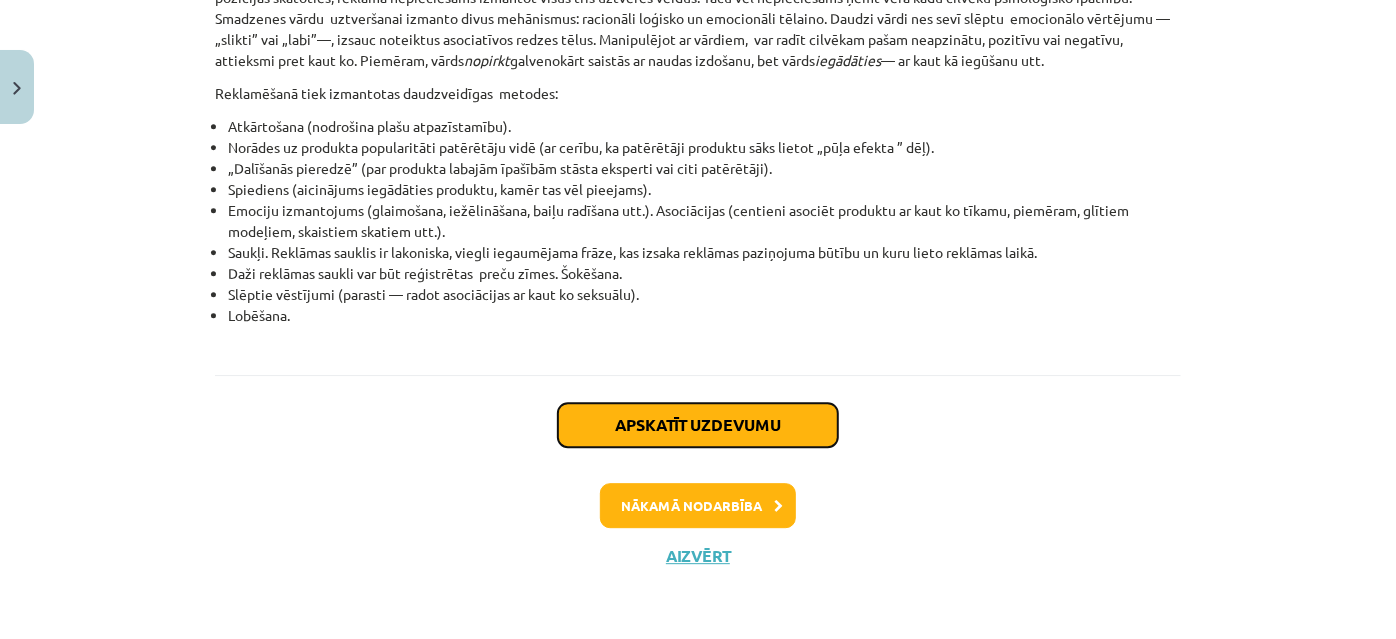click on "Apskatīt uzdevumu" 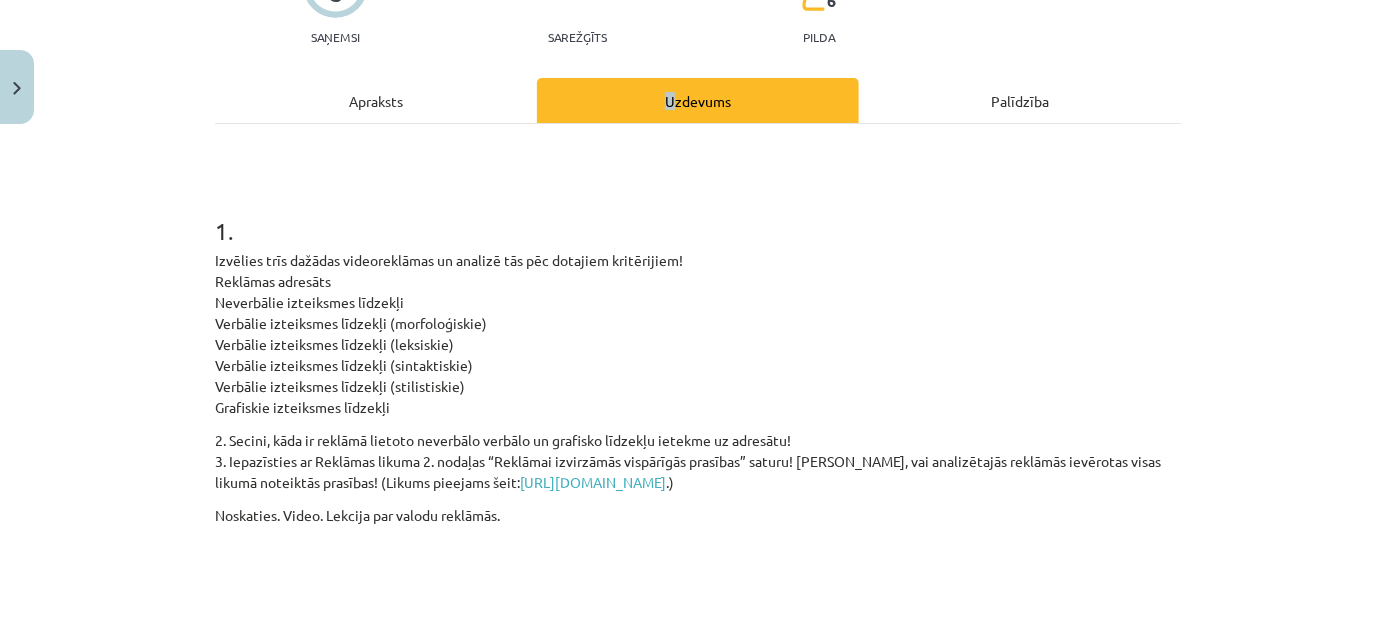 scroll, scrollTop: 50, scrollLeft: 0, axis: vertical 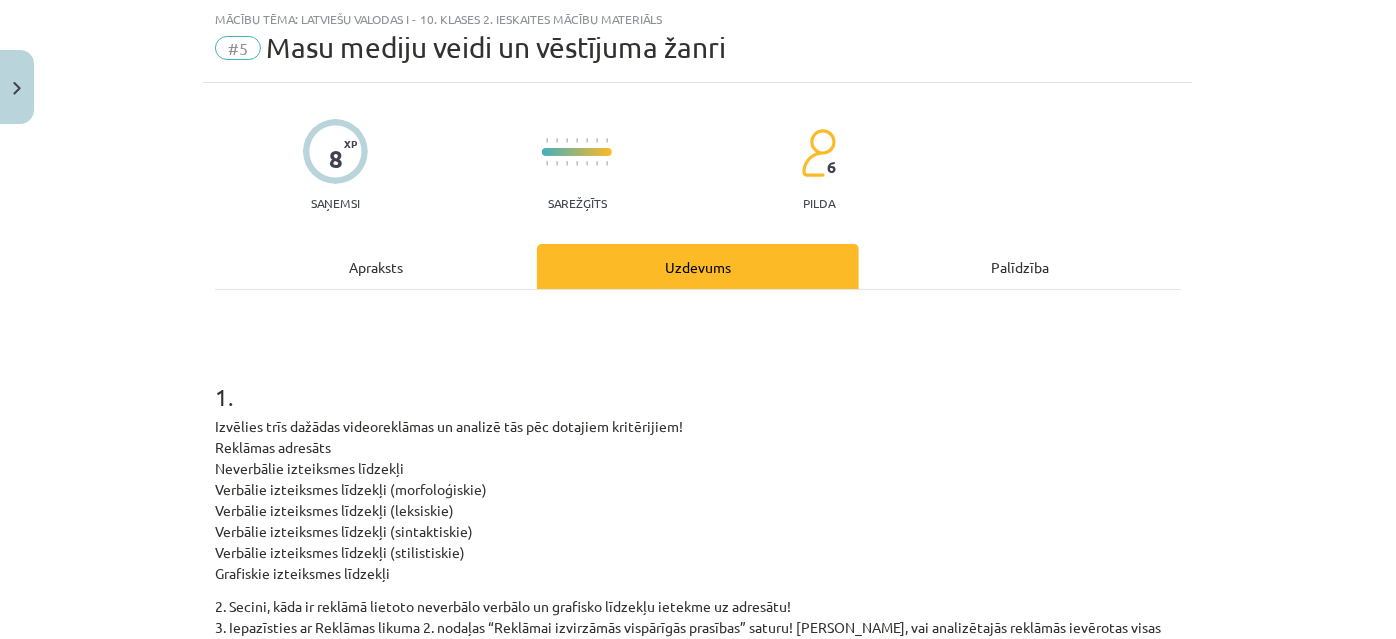 click on "Izvēlies trīs dažādas videoreklāmas un analizē tās pēc dotajiem kritērijiem!
Reklāmas adresāts
Neverbālie izteiksmes līdzekļi
Verbālie izteiksmes līdzekļi (morfoloģiskie)
Verbālie izteiksmes līdzekļi (leksiskie)
Verbālie izteiksmes līdzekļi (sintaktiskie)
Verbālie izteiksmes līdzekļi (stilistiskie)
Grafiskie izteiksmes līdzekļi" 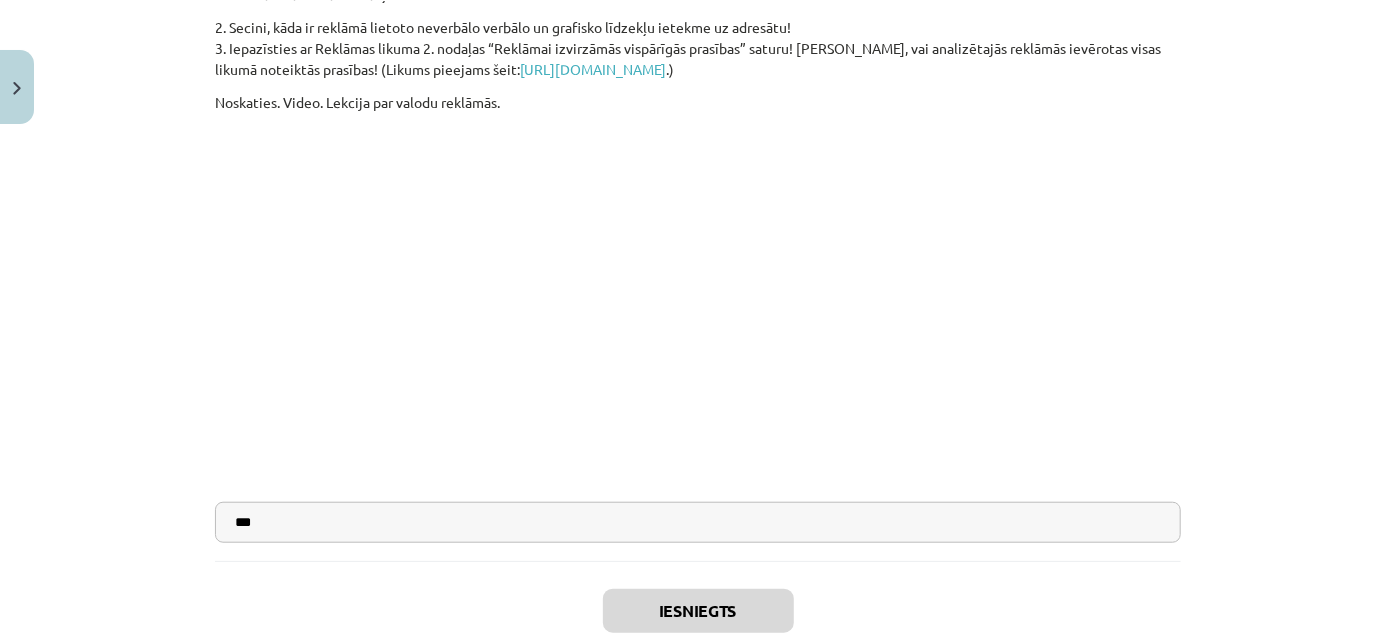 scroll, scrollTop: 777, scrollLeft: 0, axis: vertical 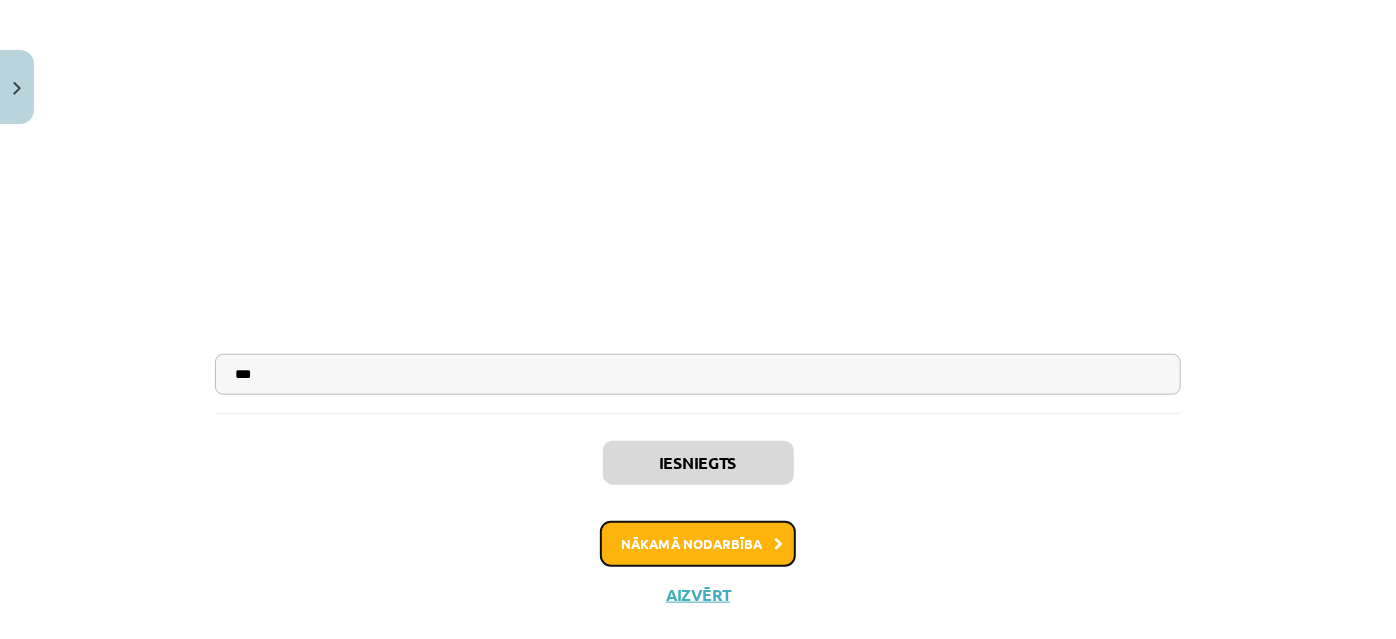 click on "Nākamā nodarbība" 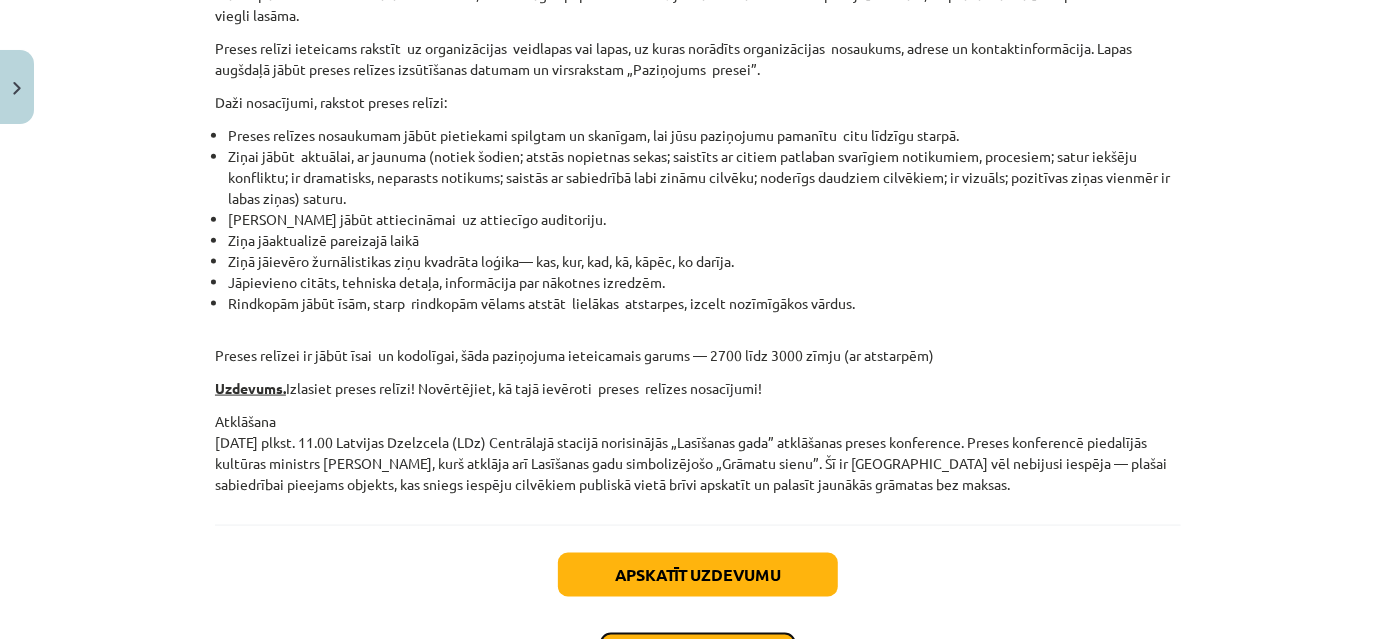 scroll, scrollTop: 1337, scrollLeft: 0, axis: vertical 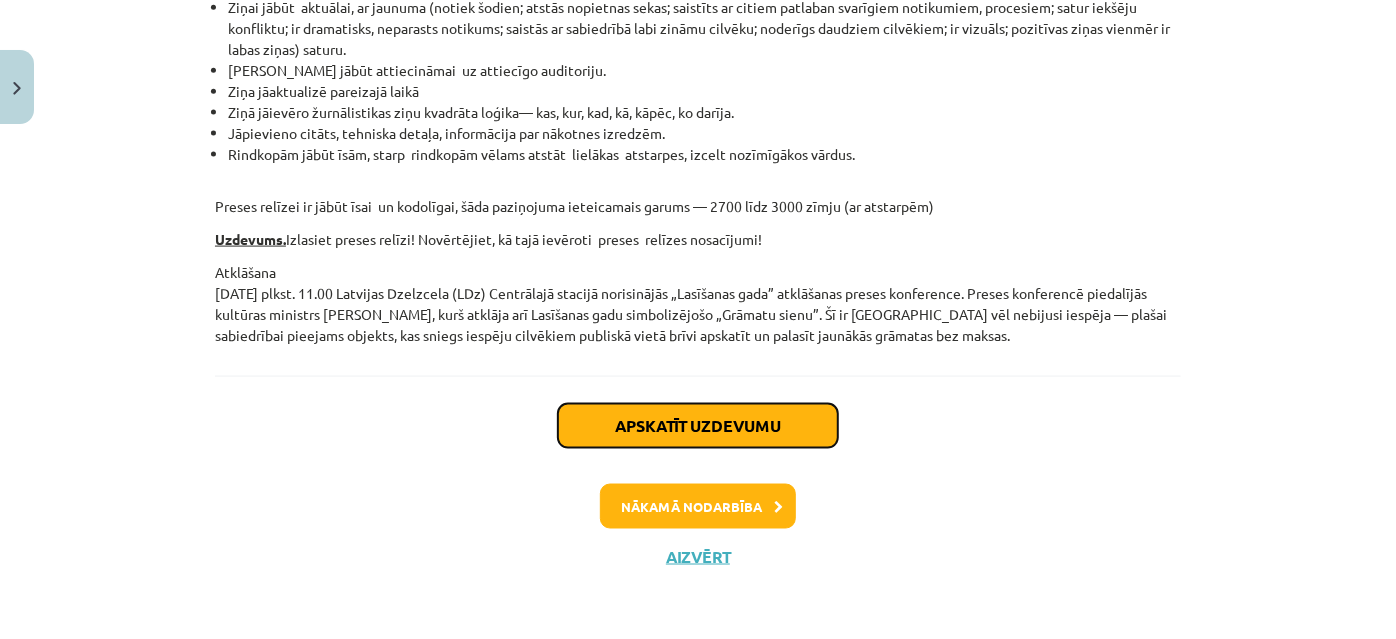 click on "Apskatīt uzdevumu" 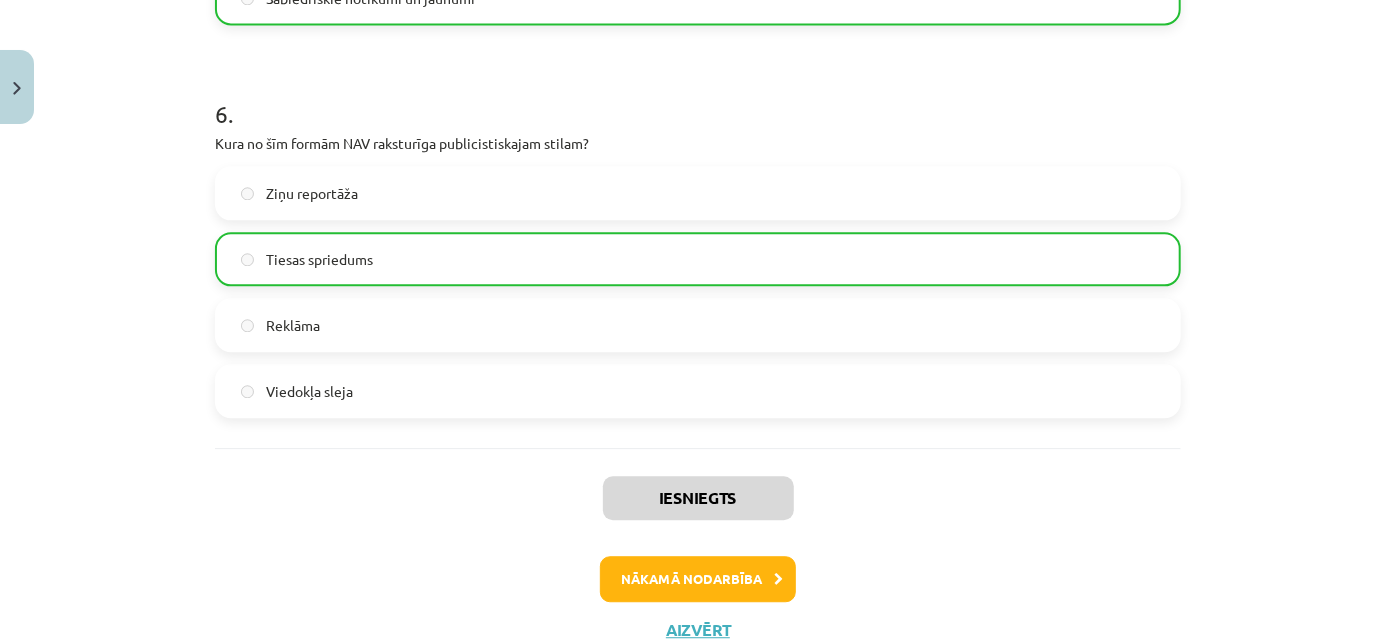 scroll, scrollTop: 2370, scrollLeft: 0, axis: vertical 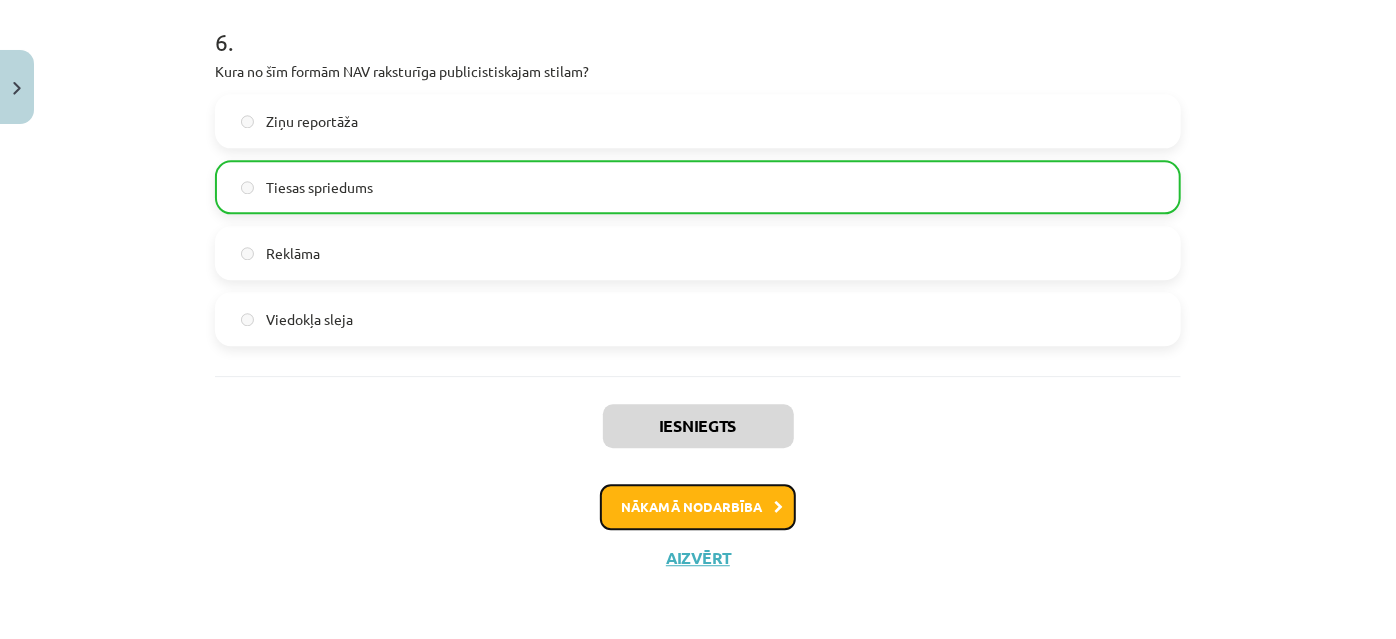 click on "Nākamā nodarbība" 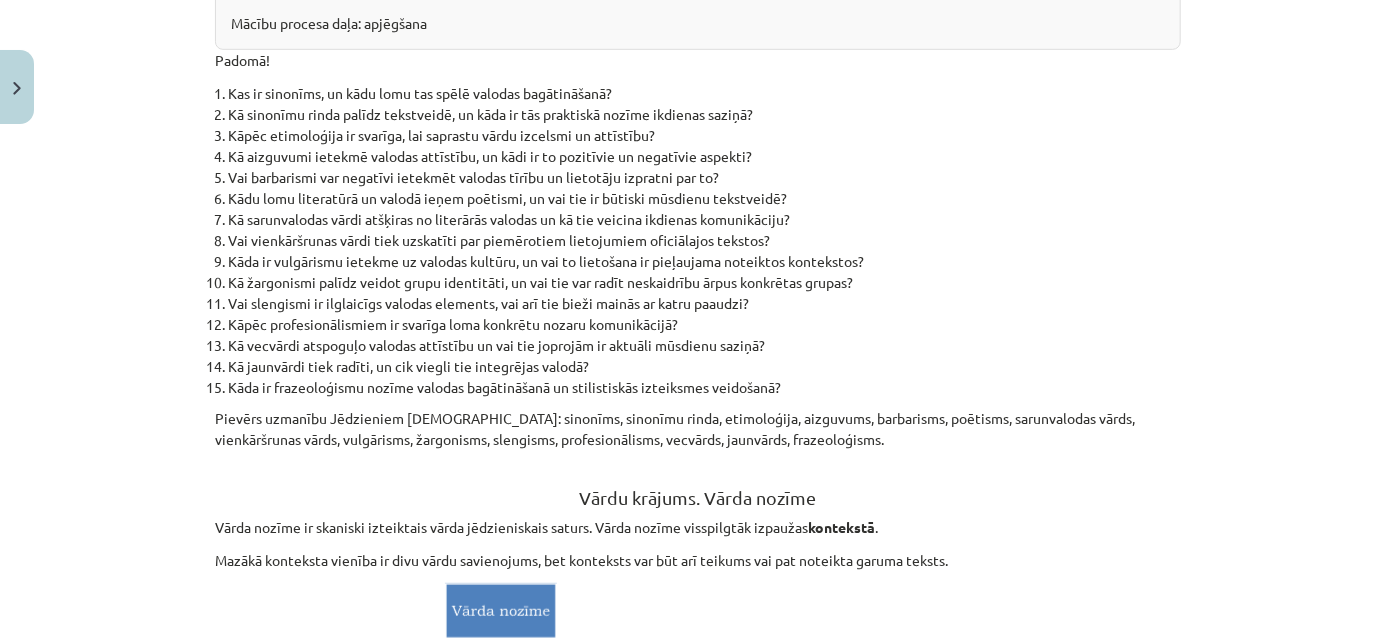 scroll, scrollTop: 818, scrollLeft: 0, axis: vertical 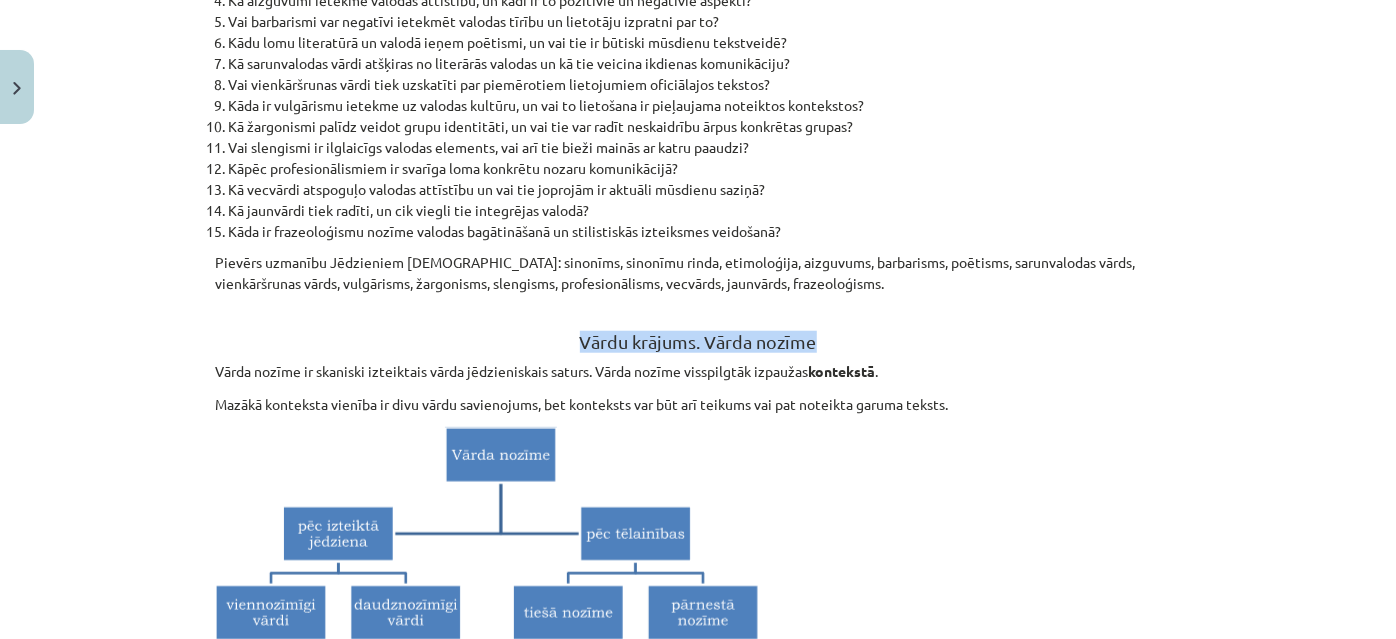 drag, startPoint x: 570, startPoint y: 334, endPoint x: 724, endPoint y: 336, distance: 154.01299 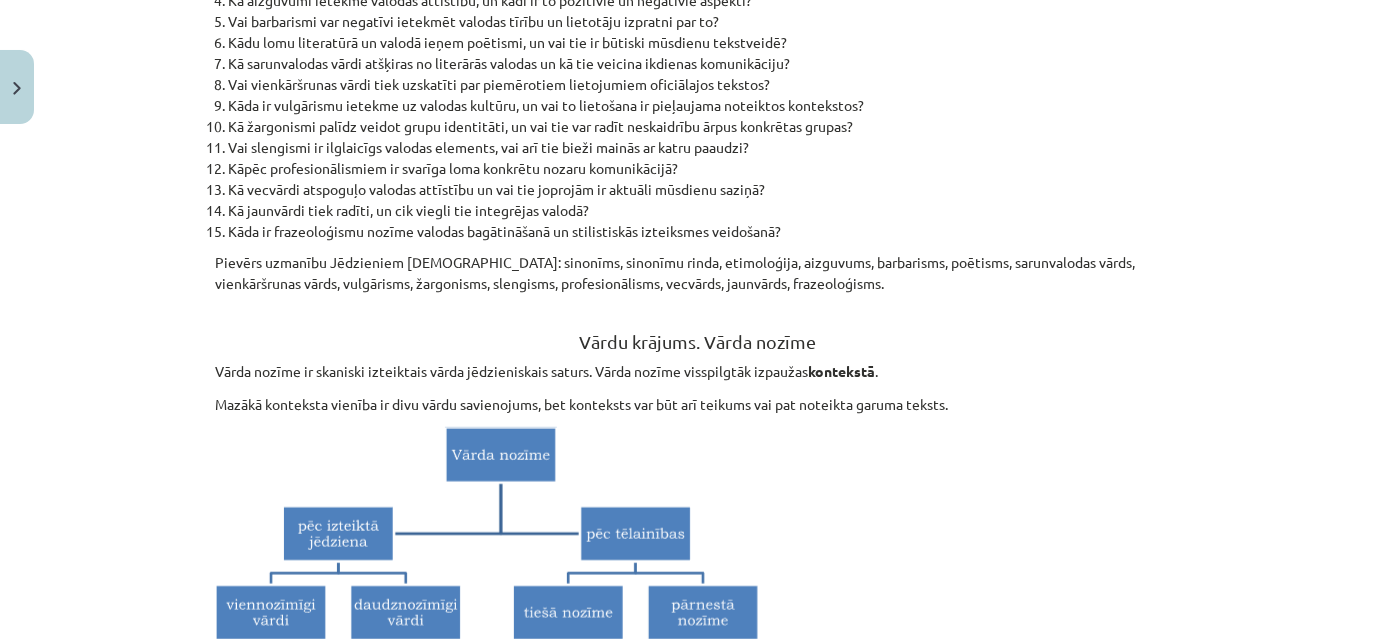 drag, startPoint x: 724, startPoint y: 336, endPoint x: 885, endPoint y: 283, distance: 169.49927 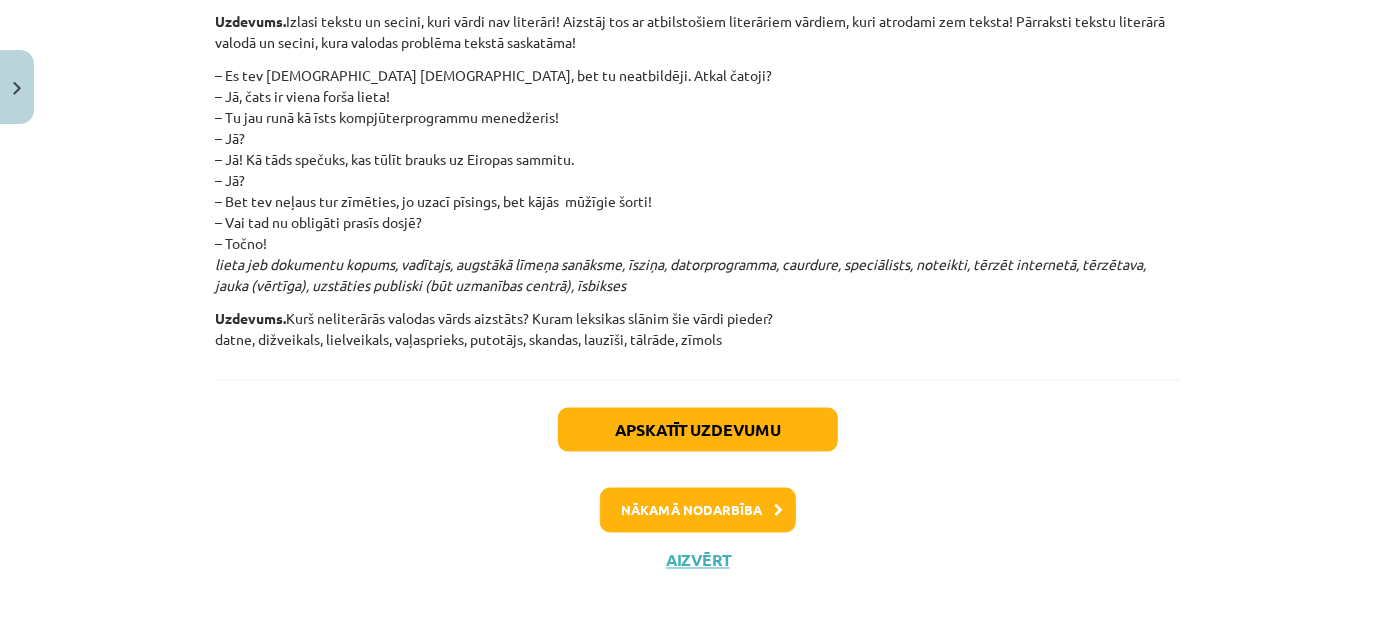 scroll, scrollTop: 5314, scrollLeft: 0, axis: vertical 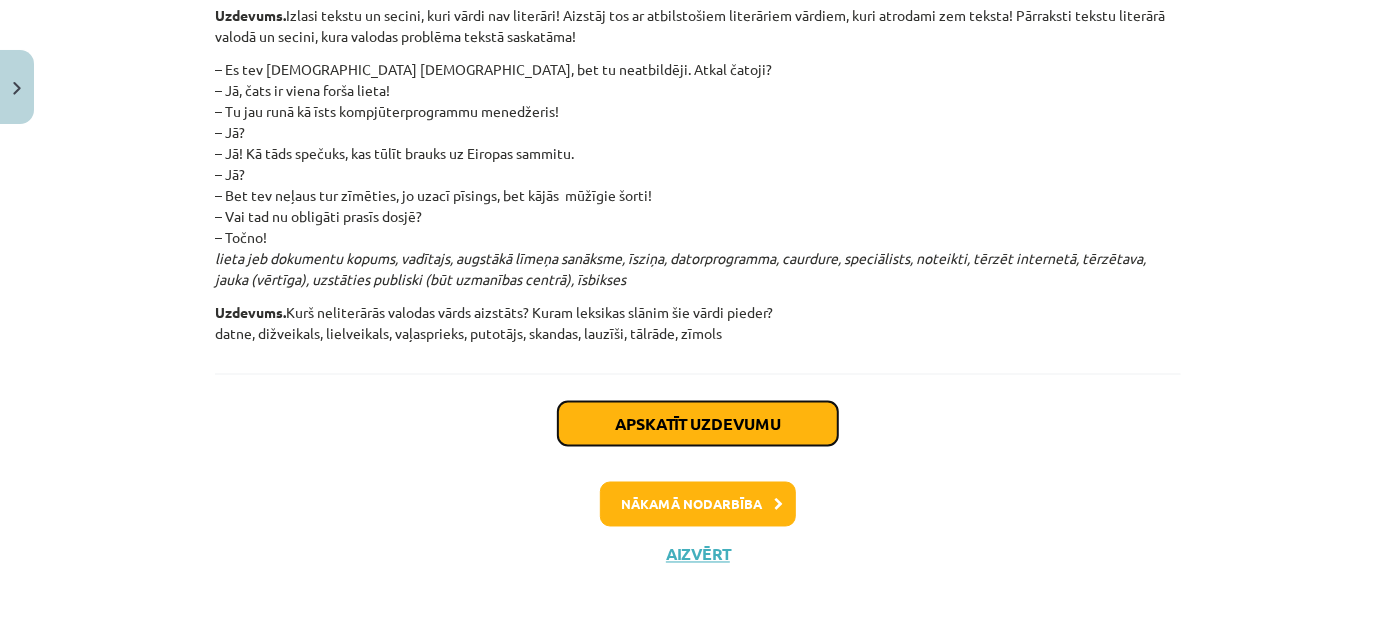 click on "Apskatīt uzdevumu" 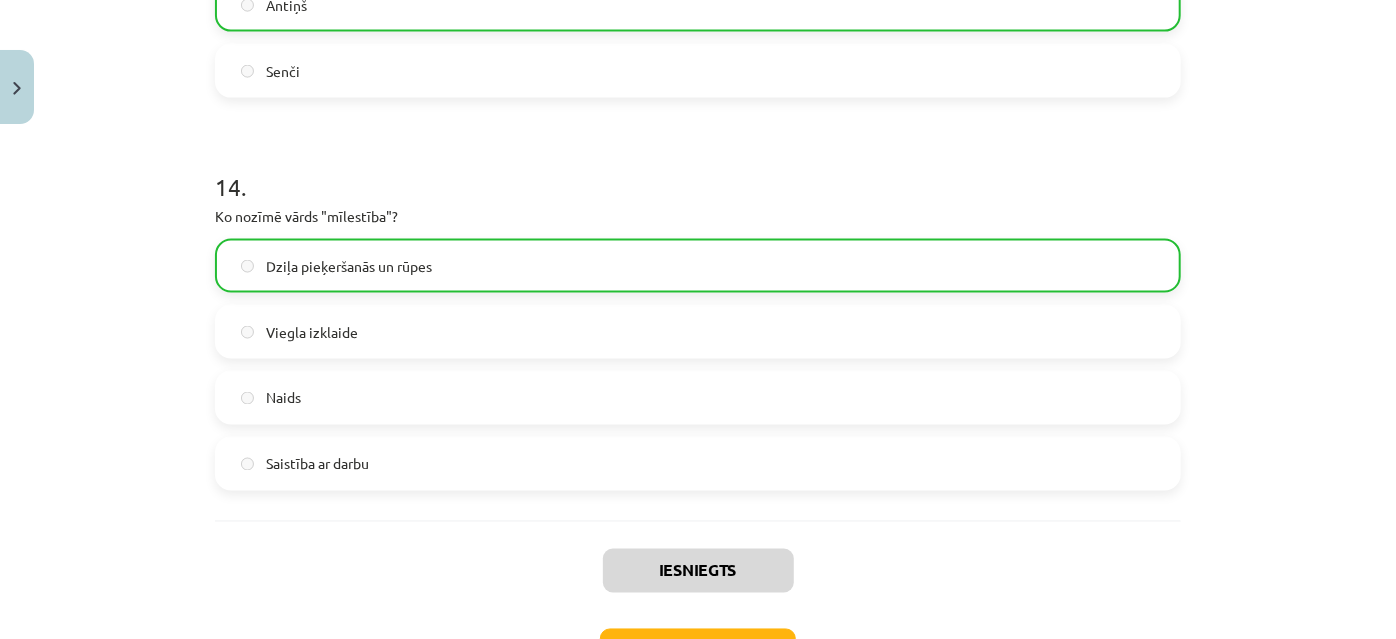 scroll, scrollTop: 5514, scrollLeft: 0, axis: vertical 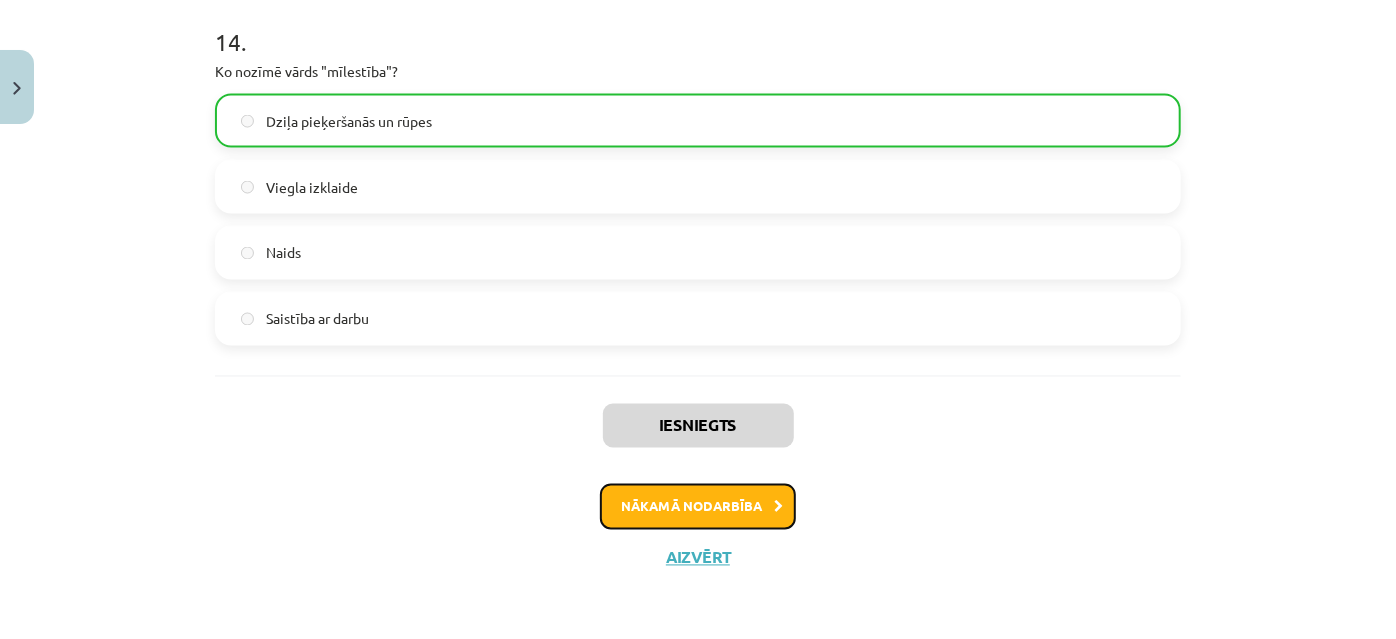click on "Nākamā nodarbība" 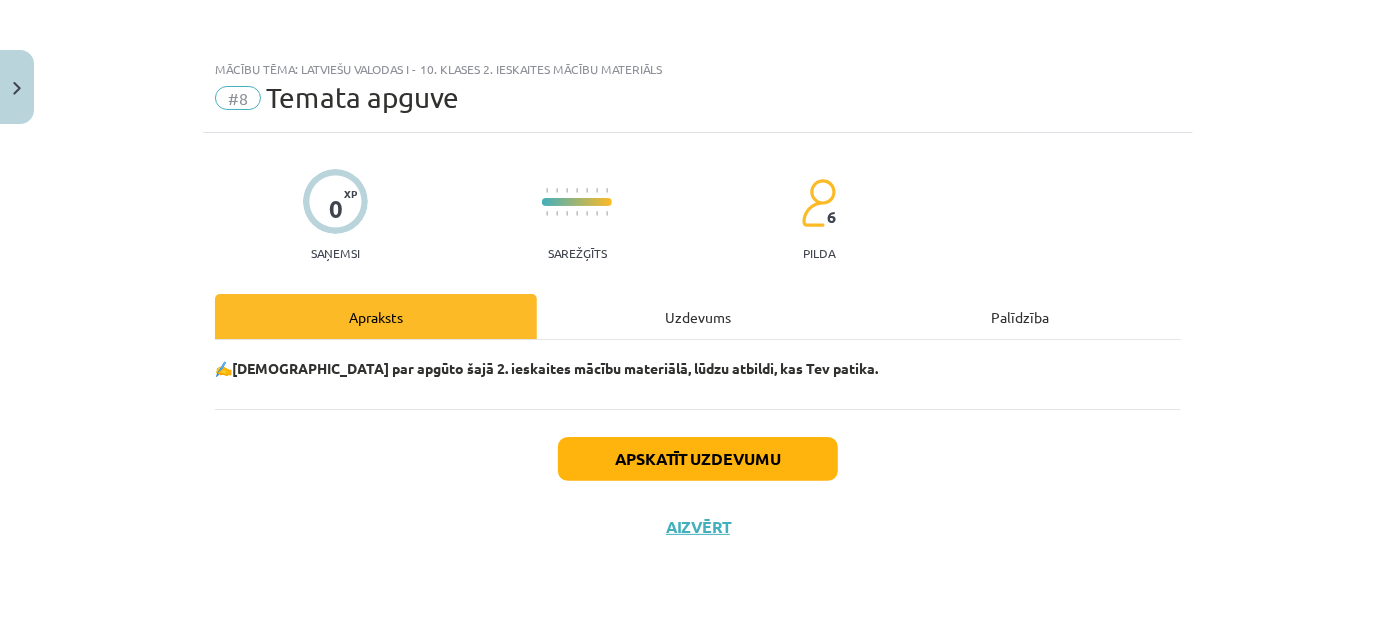 scroll, scrollTop: 0, scrollLeft: 0, axis: both 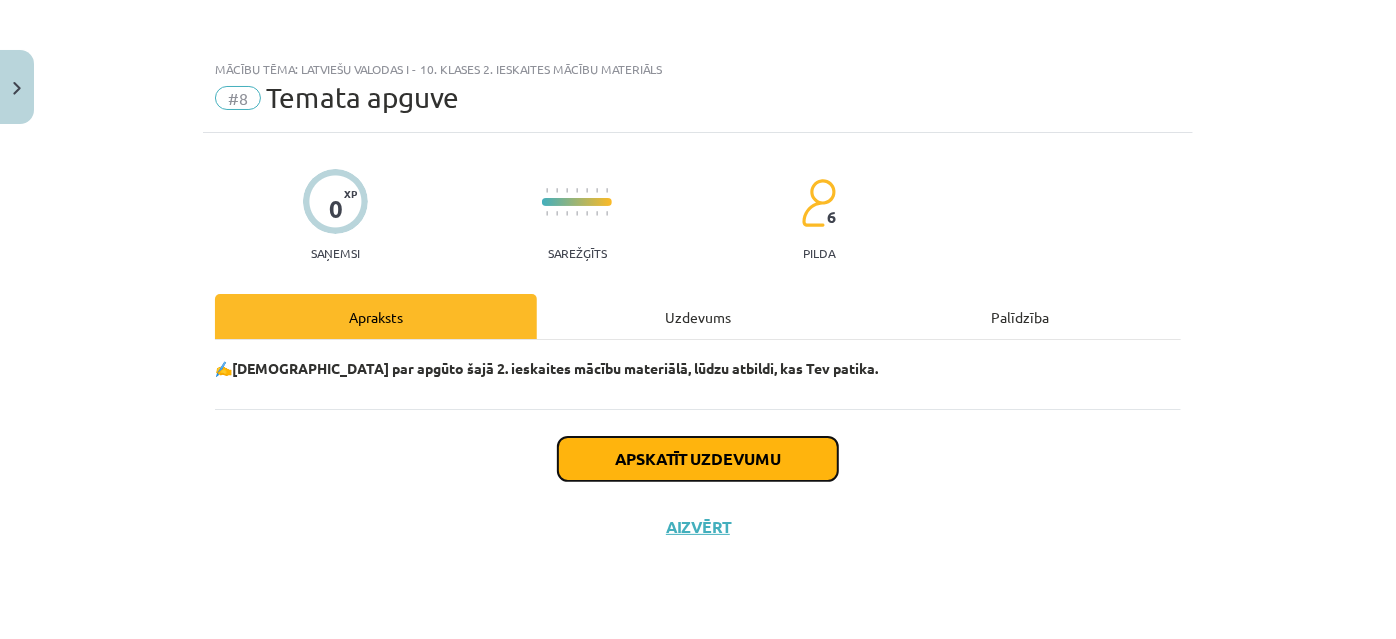 click on "Apskatīt uzdevumu" 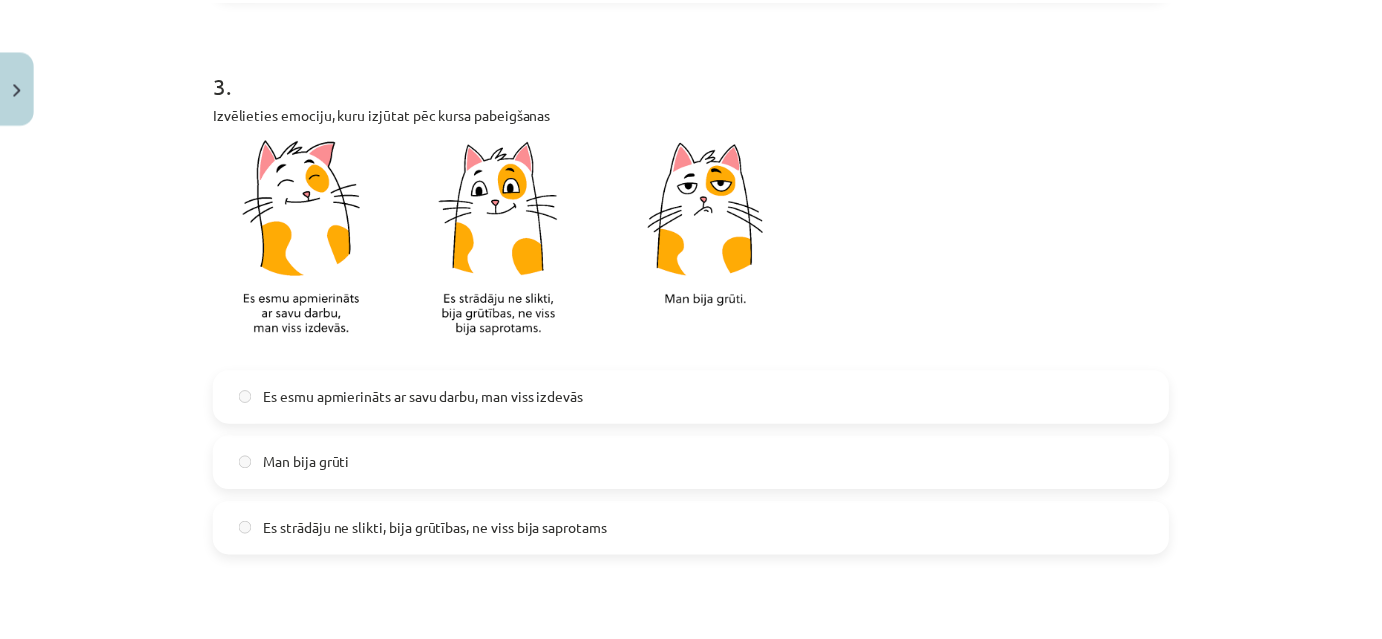 scroll, scrollTop: 1864, scrollLeft: 0, axis: vertical 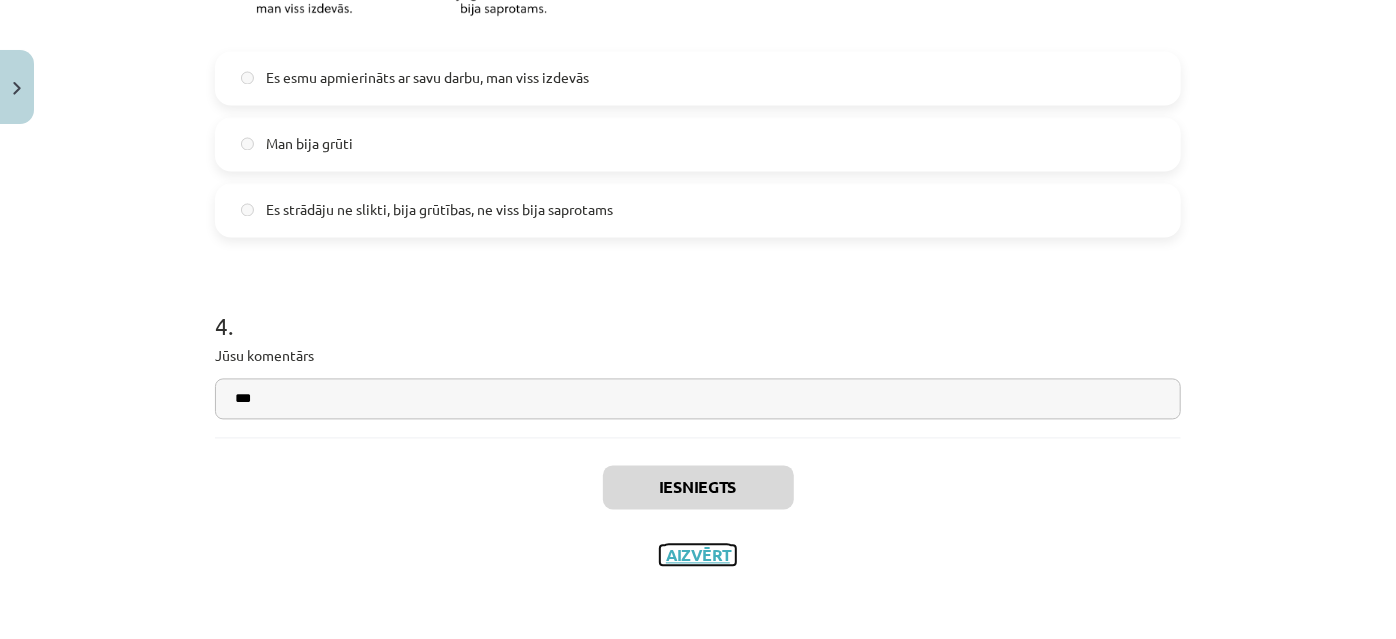 click on "Aizvērt" 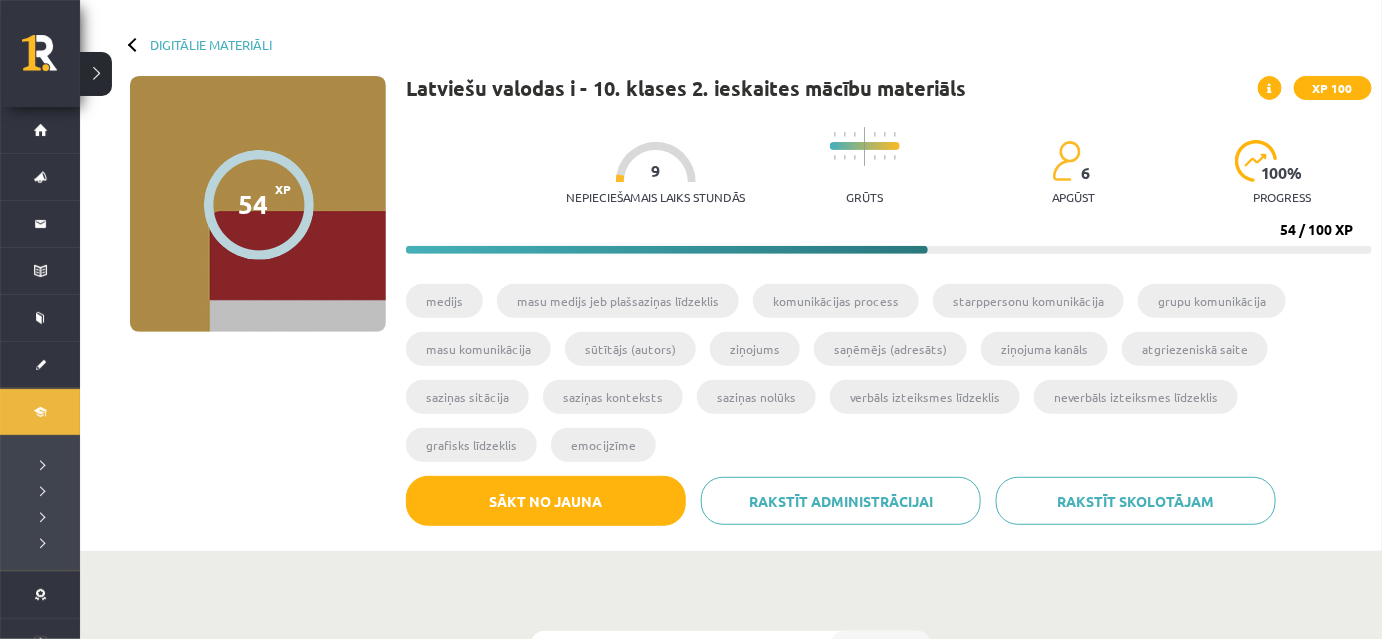 scroll, scrollTop: 0, scrollLeft: 0, axis: both 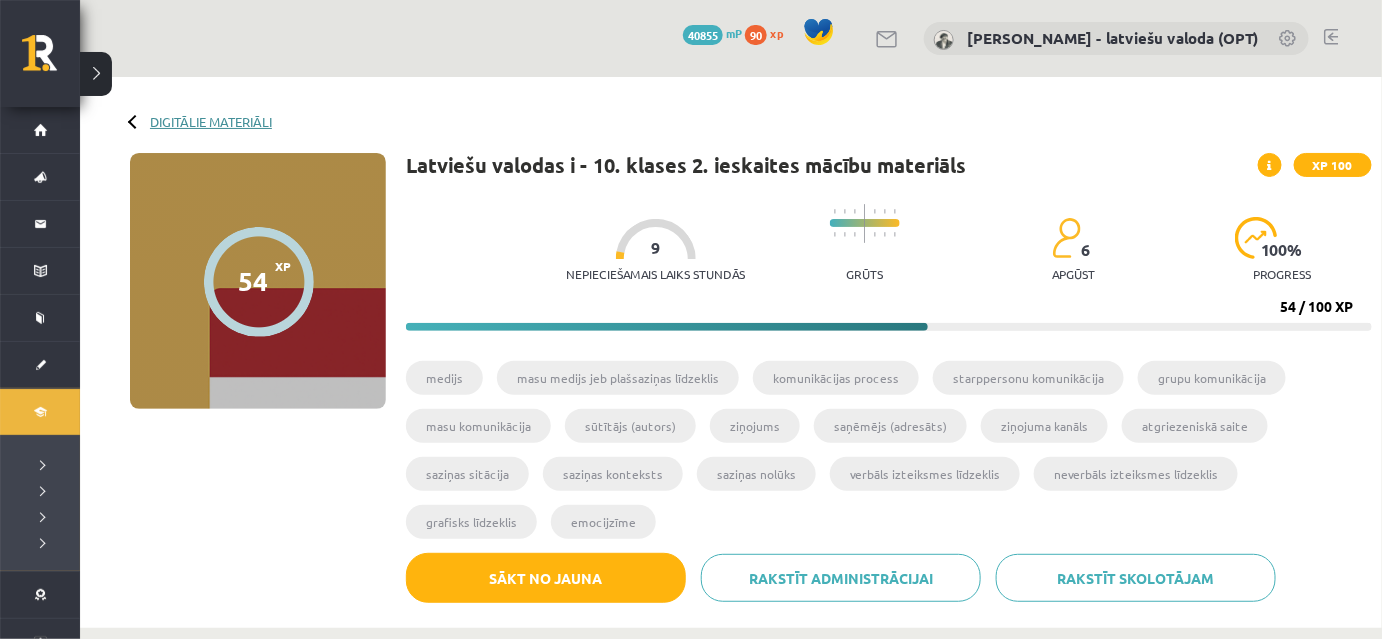 click on "Digitālie materiāli" 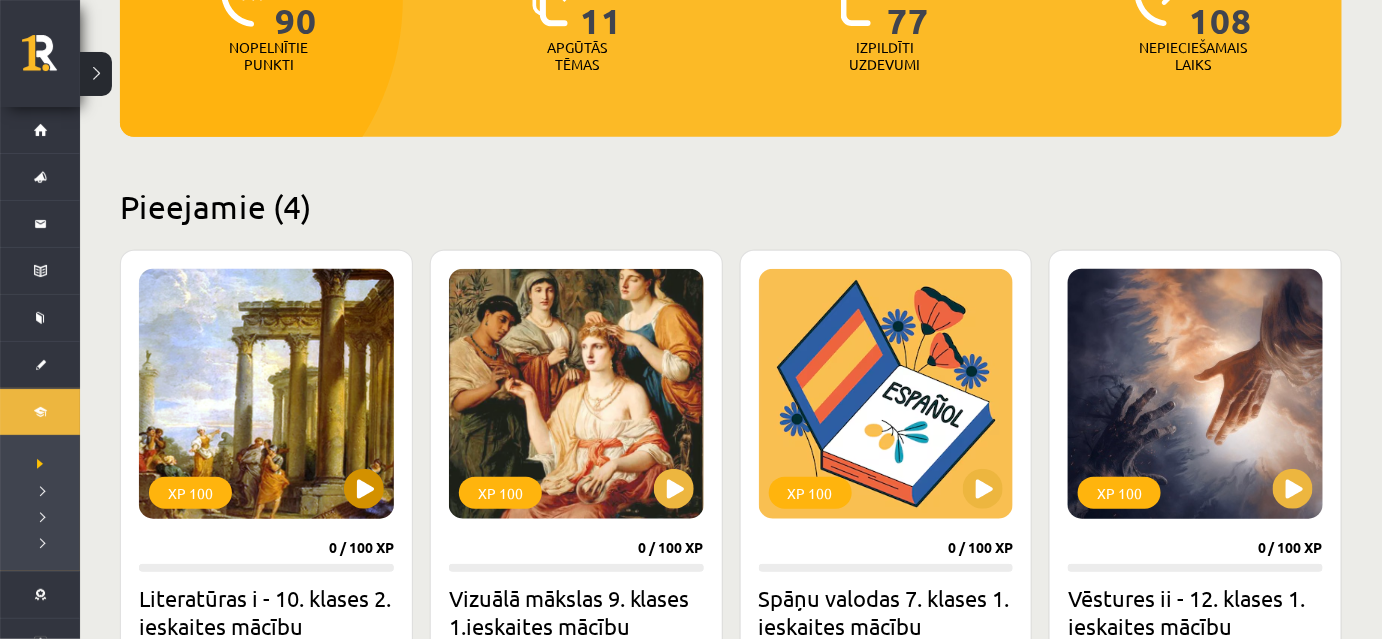 scroll, scrollTop: 363, scrollLeft: 0, axis: vertical 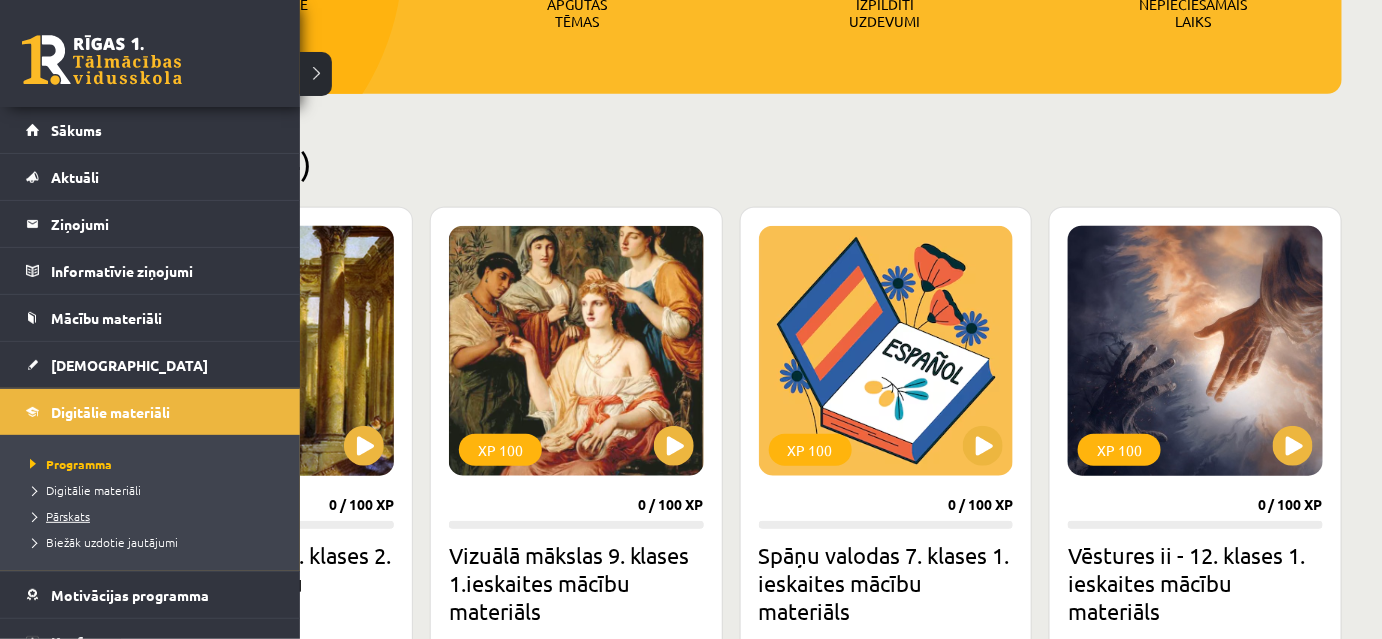 click on "Pārskats" at bounding box center (57, 516) 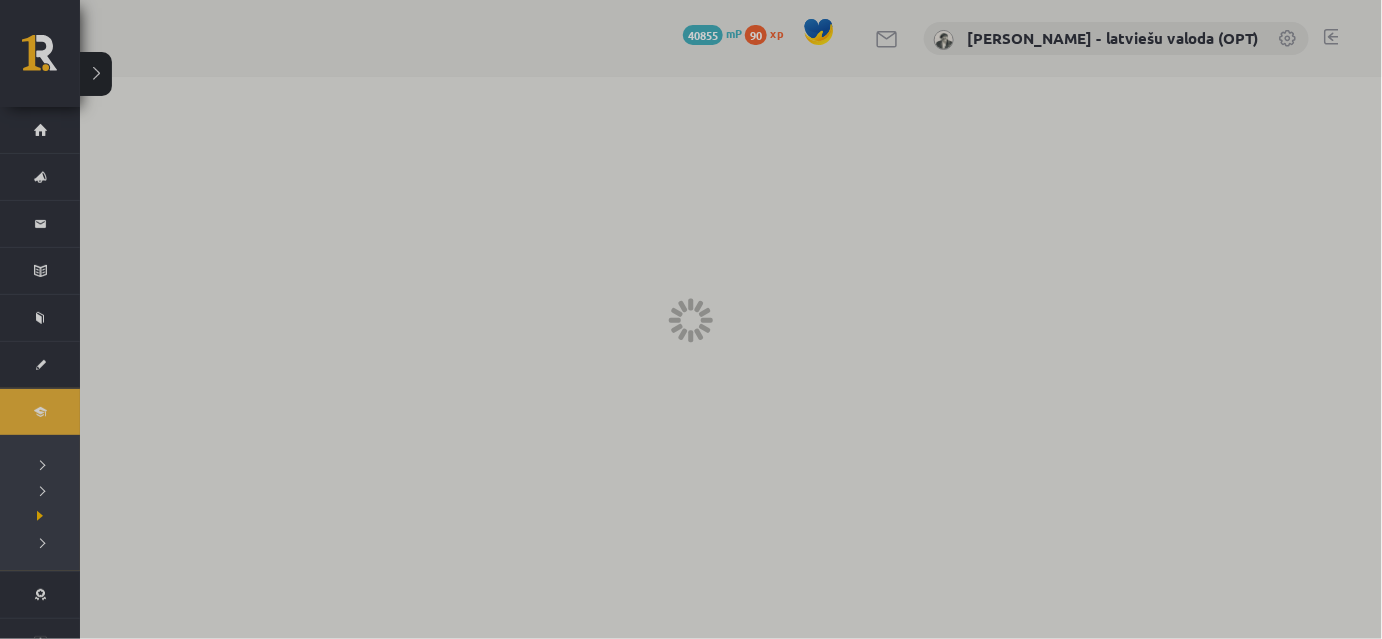 scroll, scrollTop: 0, scrollLeft: 0, axis: both 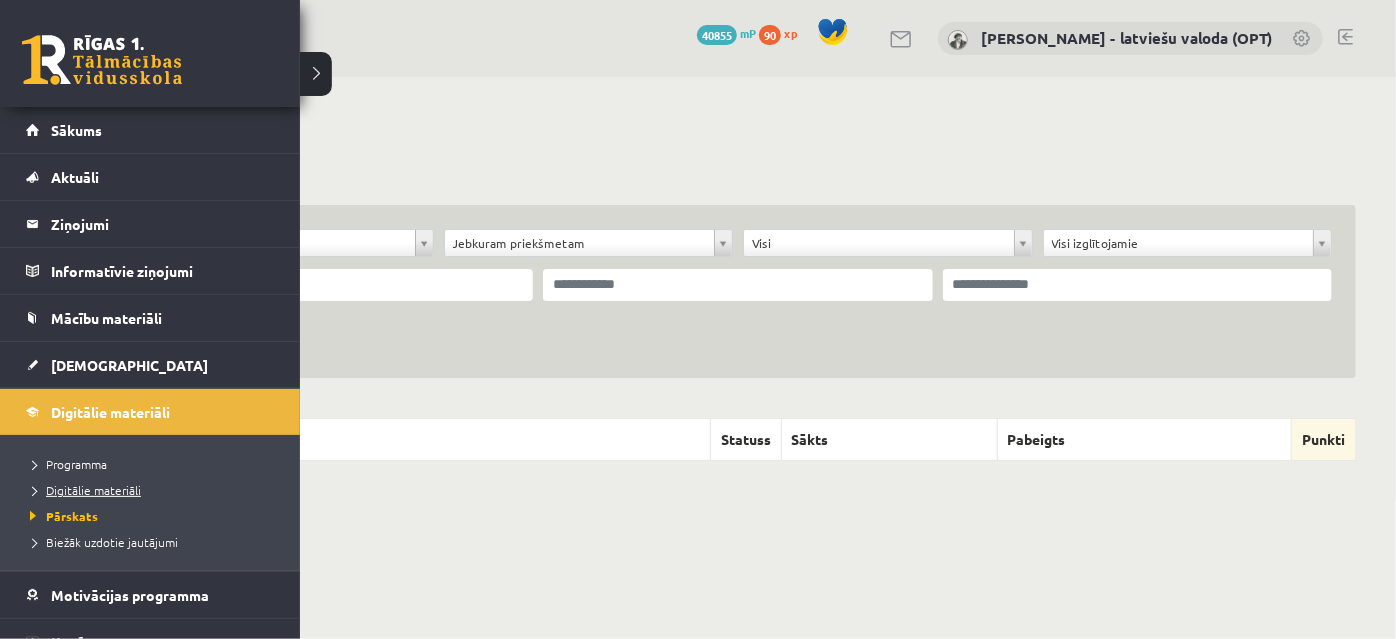 click on "Digitālie materiāli" at bounding box center [83, 490] 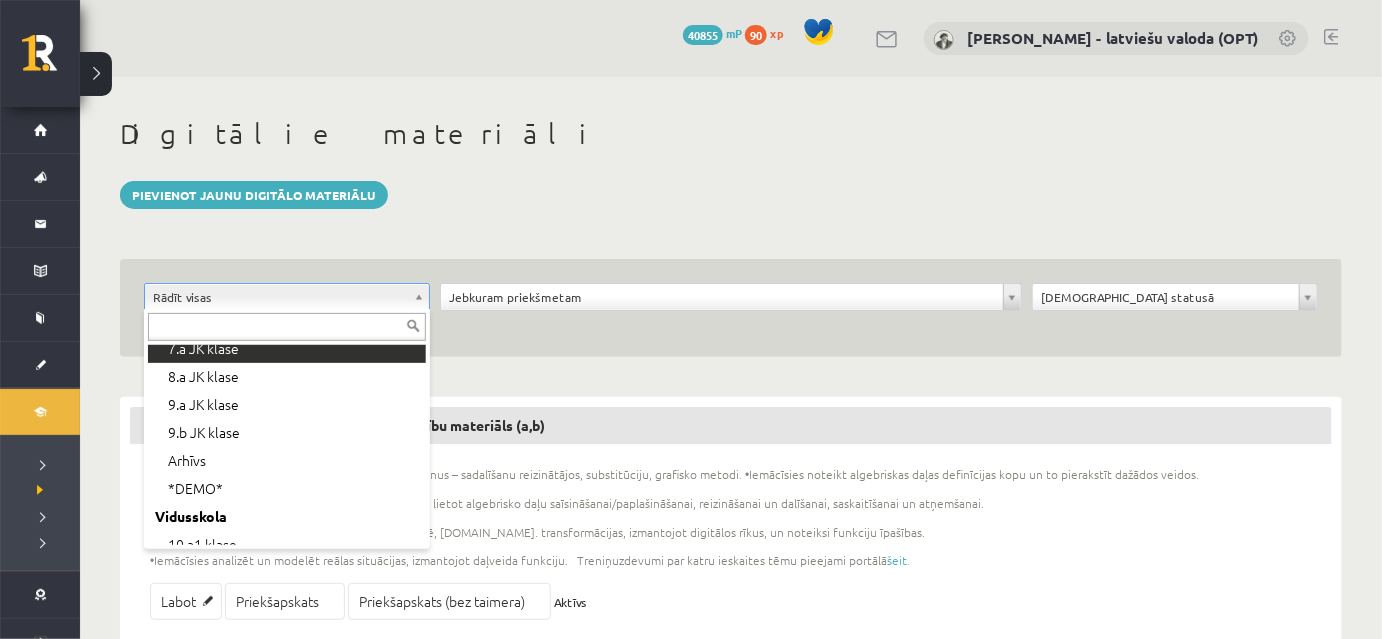 scroll, scrollTop: 272, scrollLeft: 0, axis: vertical 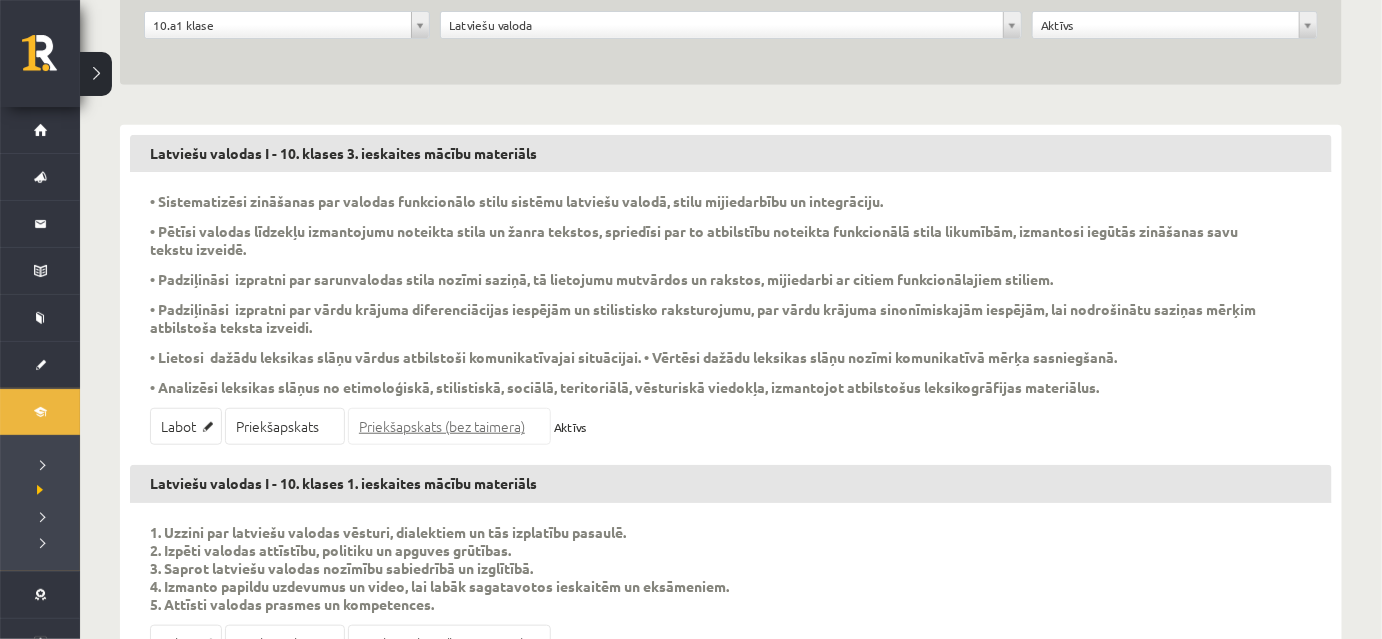 click on "Priekšapskats (bez taimera)" at bounding box center (449, 426) 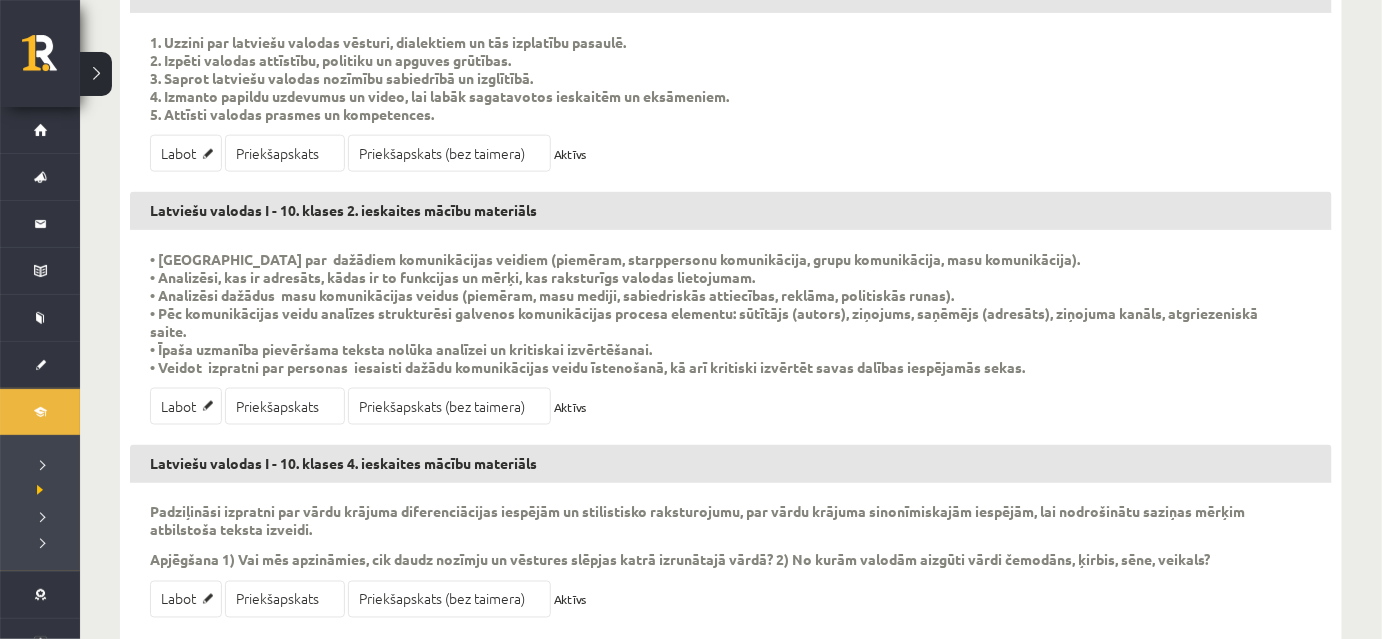 scroll, scrollTop: 806, scrollLeft: 0, axis: vertical 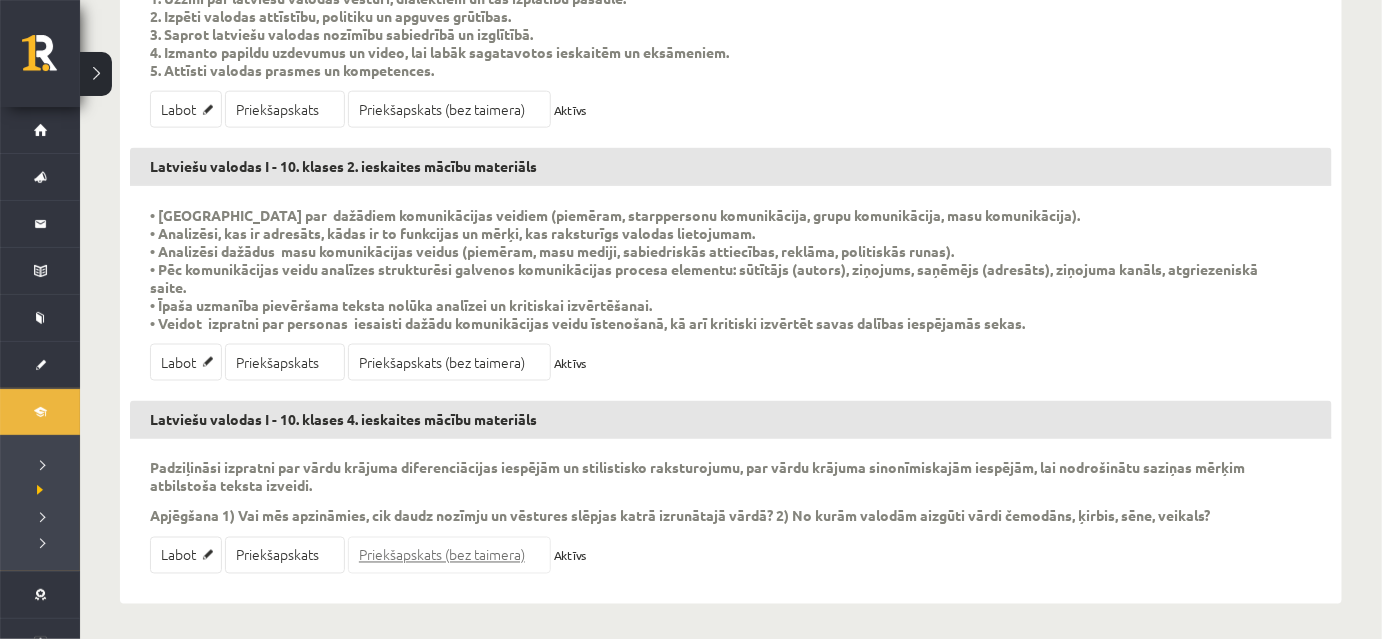 click on "Priekšapskats (bez taimera)" at bounding box center (449, 555) 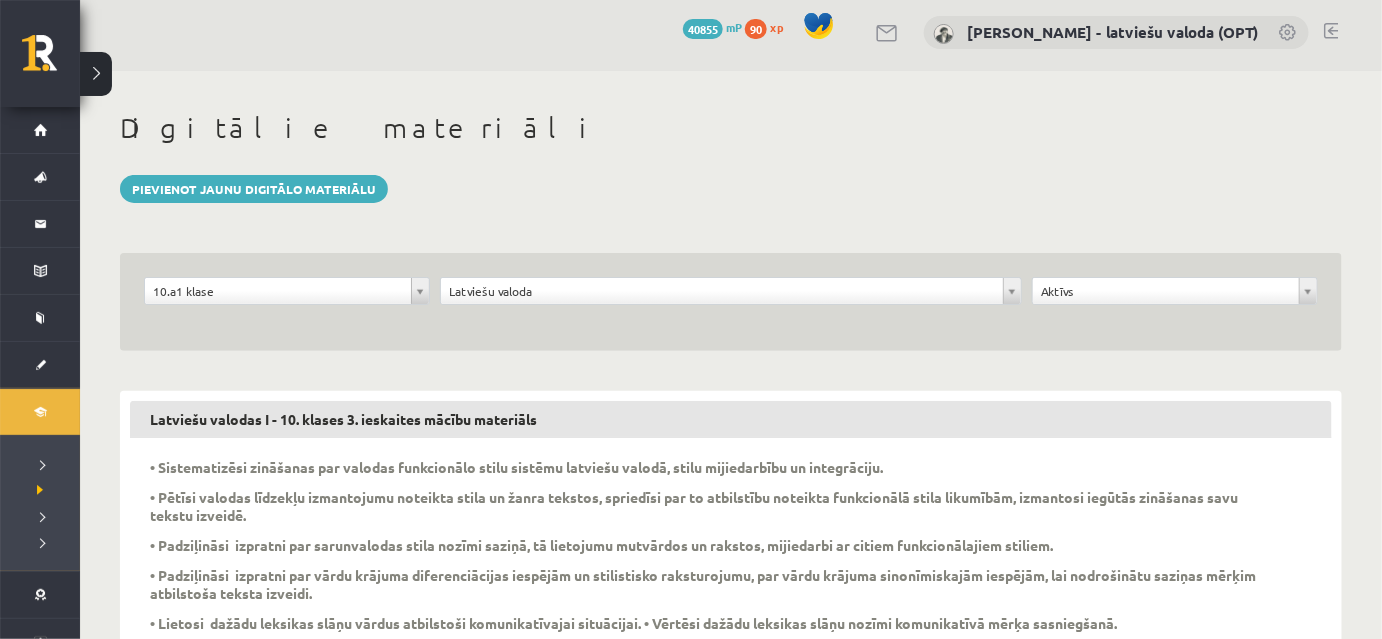 scroll, scrollTop: 0, scrollLeft: 0, axis: both 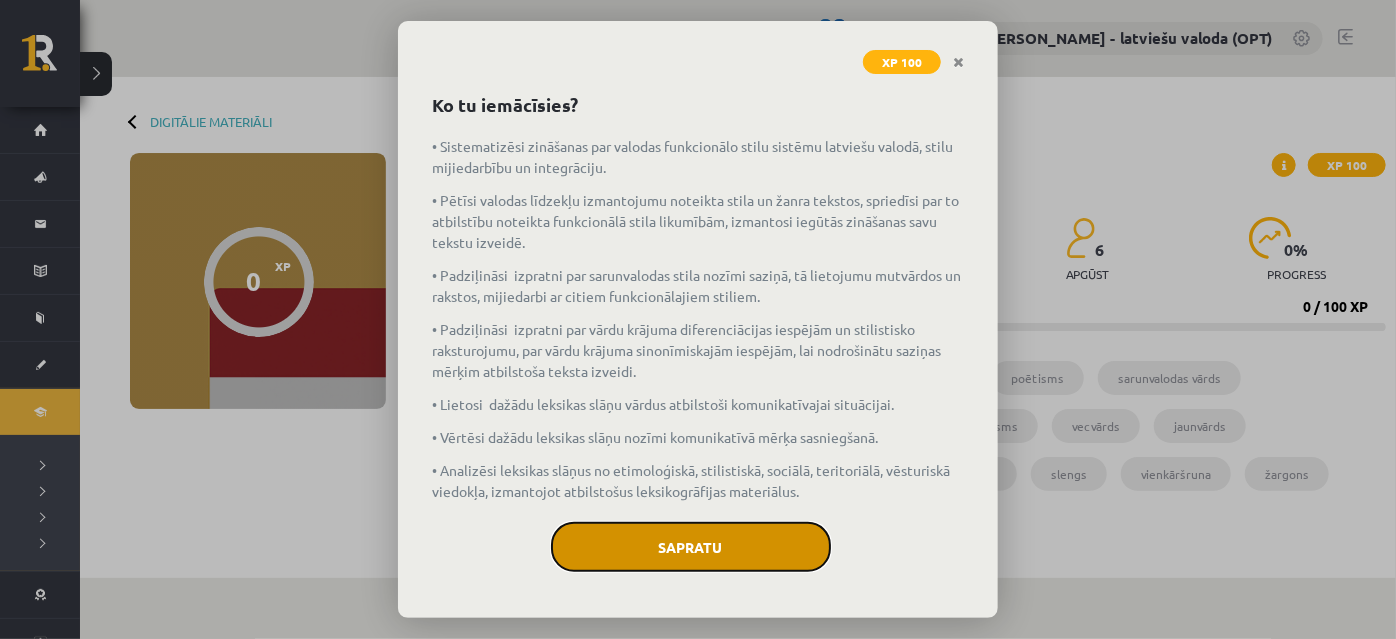click on "Sapratu" 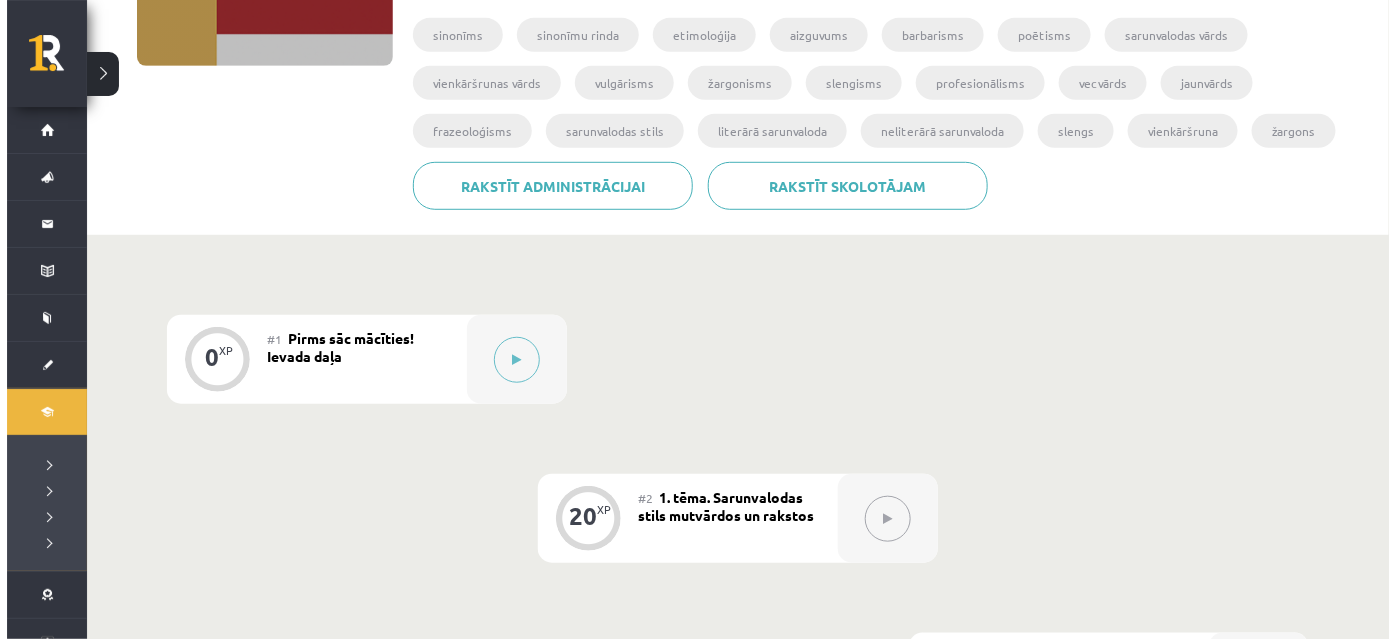 scroll, scrollTop: 454, scrollLeft: 0, axis: vertical 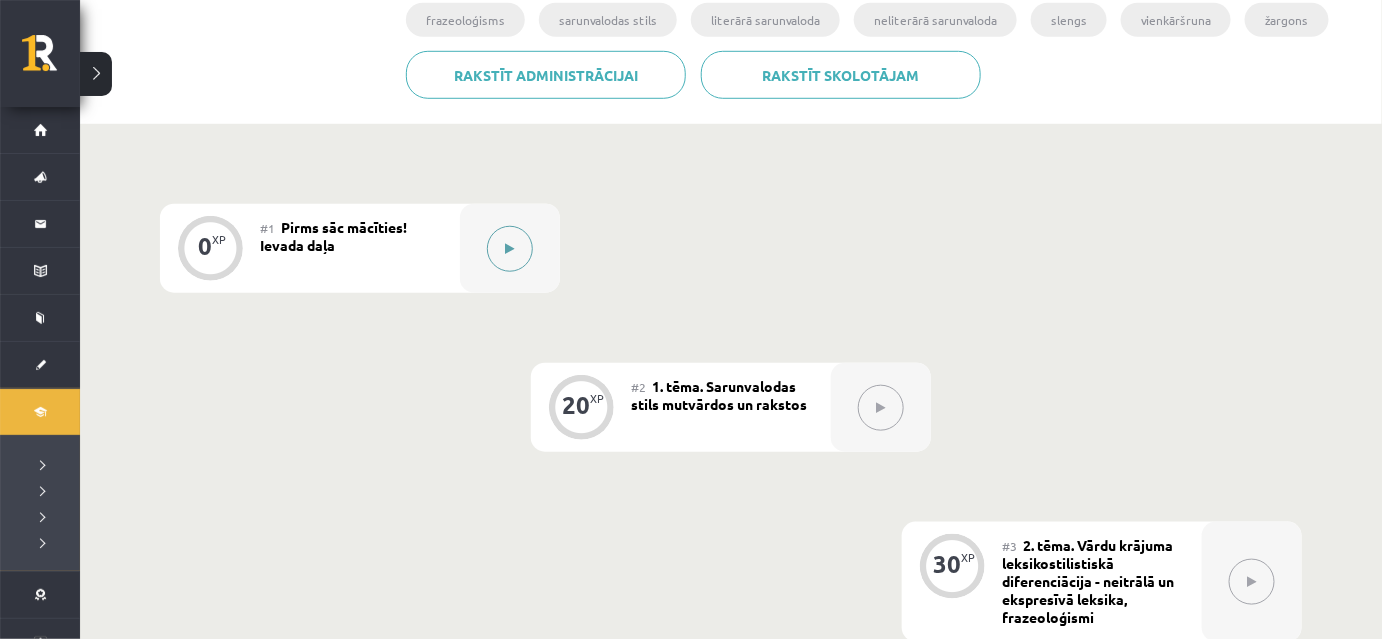 click 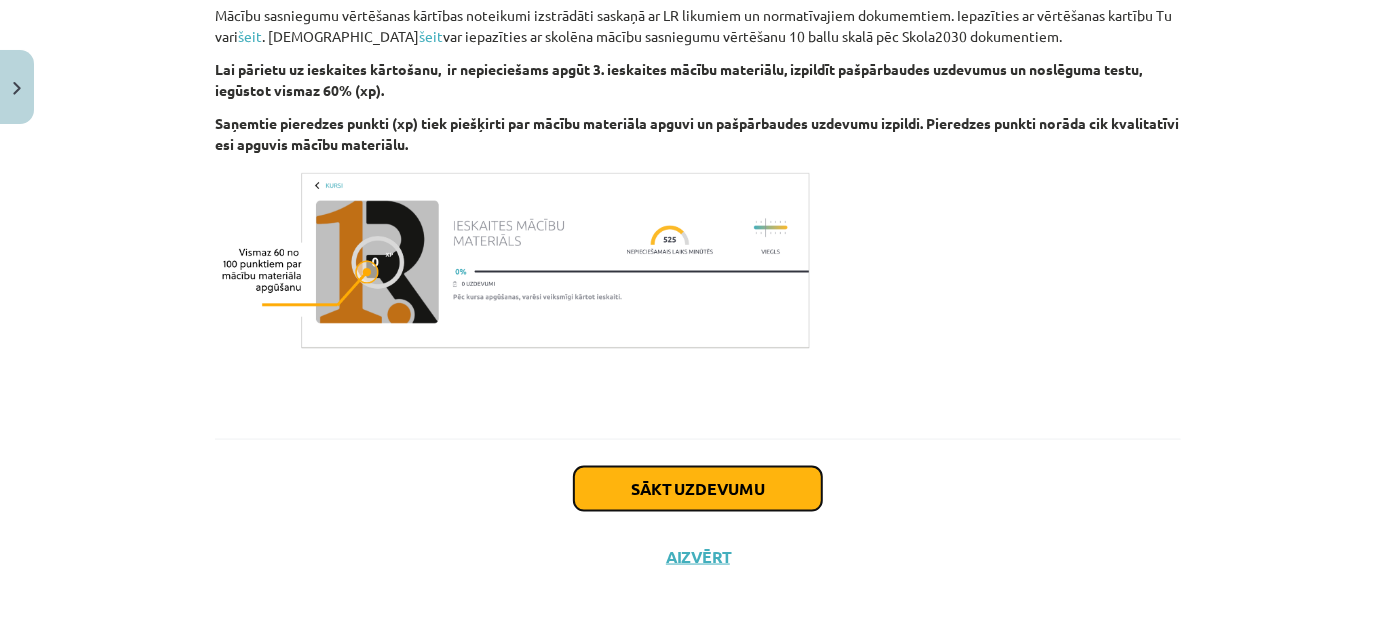 click on "Sākt uzdevumu" 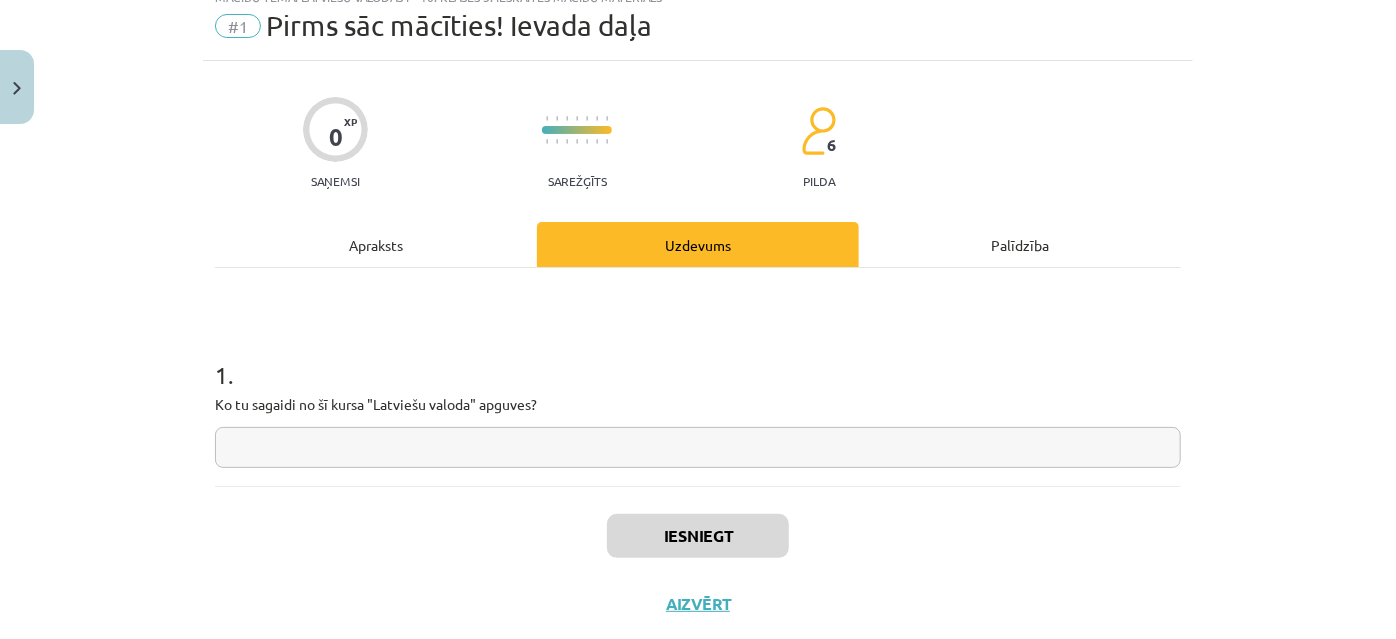 scroll, scrollTop: 50, scrollLeft: 0, axis: vertical 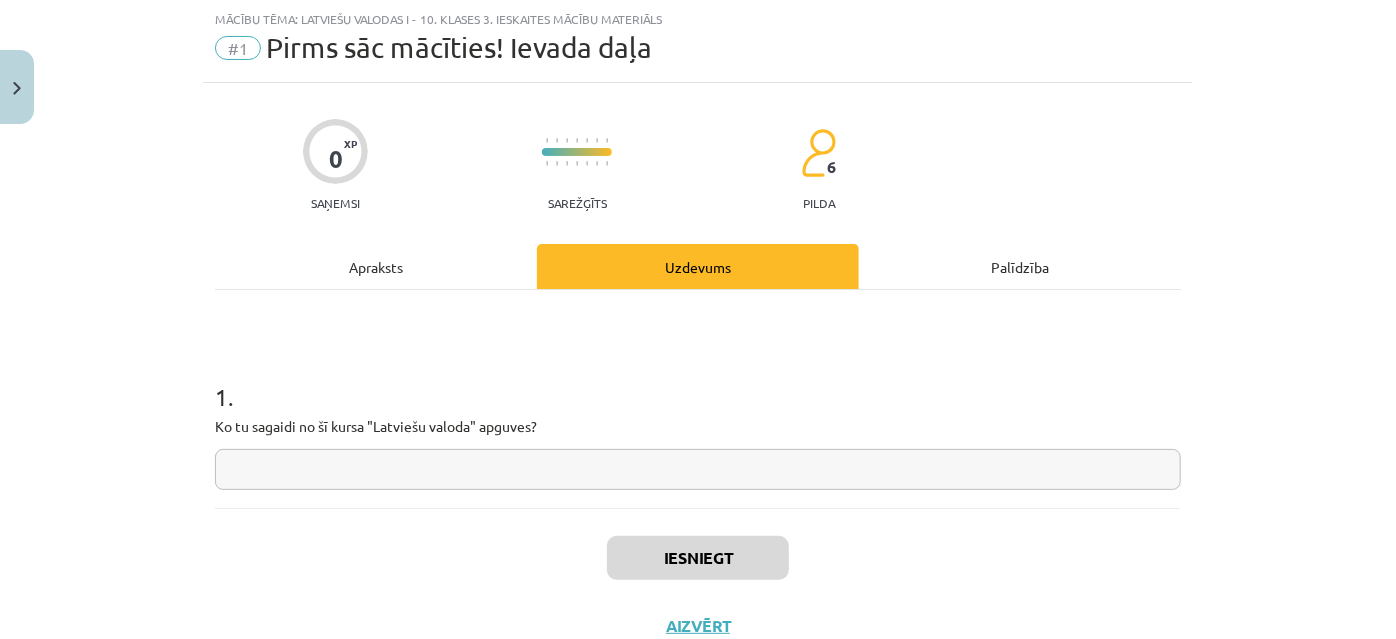 click 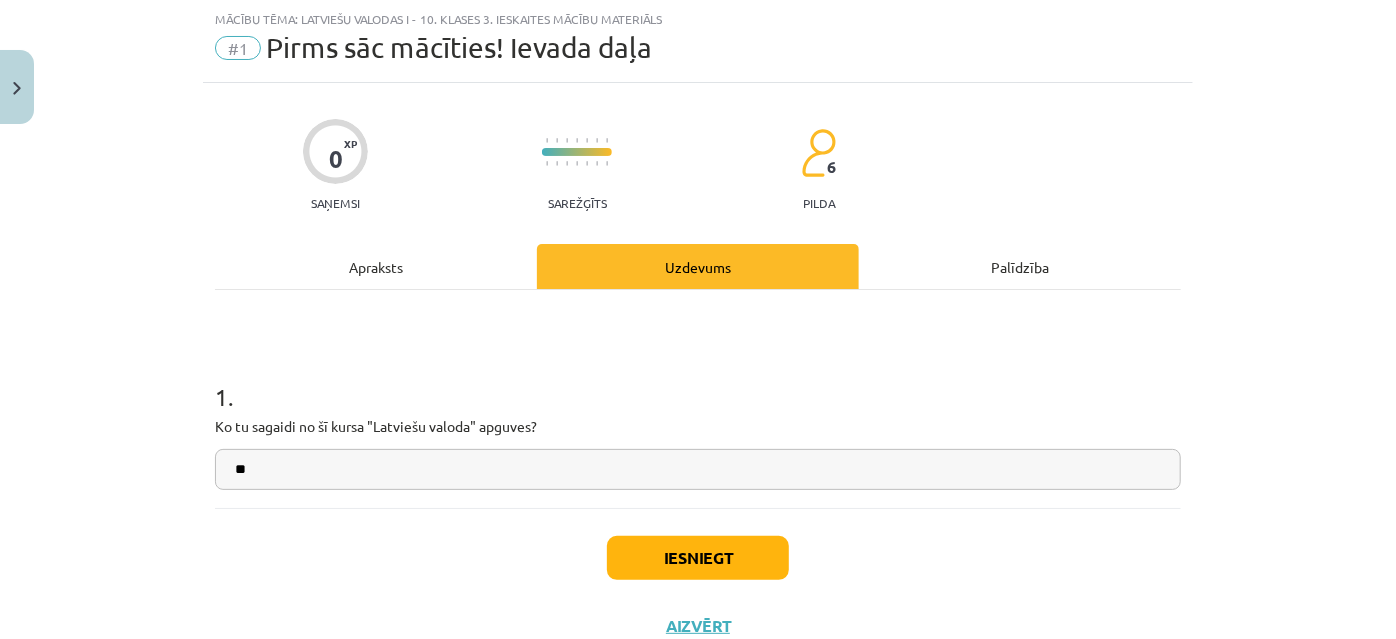 type on "**" 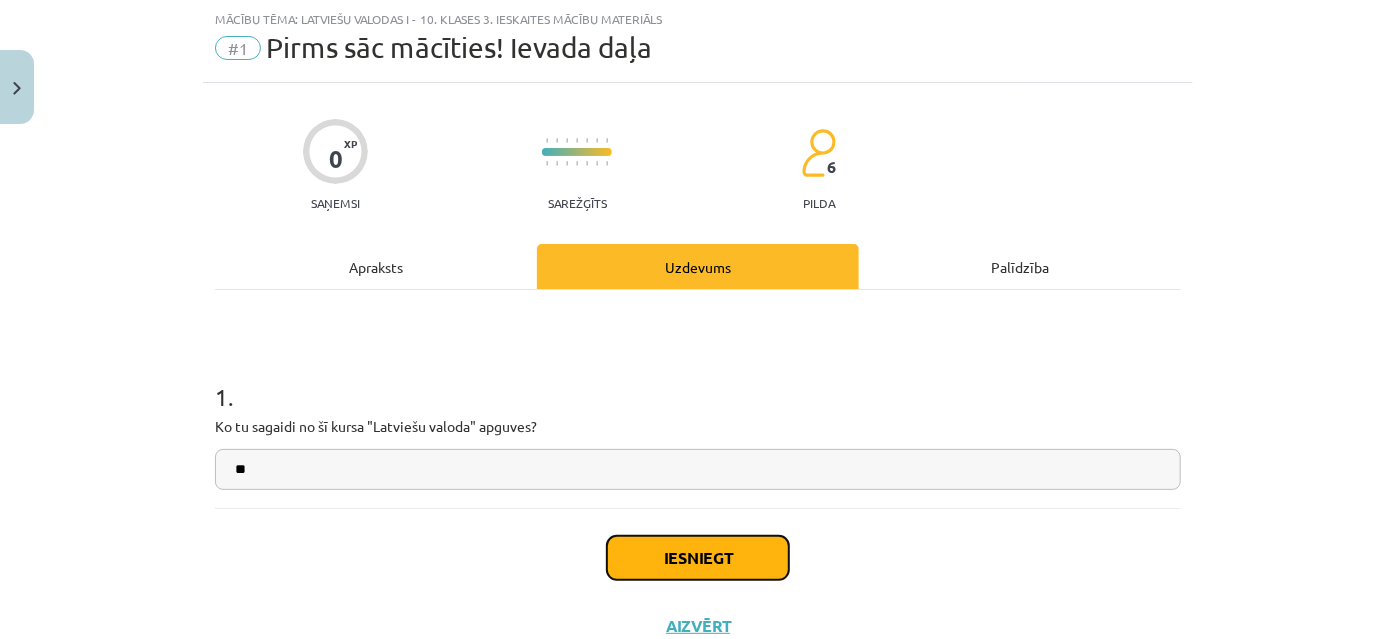 click on "Iesniegt" 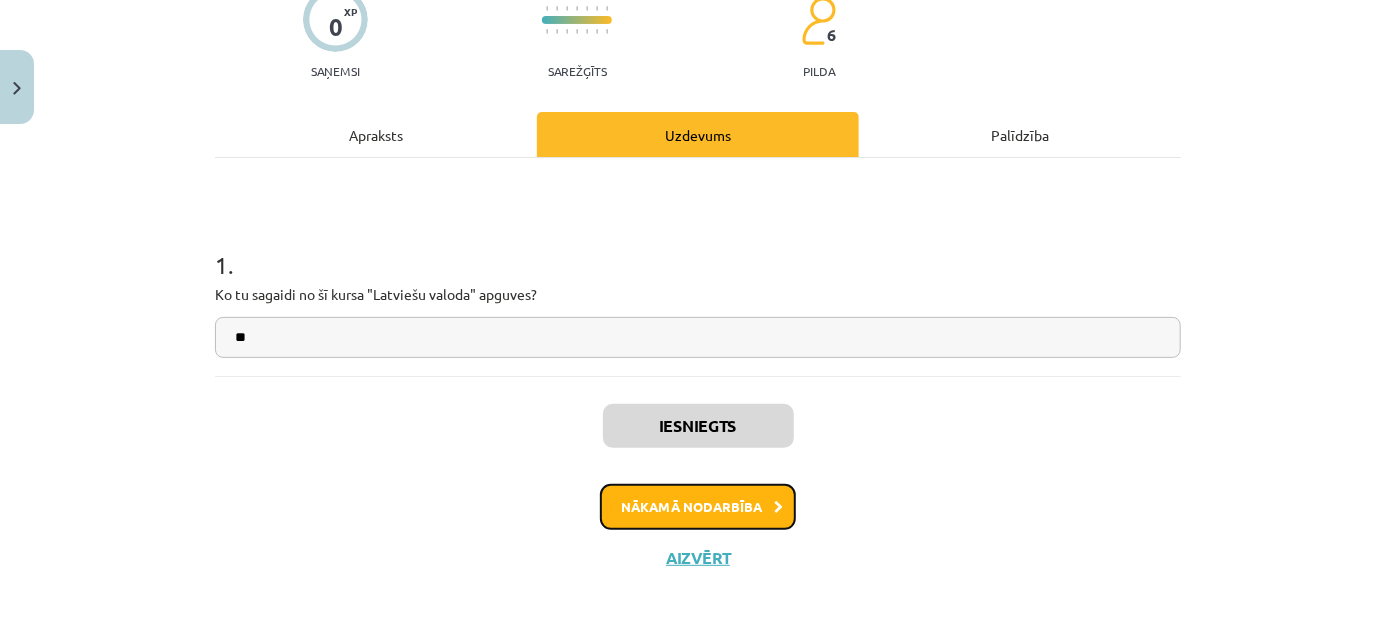 click on "Nākamā nodarbība" 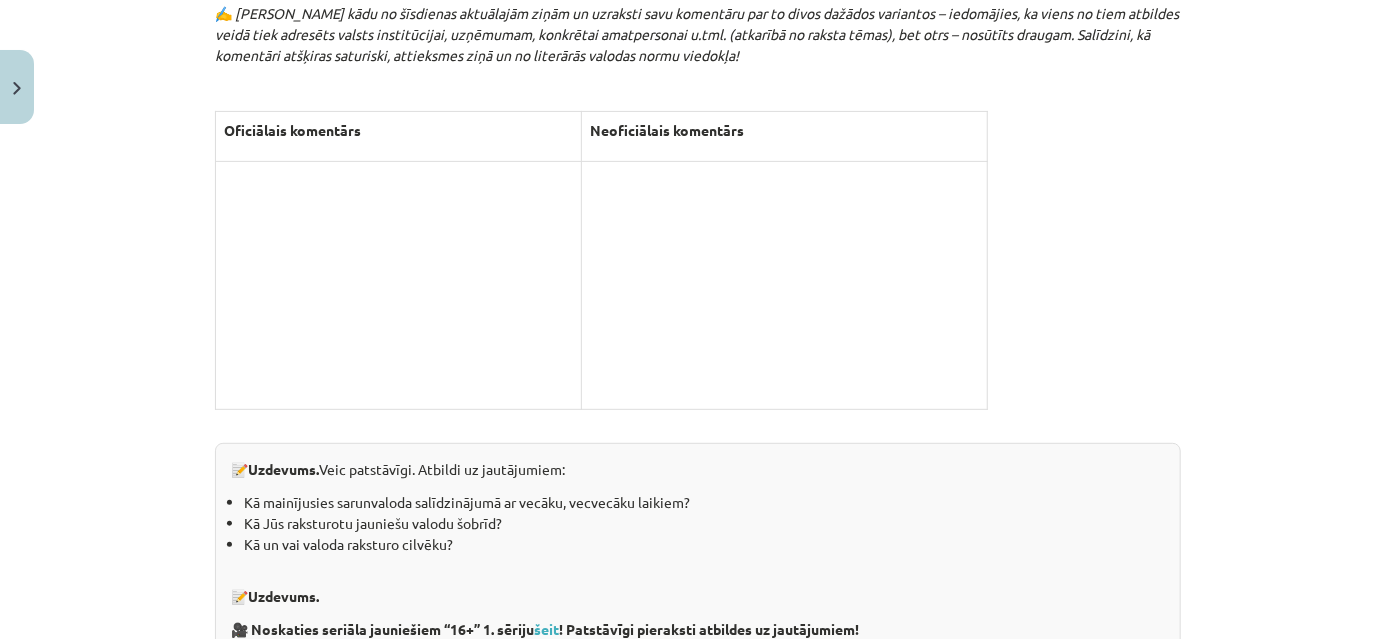 scroll, scrollTop: 4514, scrollLeft: 0, axis: vertical 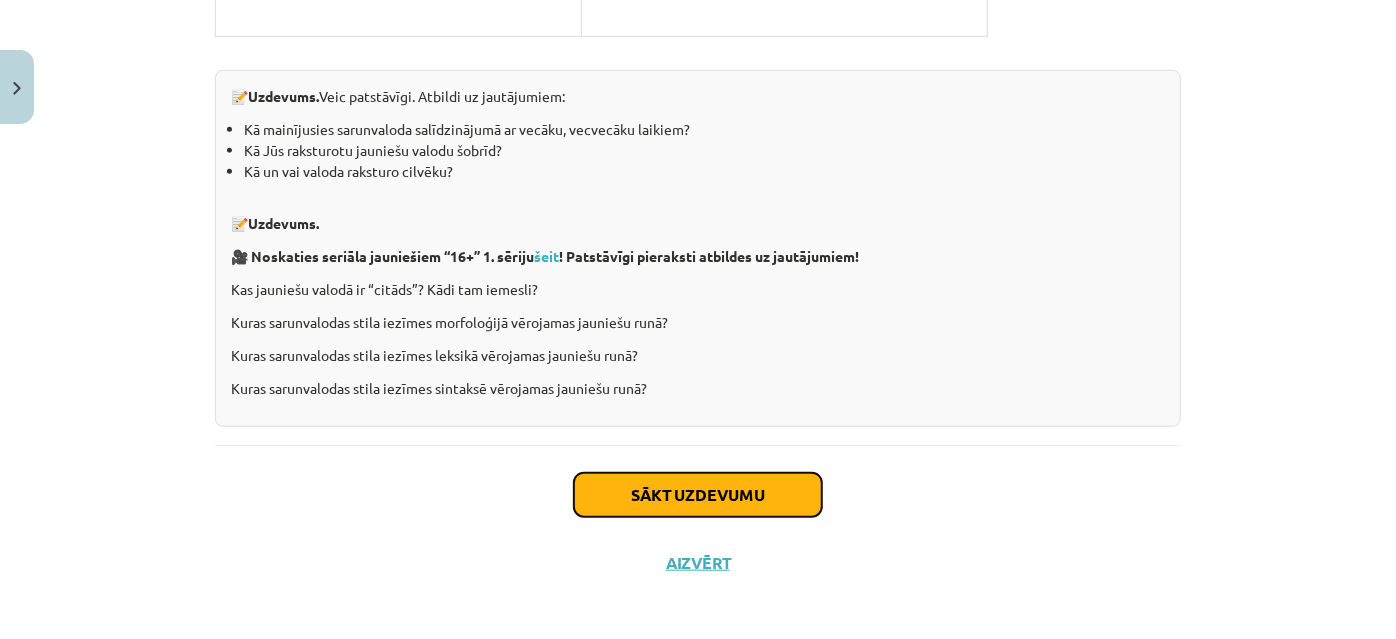 click on "Sākt uzdevumu" 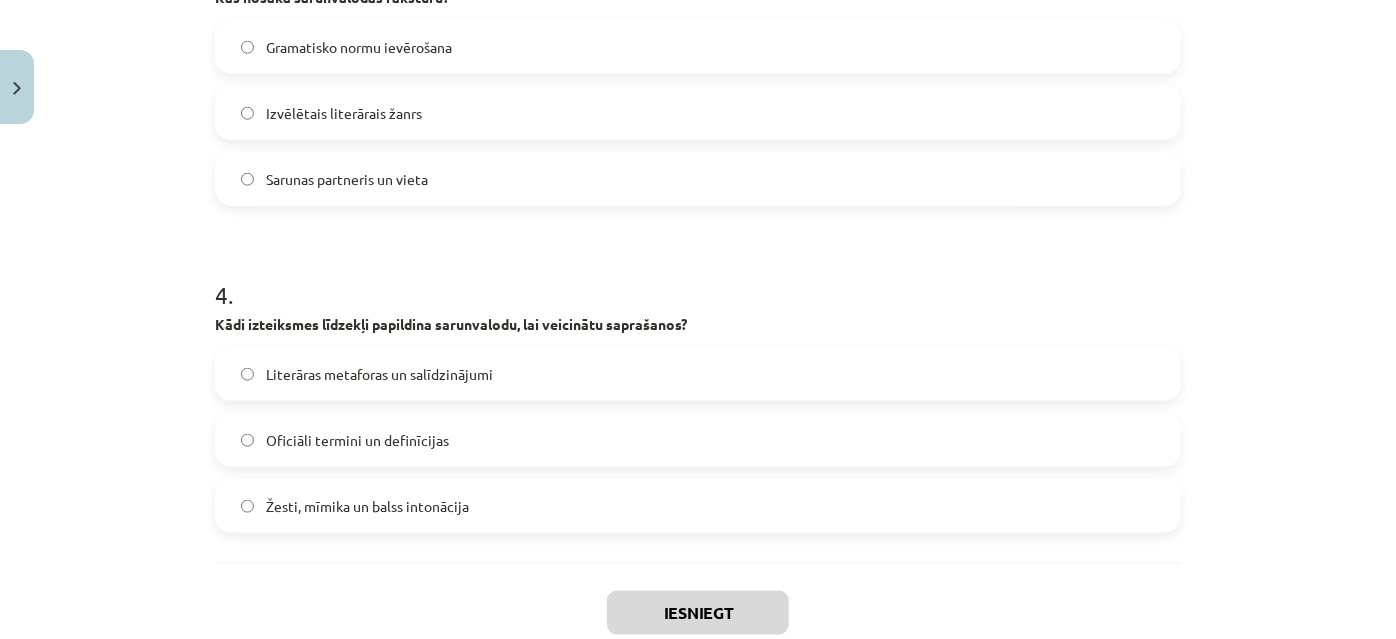 scroll, scrollTop: 1258, scrollLeft: 0, axis: vertical 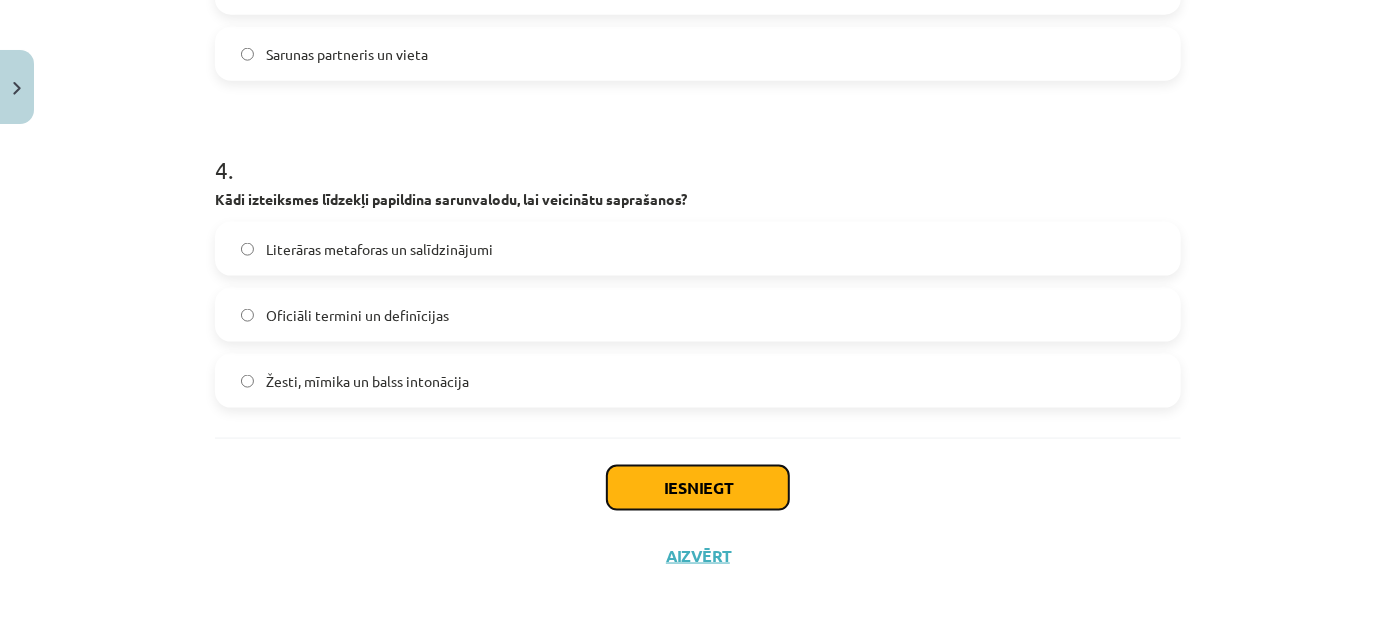 click on "Iesniegt" 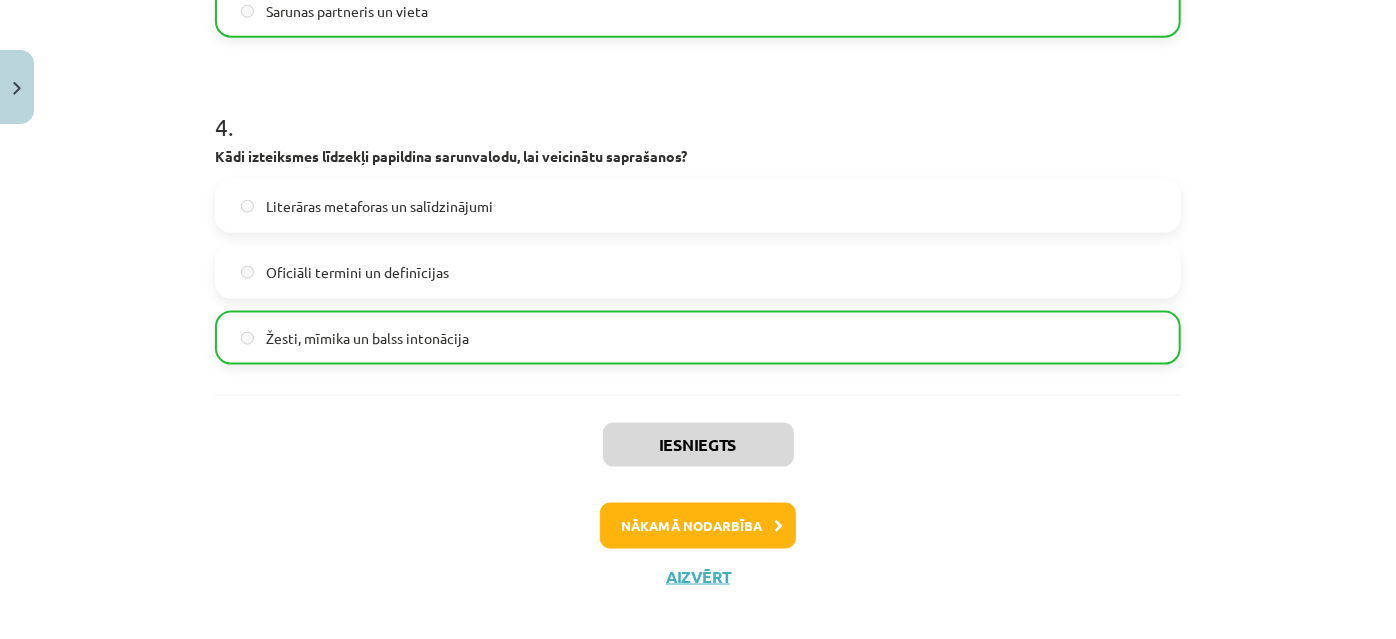 scroll, scrollTop: 1320, scrollLeft: 0, axis: vertical 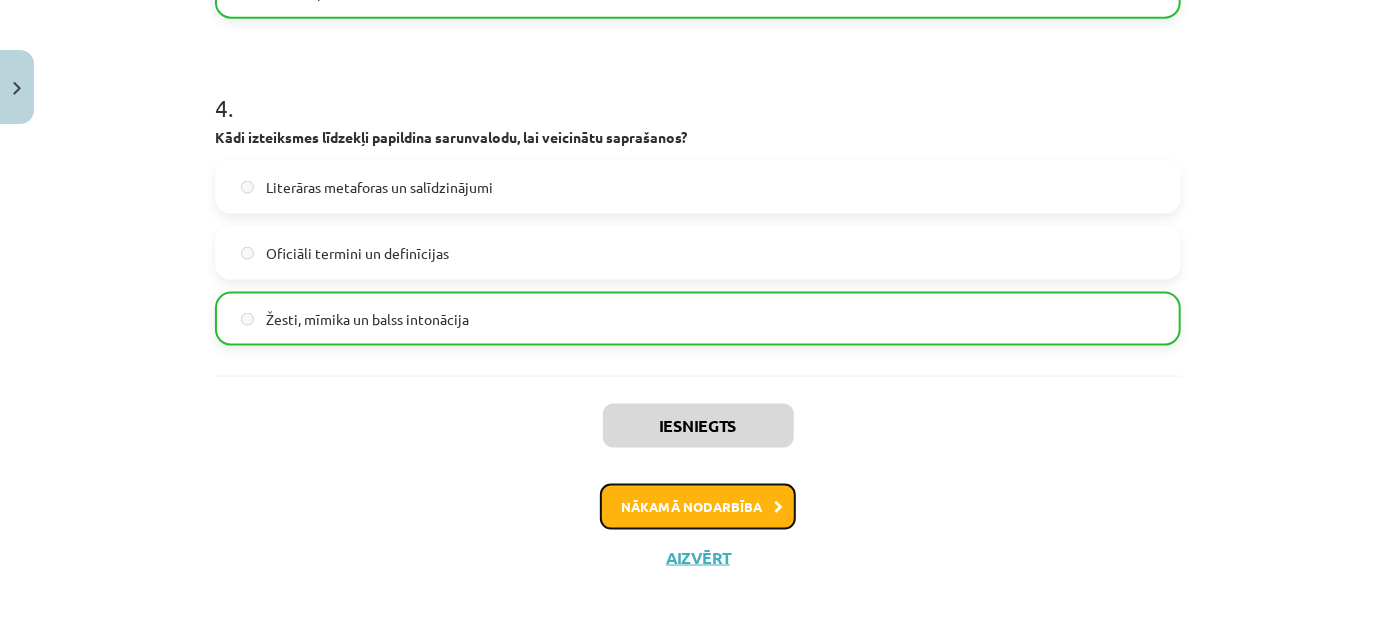 click on "Nākamā nodarbība" 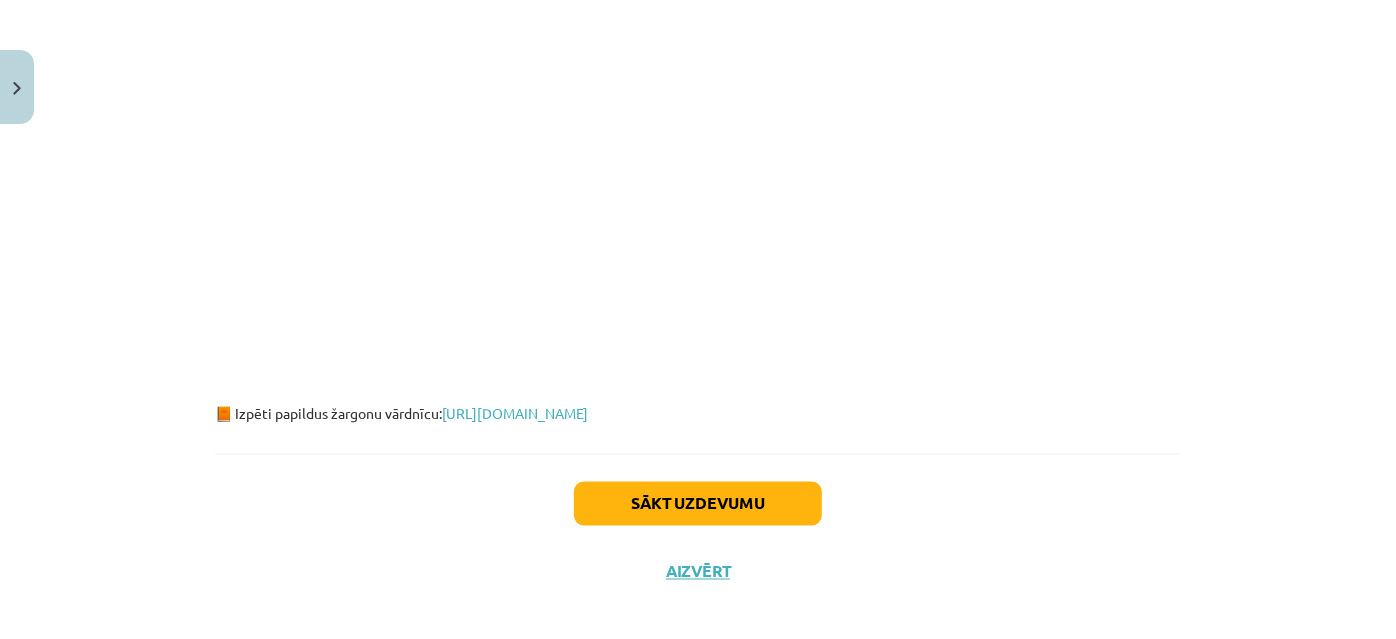 scroll, scrollTop: 5272, scrollLeft: 0, axis: vertical 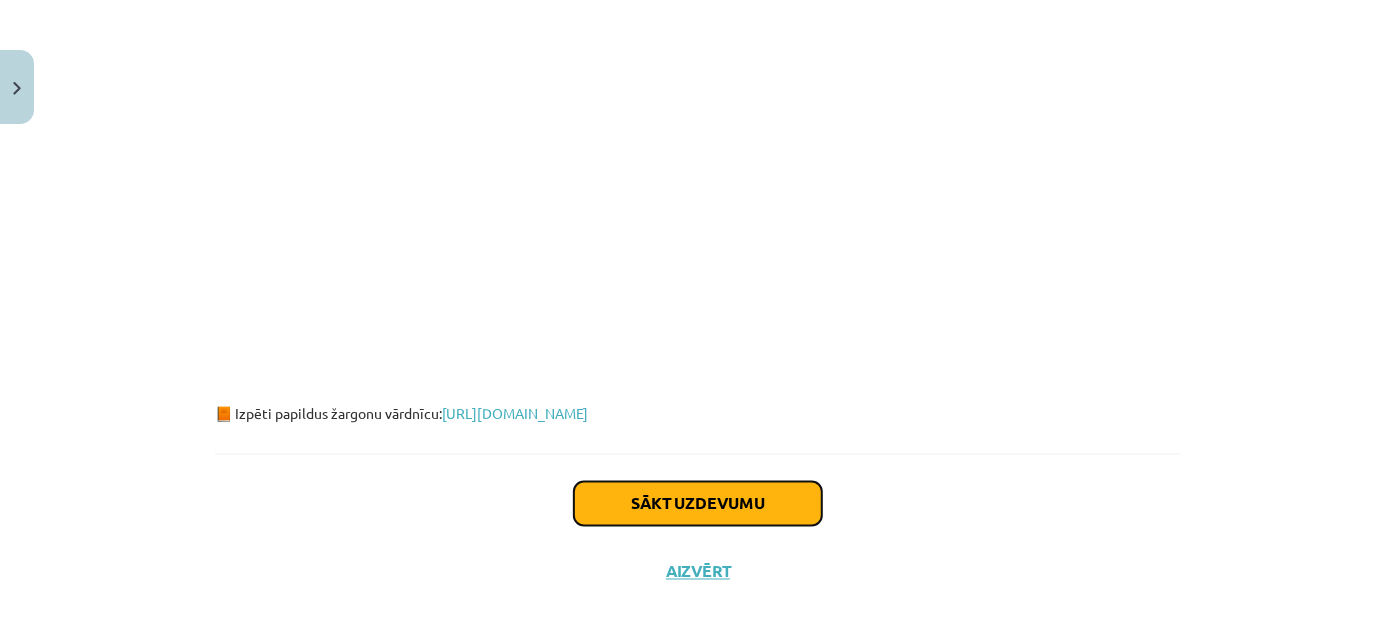click on "Sākt uzdevumu" 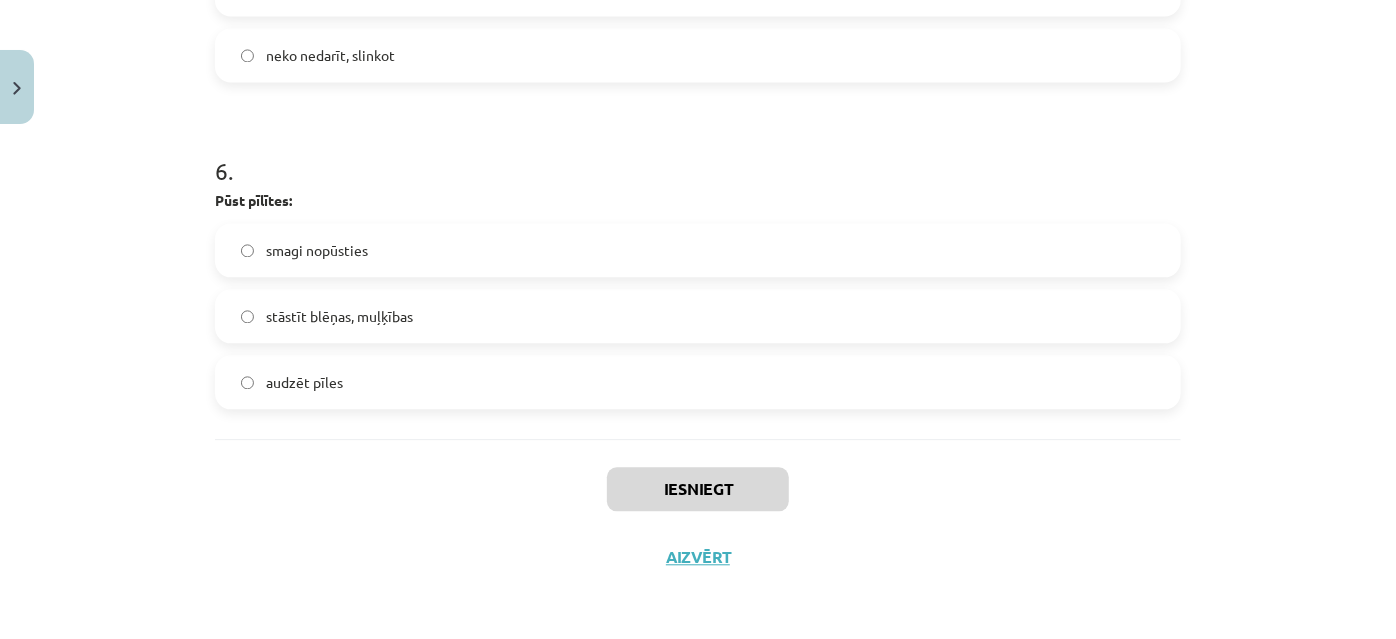 scroll, scrollTop: 2141, scrollLeft: 0, axis: vertical 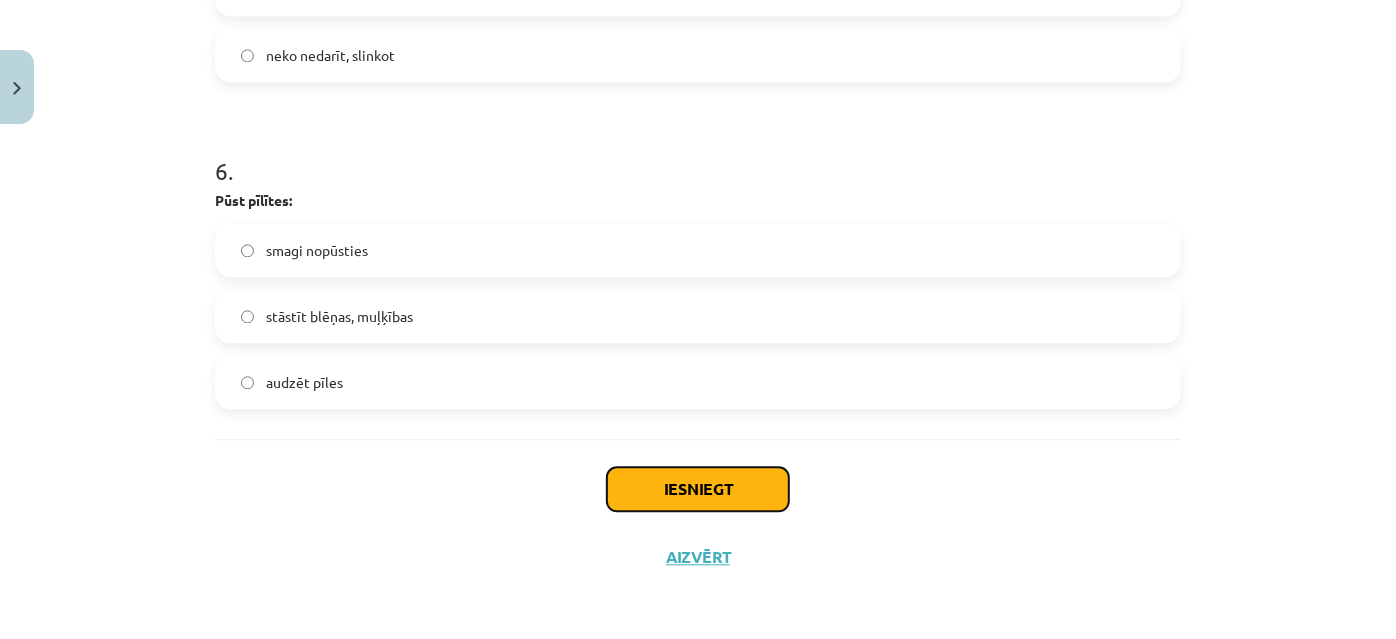 click on "Iesniegt" 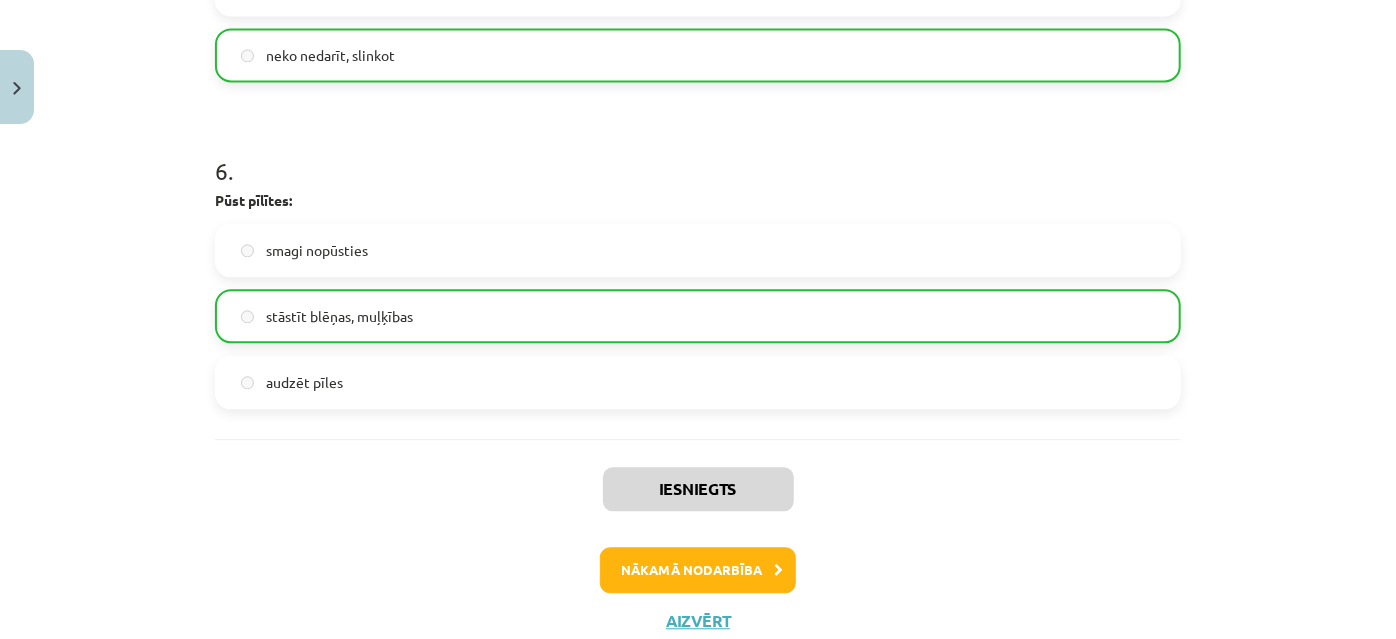 scroll, scrollTop: 2205, scrollLeft: 0, axis: vertical 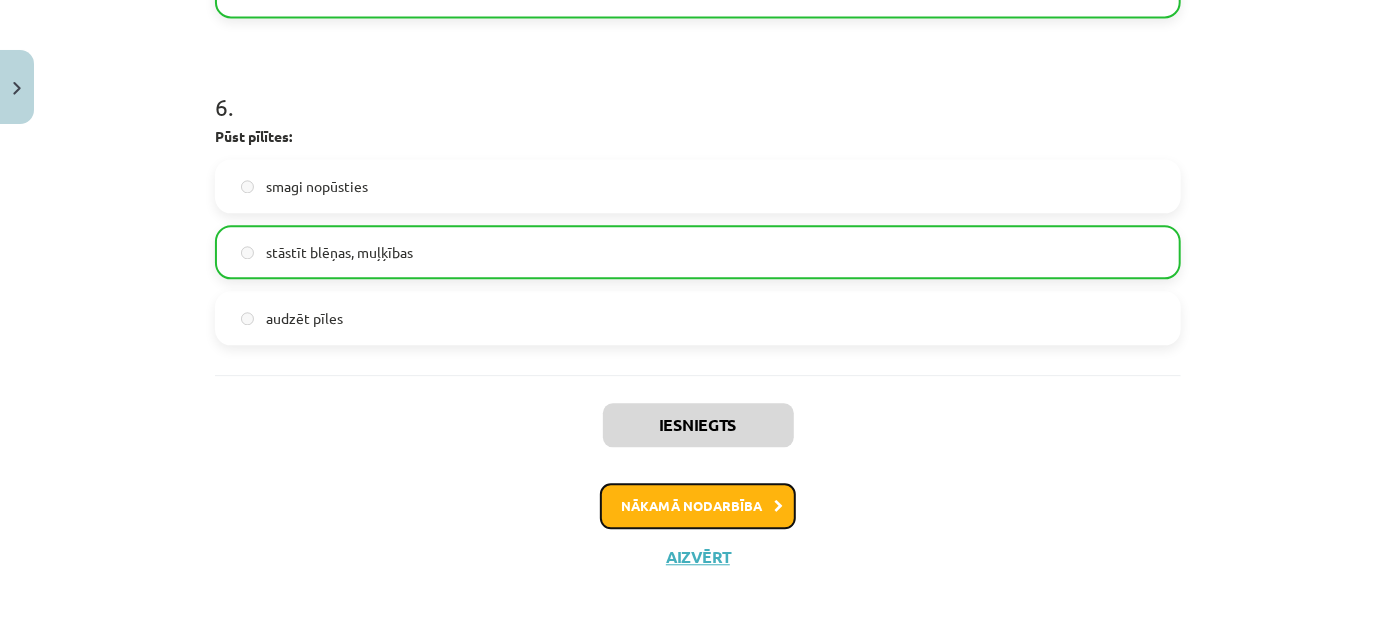 click on "Nākamā nodarbība" 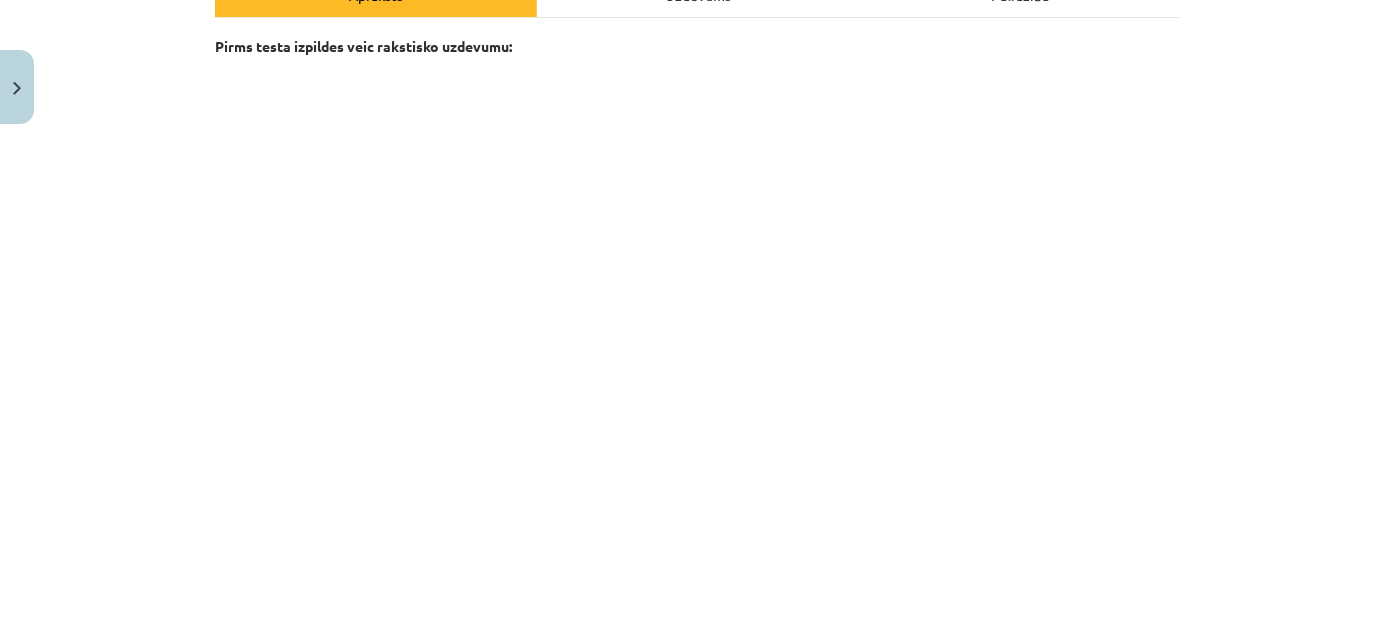 scroll, scrollTop: 50, scrollLeft: 0, axis: vertical 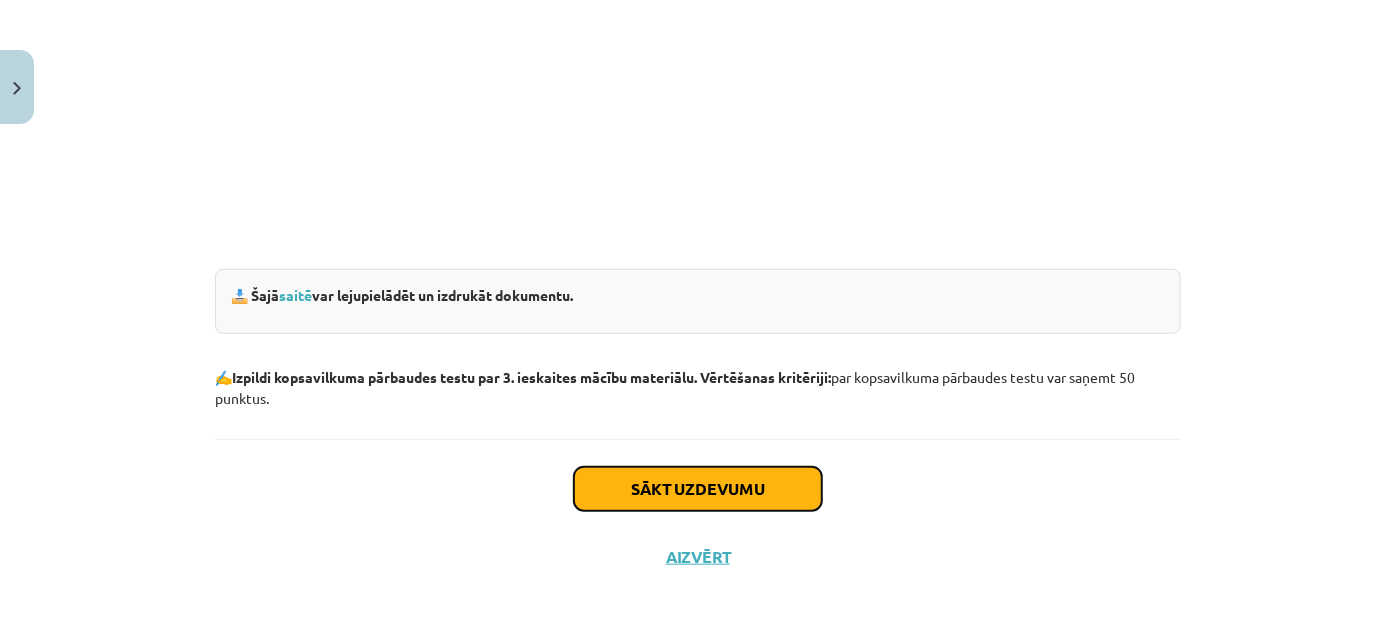 click on "Sākt uzdevumu" 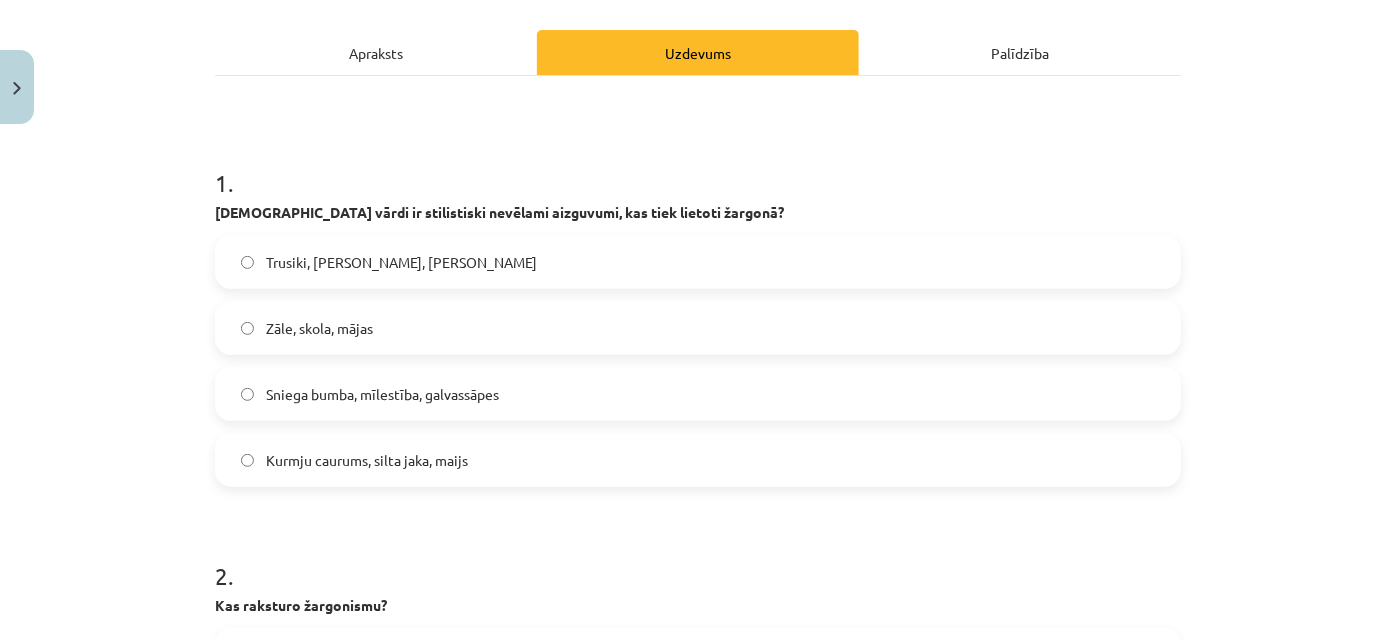scroll, scrollTop: 595, scrollLeft: 0, axis: vertical 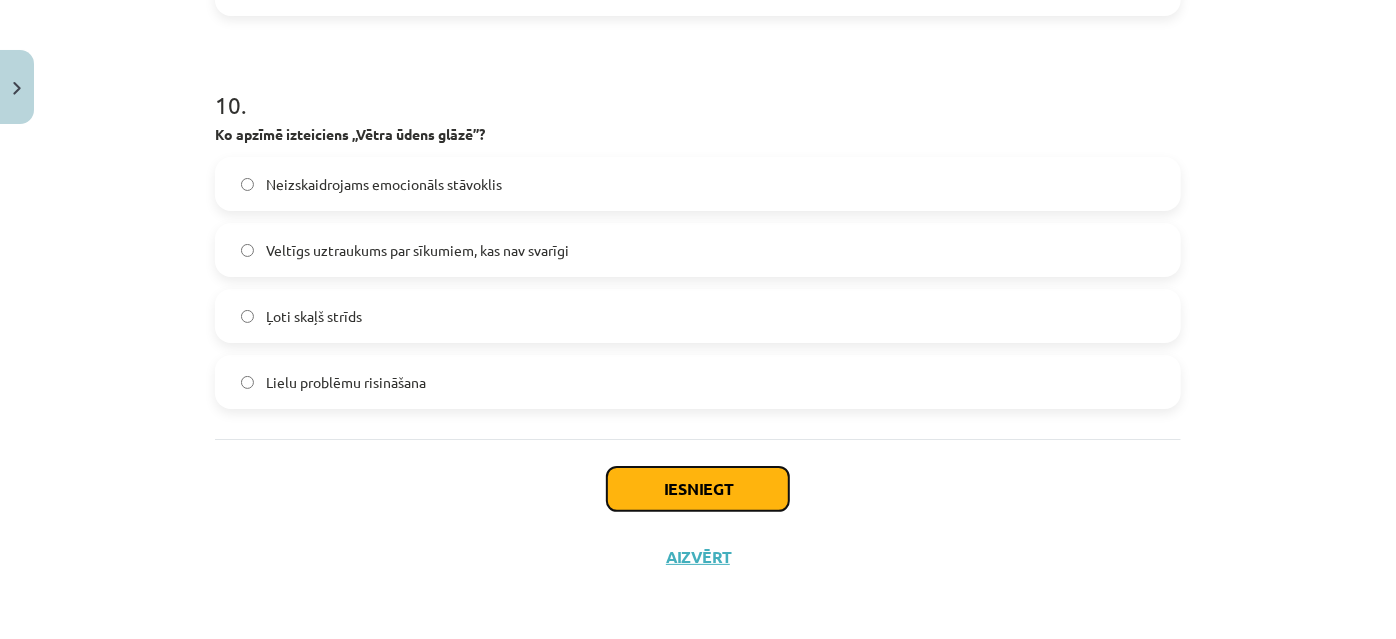 click on "Iesniegt" 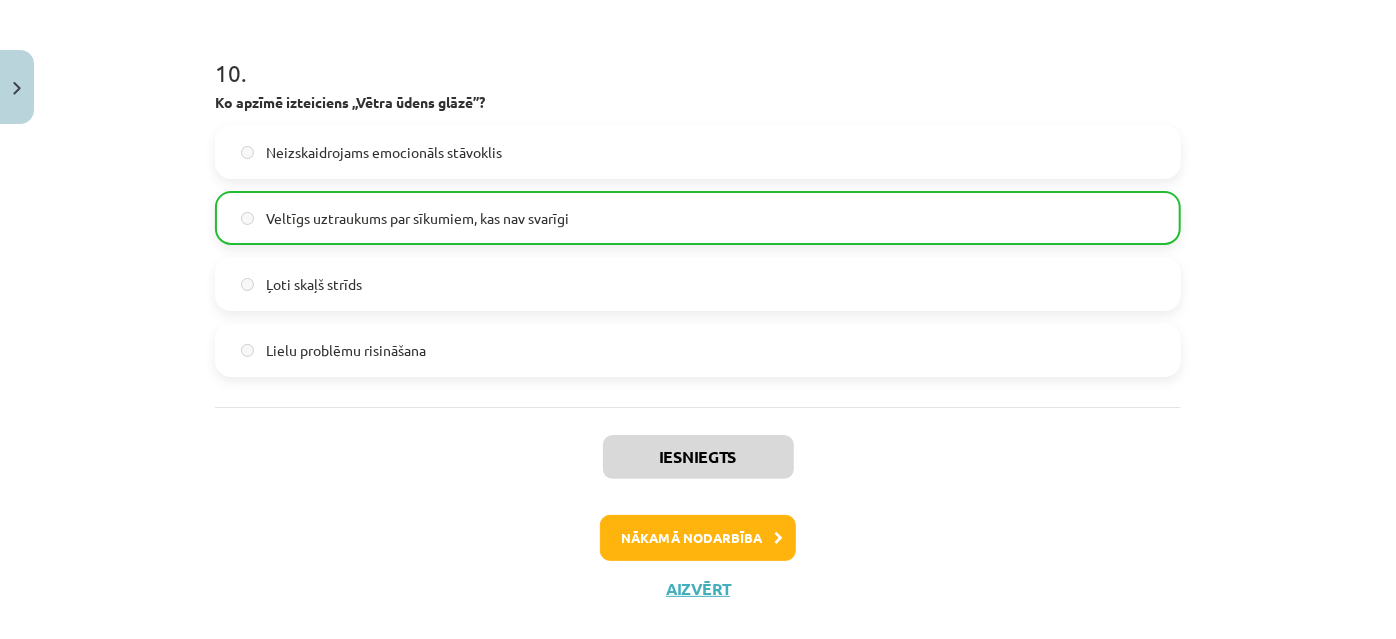 scroll, scrollTop: 3877, scrollLeft: 0, axis: vertical 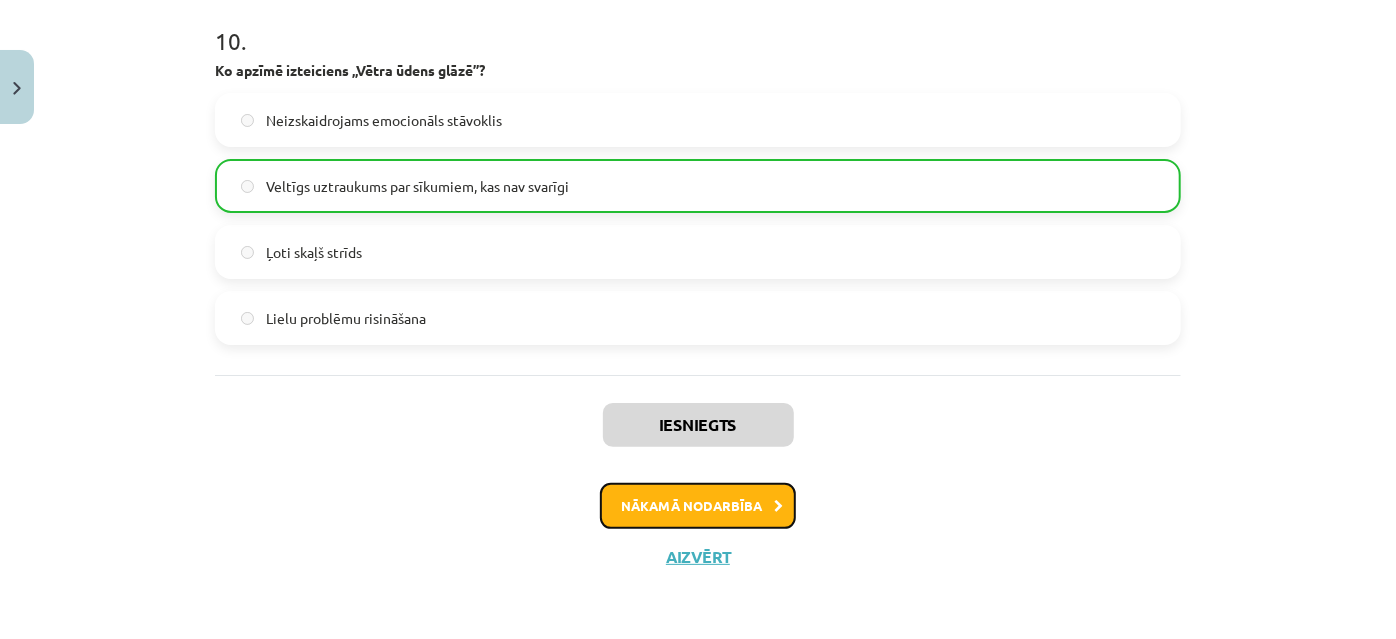 click on "Nākamā nodarbība" 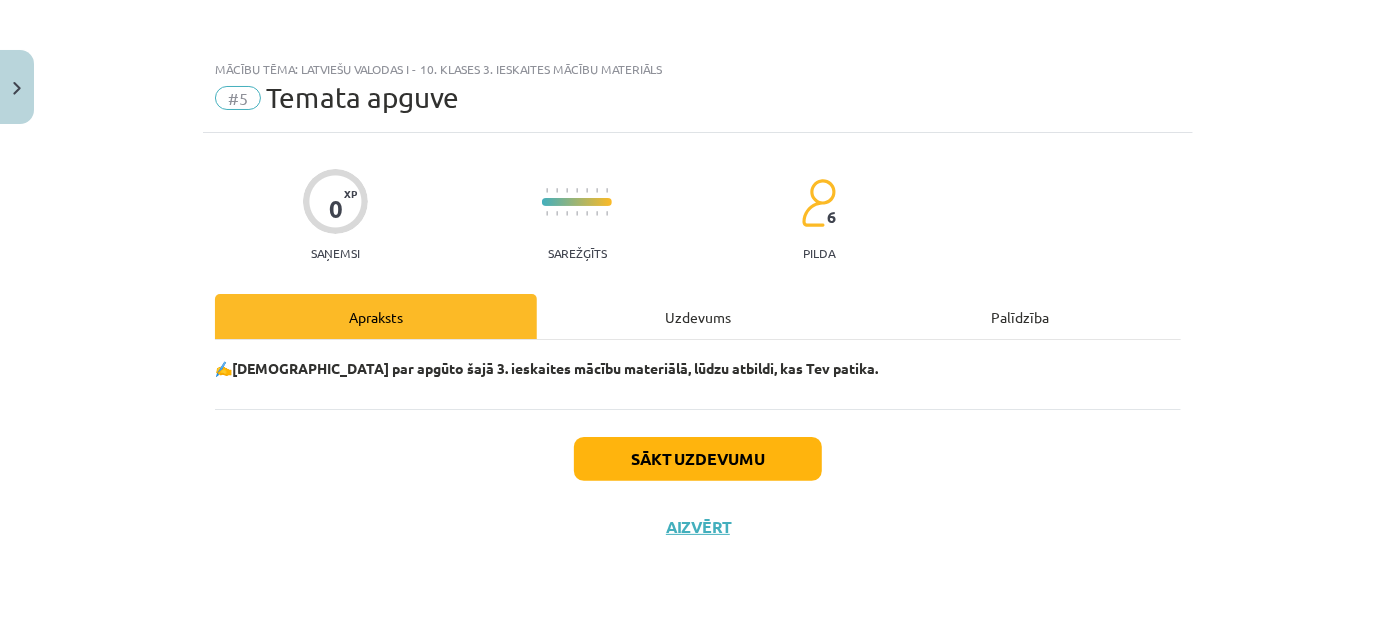 scroll, scrollTop: 0, scrollLeft: 0, axis: both 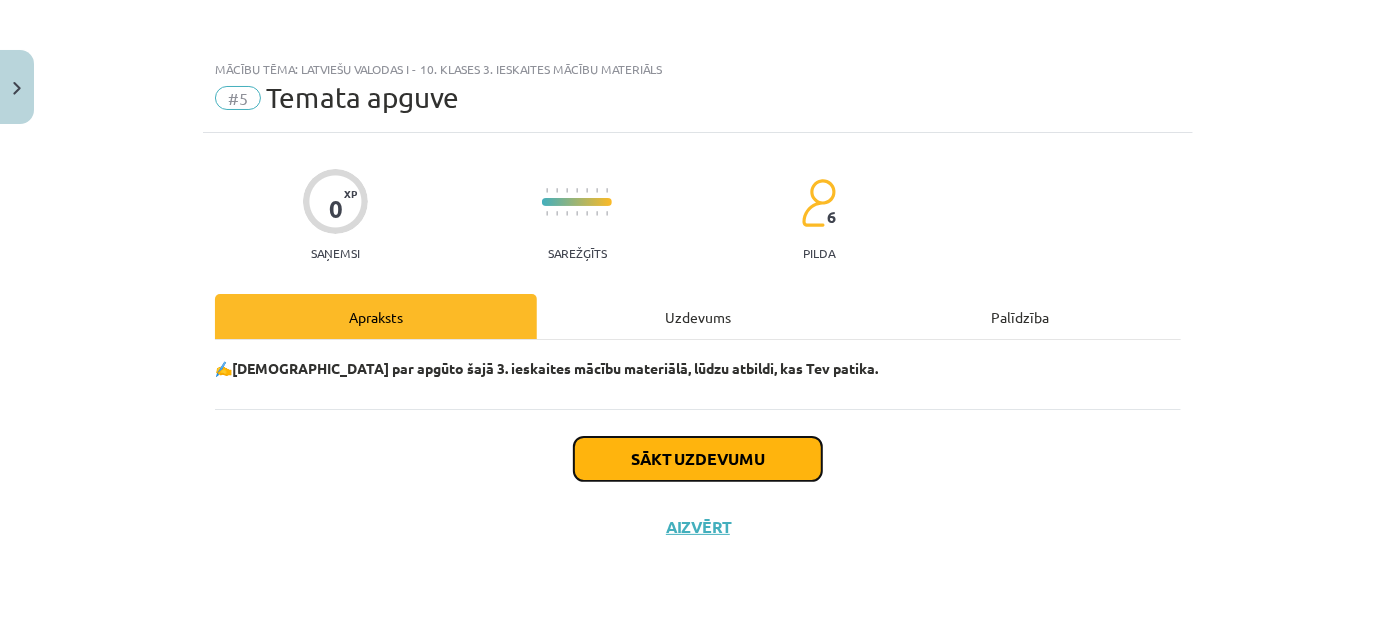 click on "Sākt uzdevumu" 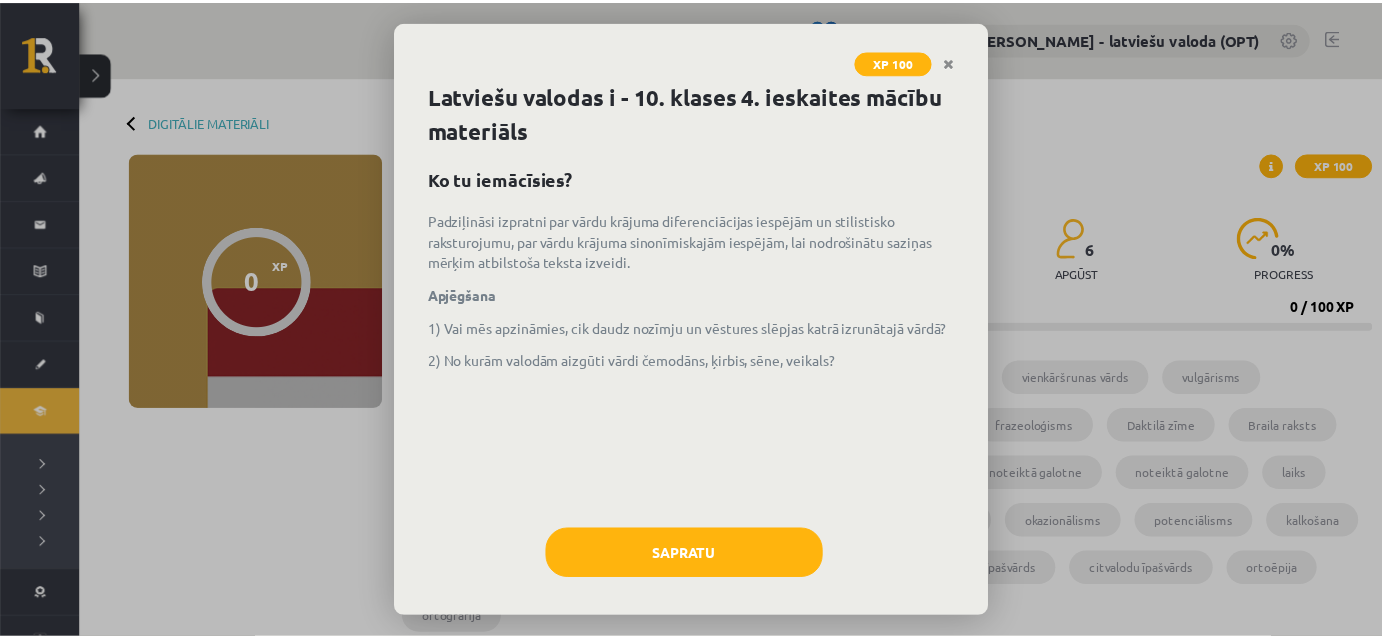 scroll, scrollTop: 0, scrollLeft: 0, axis: both 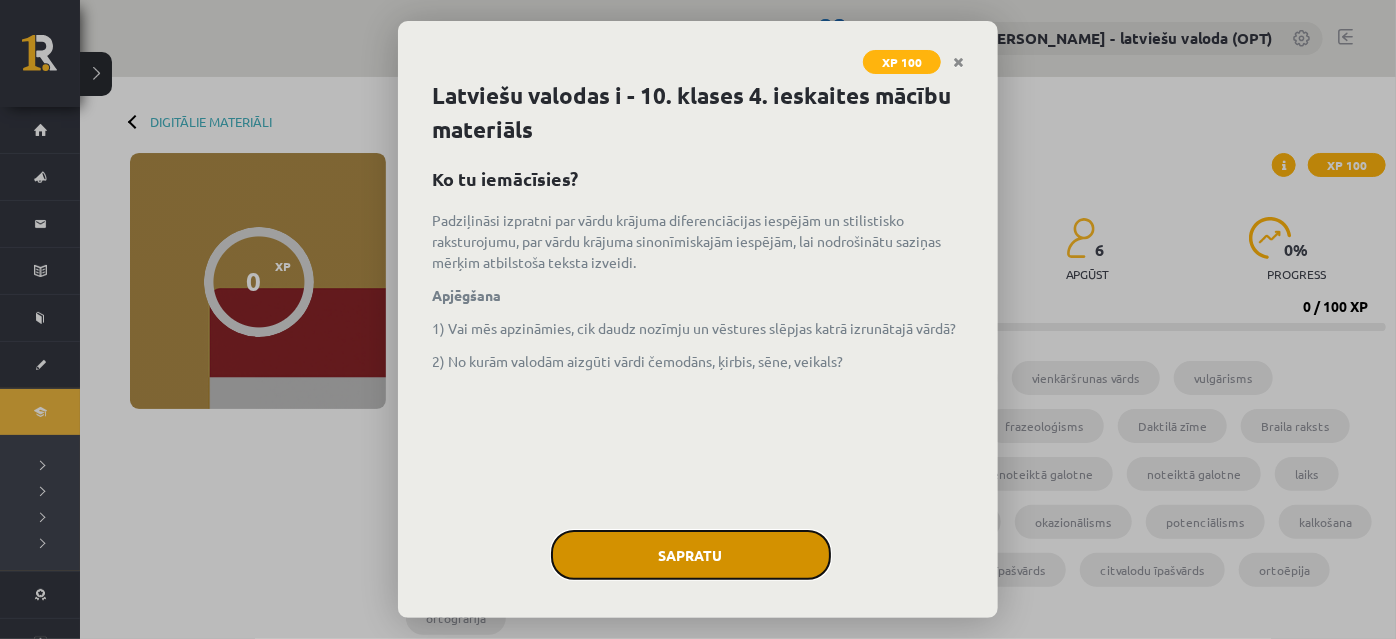 click on "Sapratu" 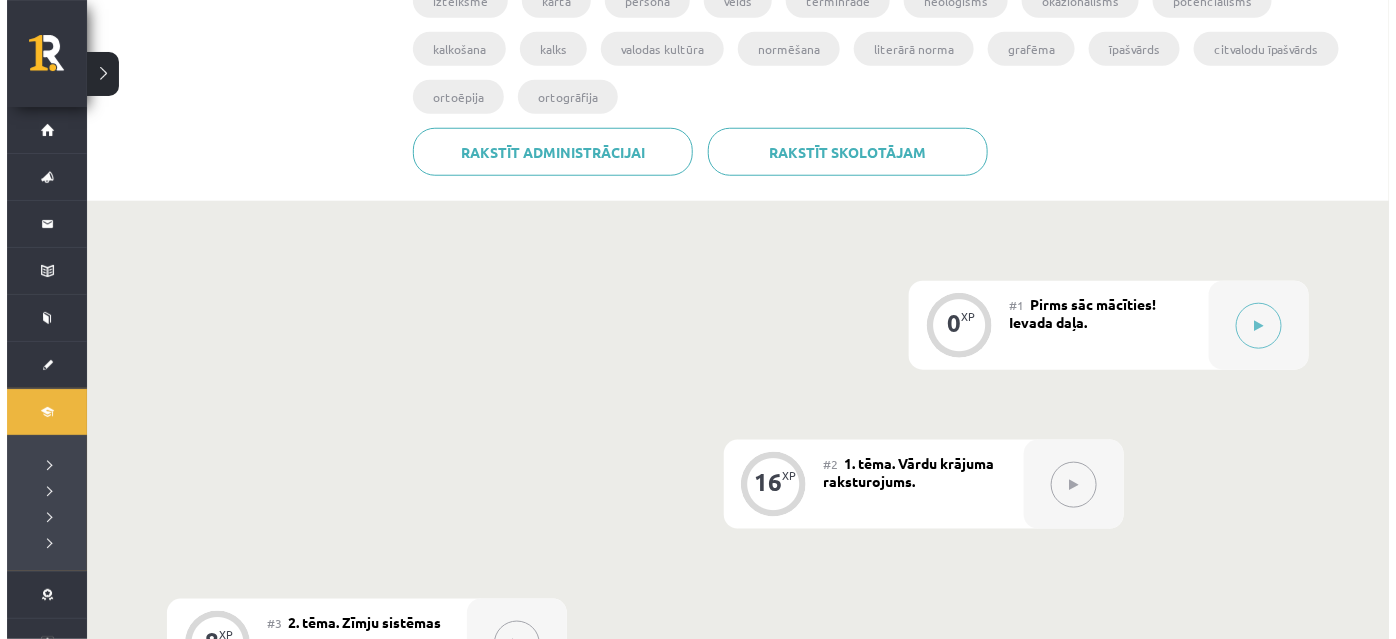 scroll, scrollTop: 636, scrollLeft: 0, axis: vertical 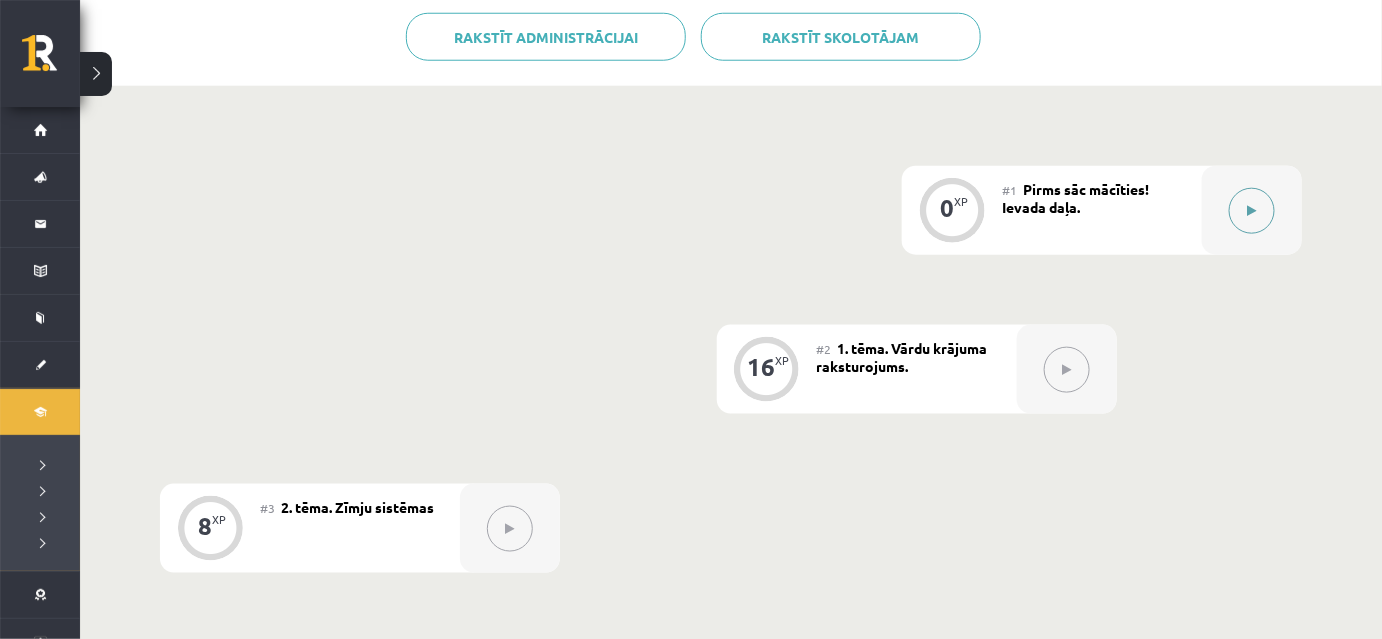 click 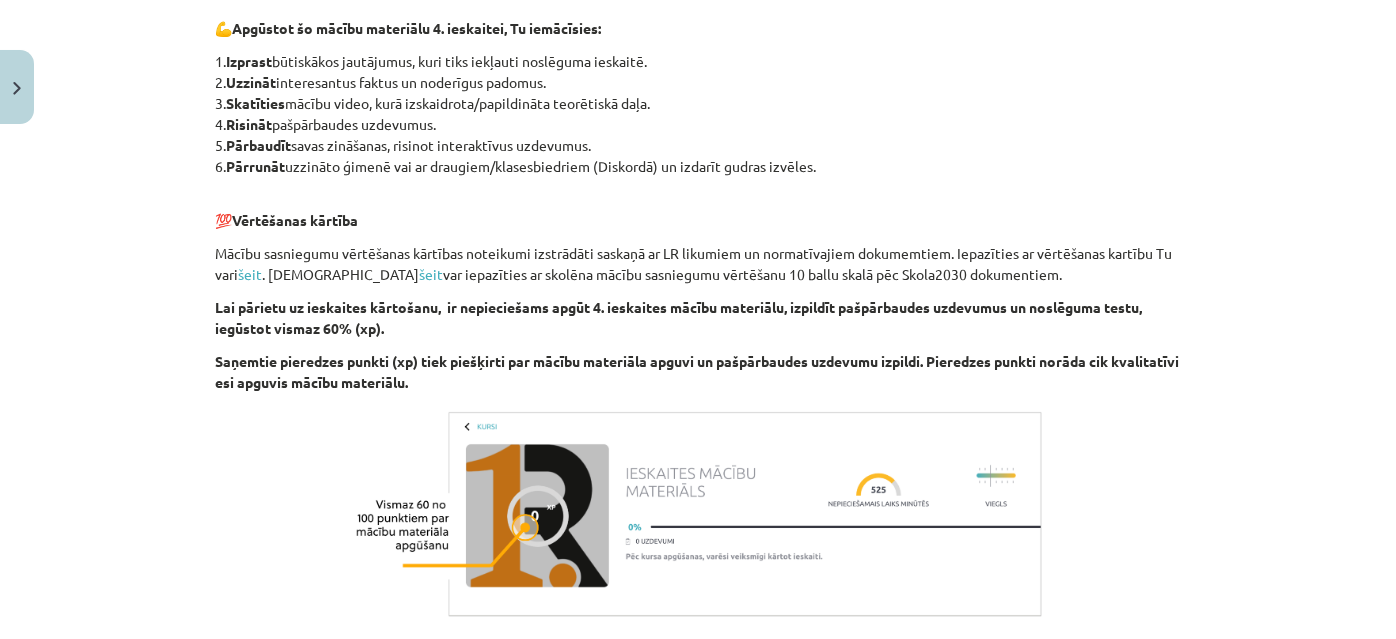 scroll, scrollTop: 883, scrollLeft: 0, axis: vertical 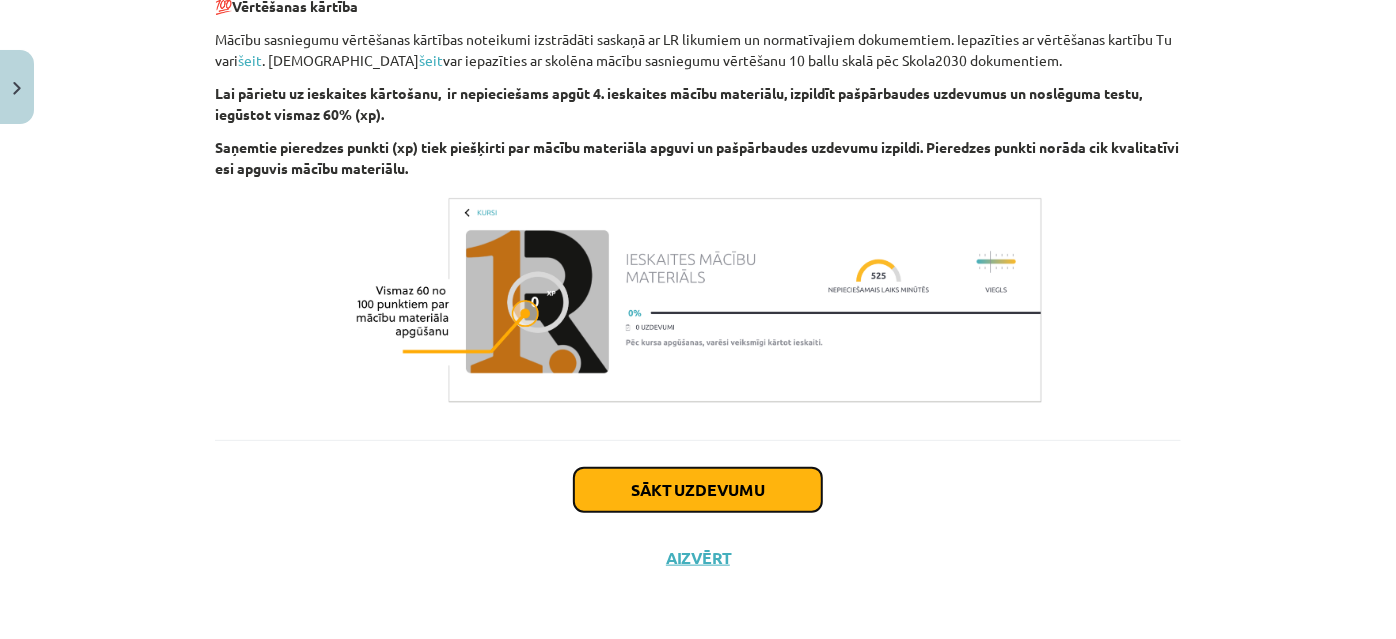click on "Sākt uzdevumu" 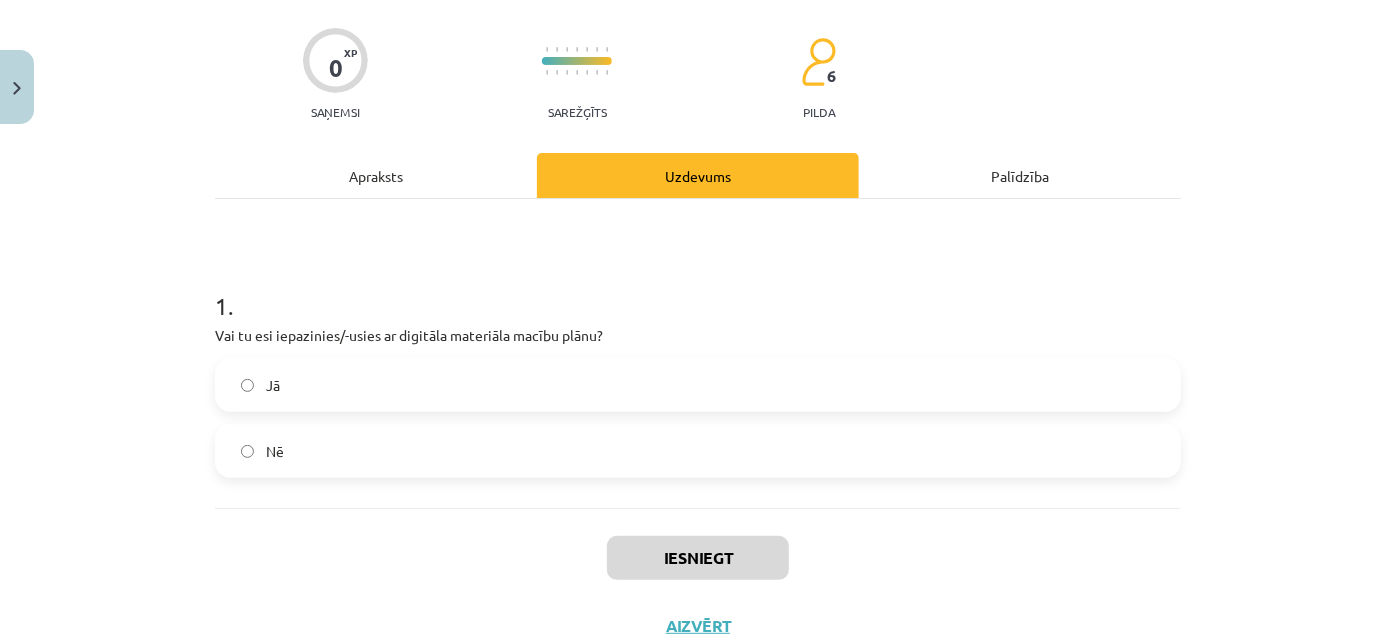 scroll, scrollTop: 210, scrollLeft: 0, axis: vertical 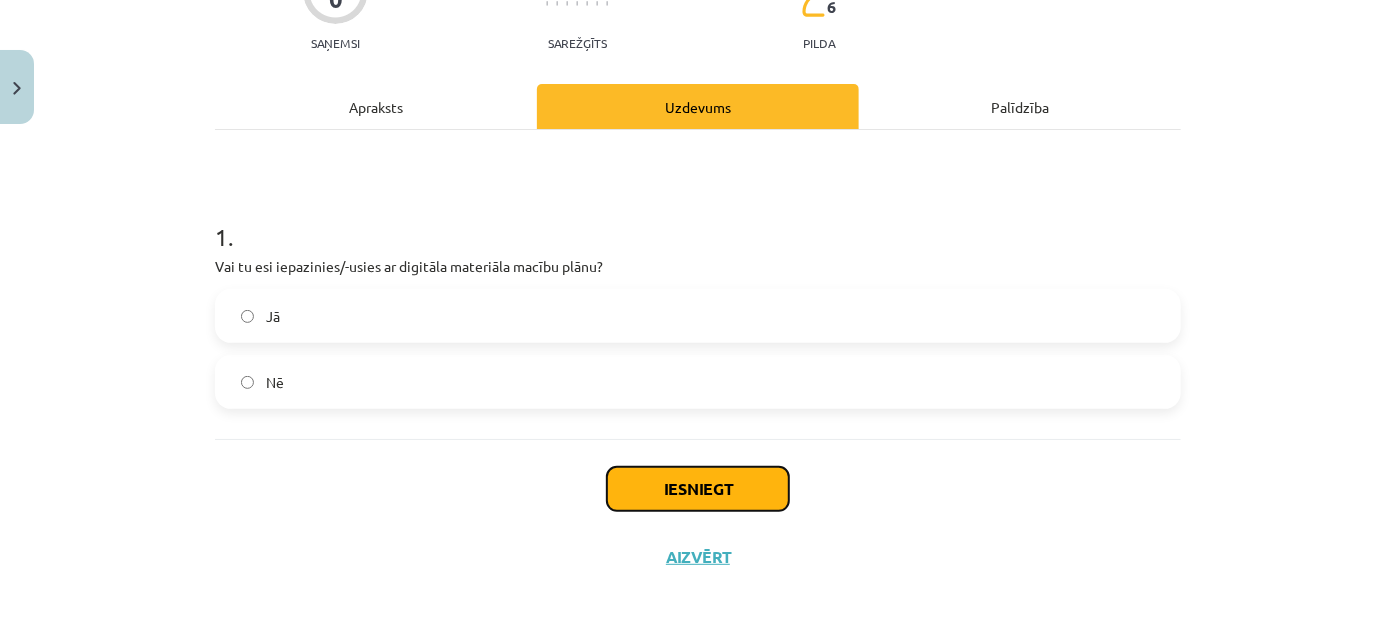 click on "Iesniegt" 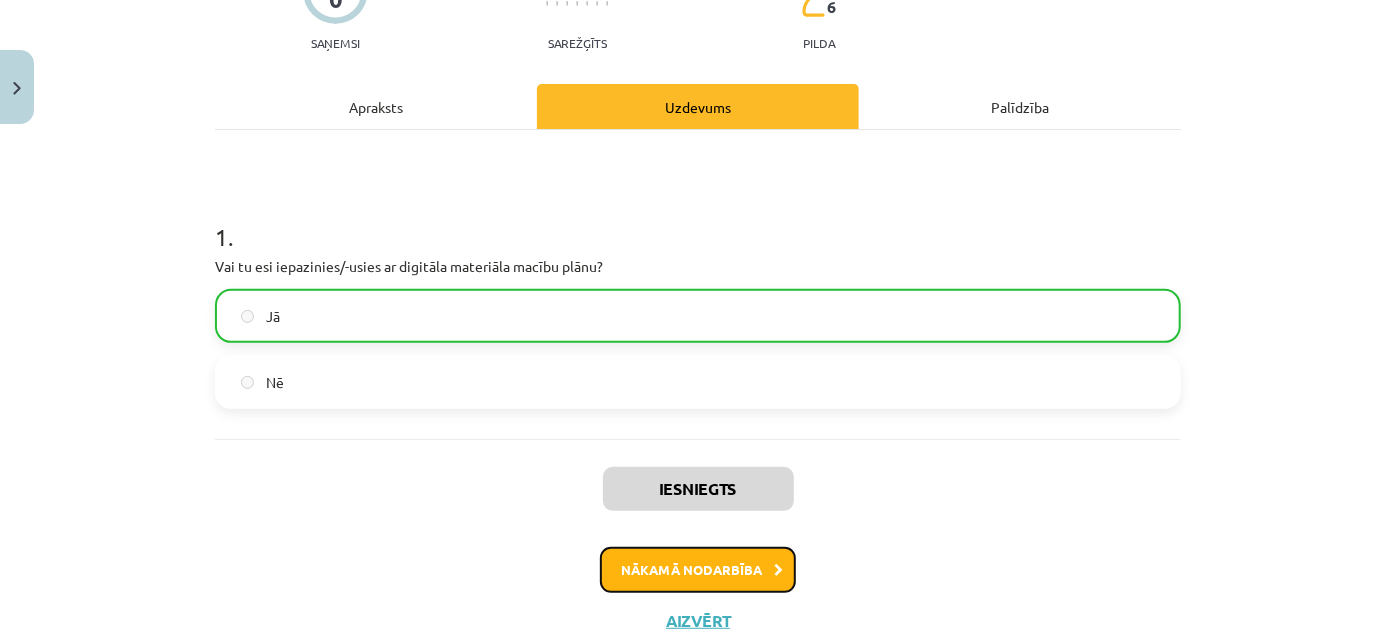 click on "Nākamā nodarbība" 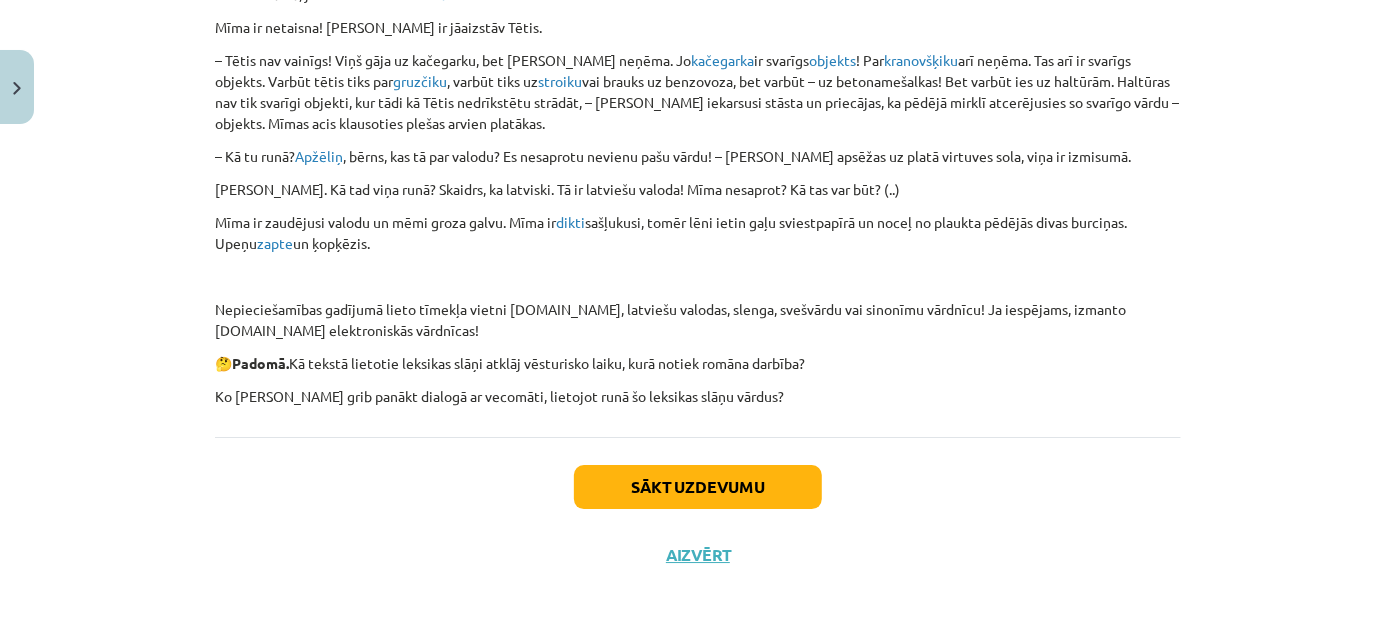 scroll, scrollTop: 7040, scrollLeft: 0, axis: vertical 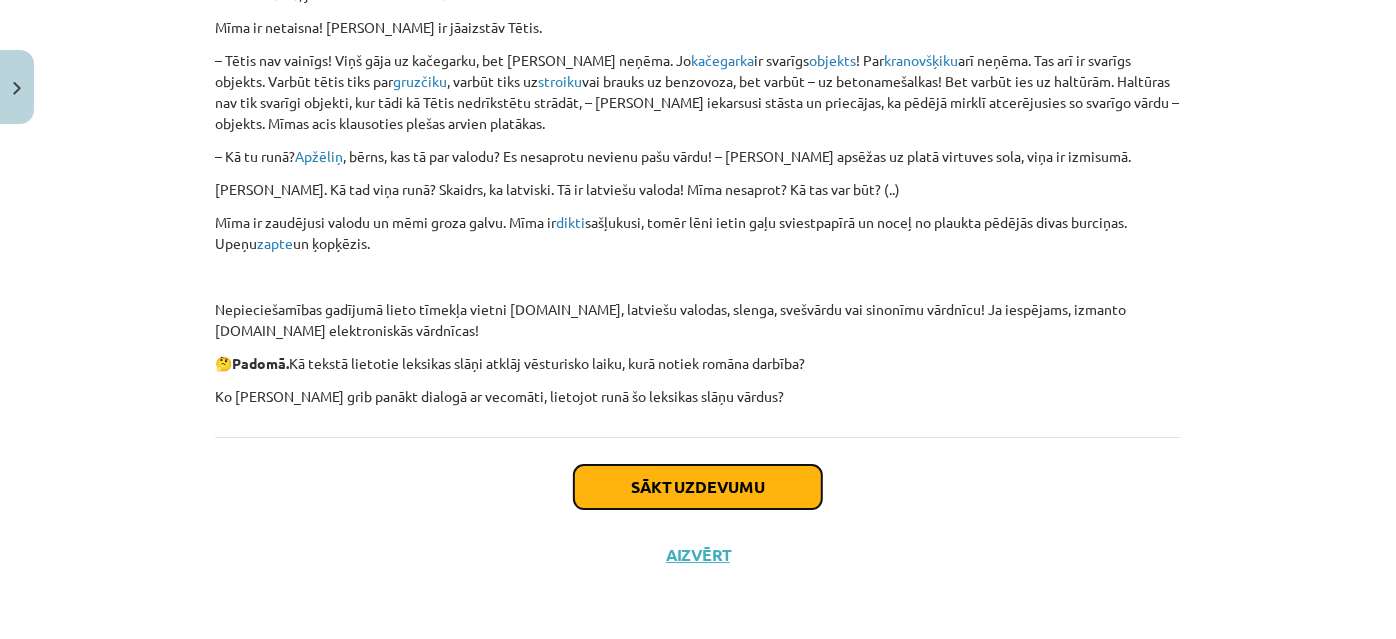 click on "Sākt uzdevumu" 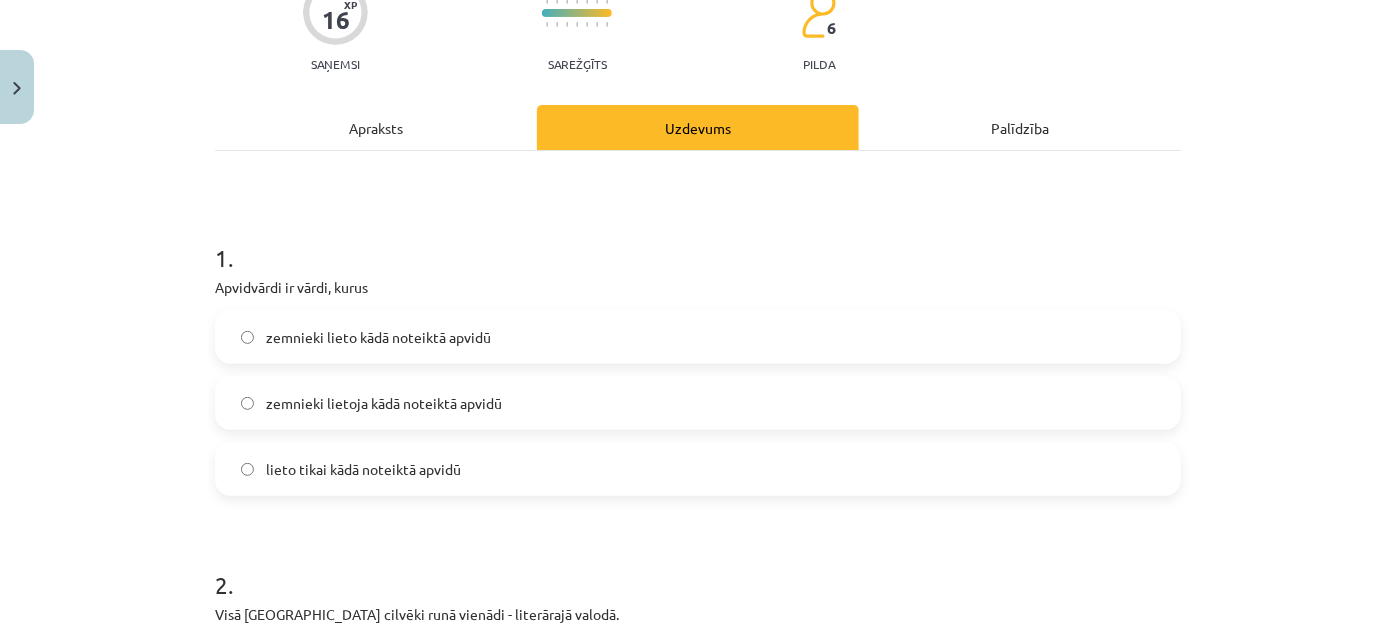 scroll, scrollTop: 322, scrollLeft: 0, axis: vertical 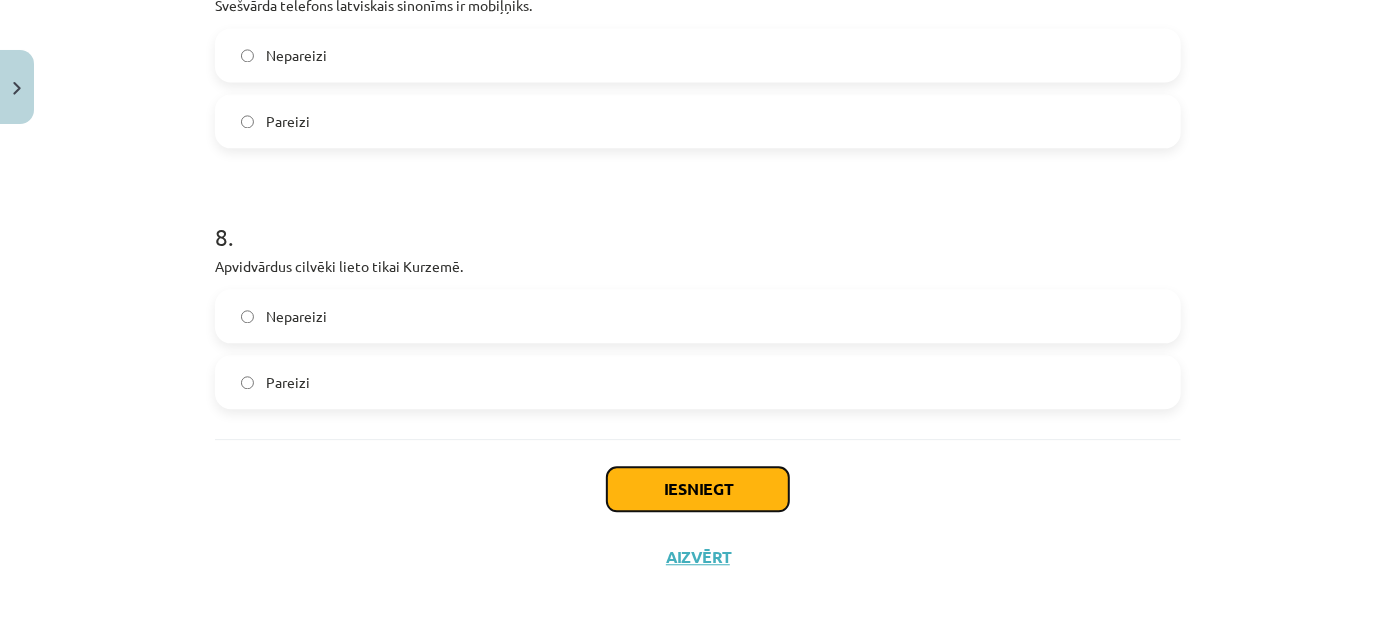 click on "Iesniegt" 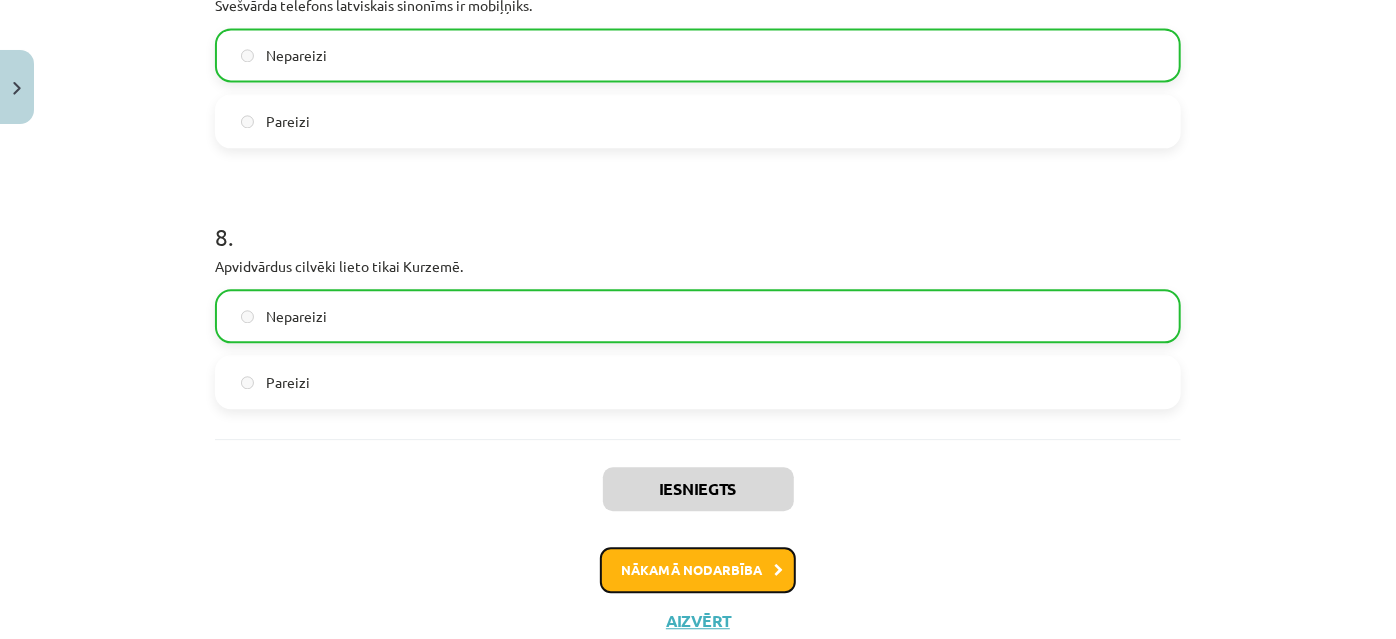 click on "Nākamā nodarbība" 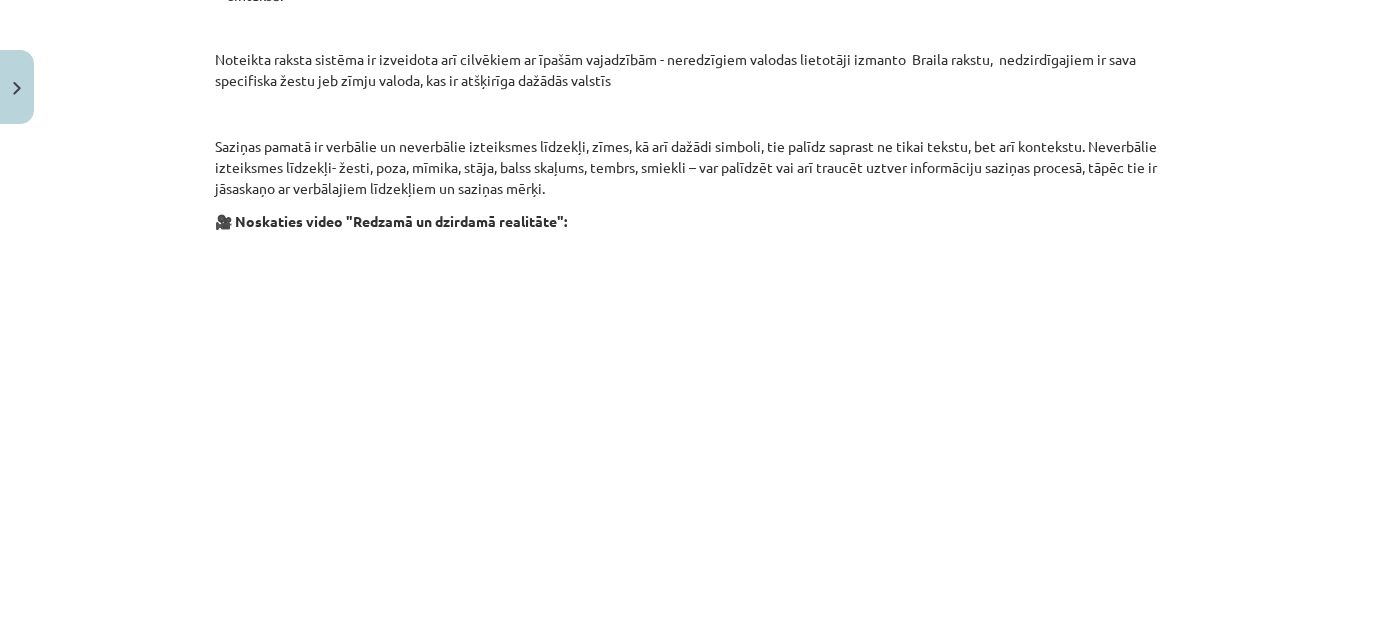 scroll, scrollTop: 1135, scrollLeft: 0, axis: vertical 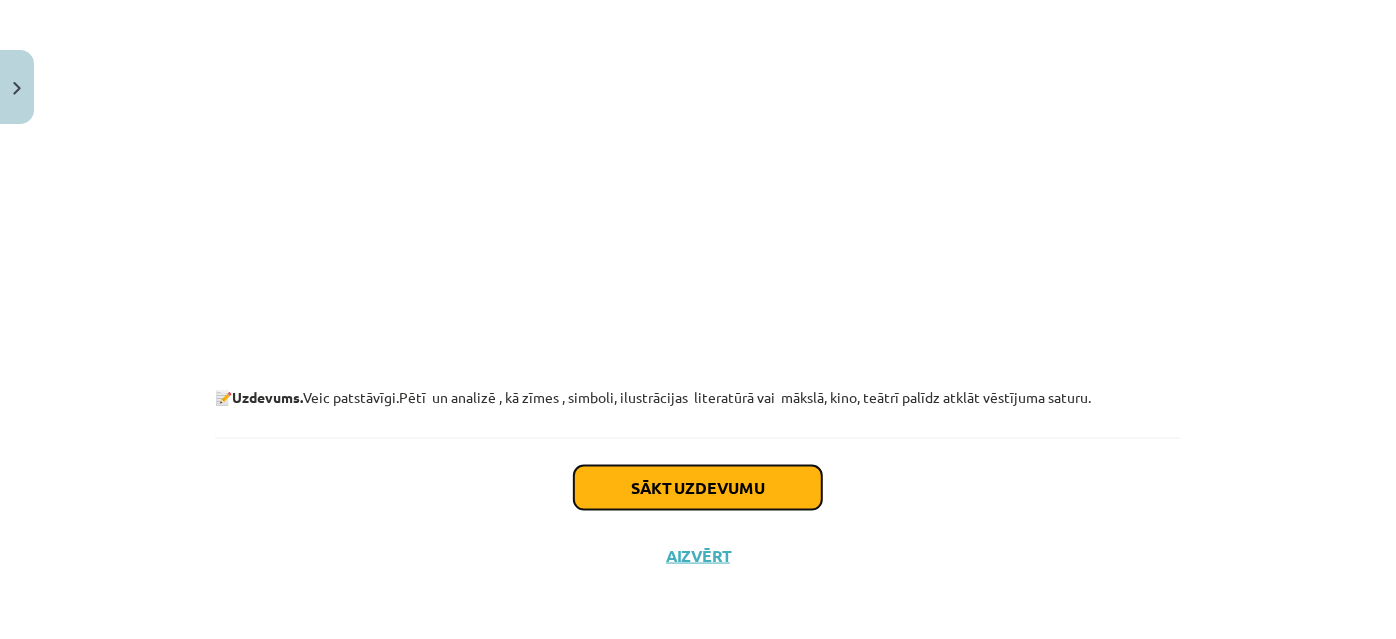 click on "Sākt uzdevumu" 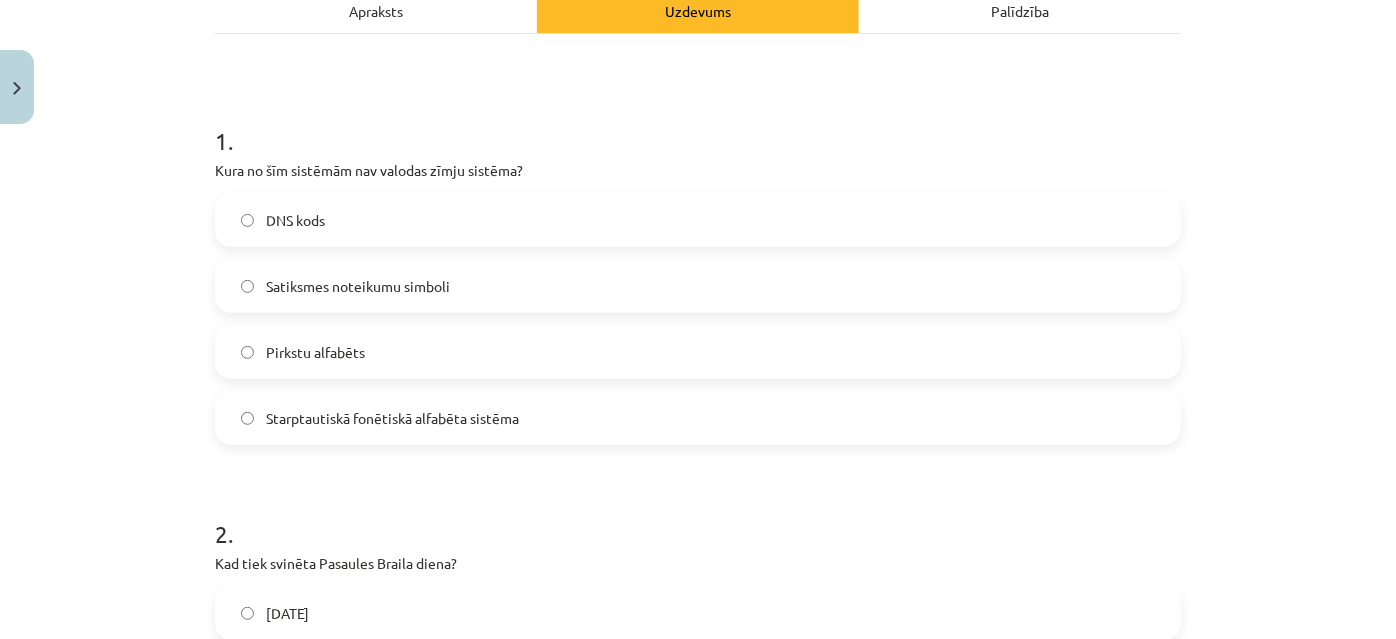 scroll, scrollTop: 322, scrollLeft: 0, axis: vertical 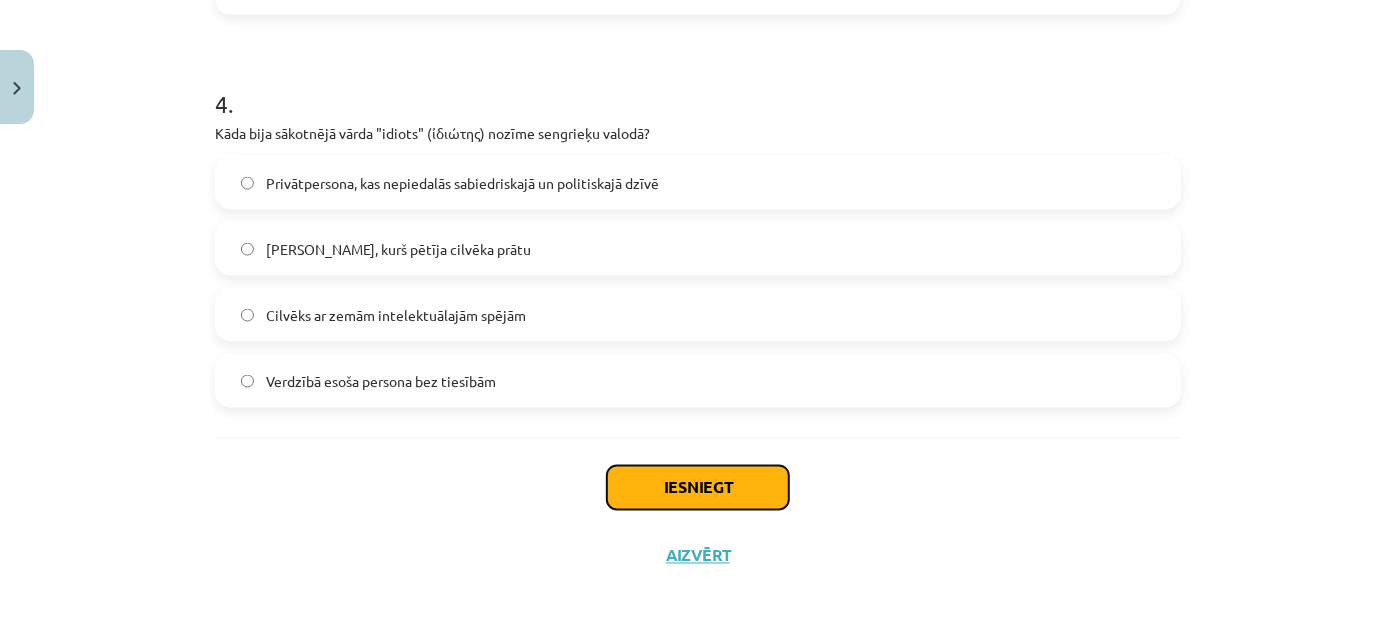 click on "Iesniegt" 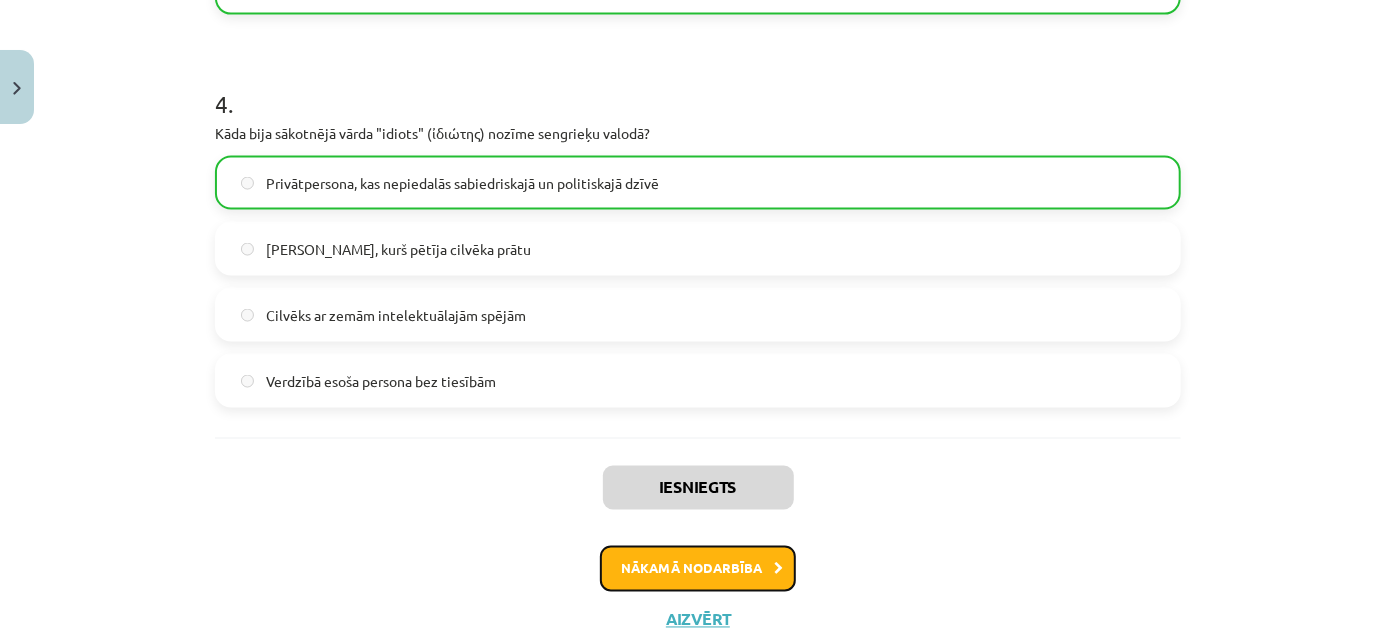 click on "Nākamā nodarbība" 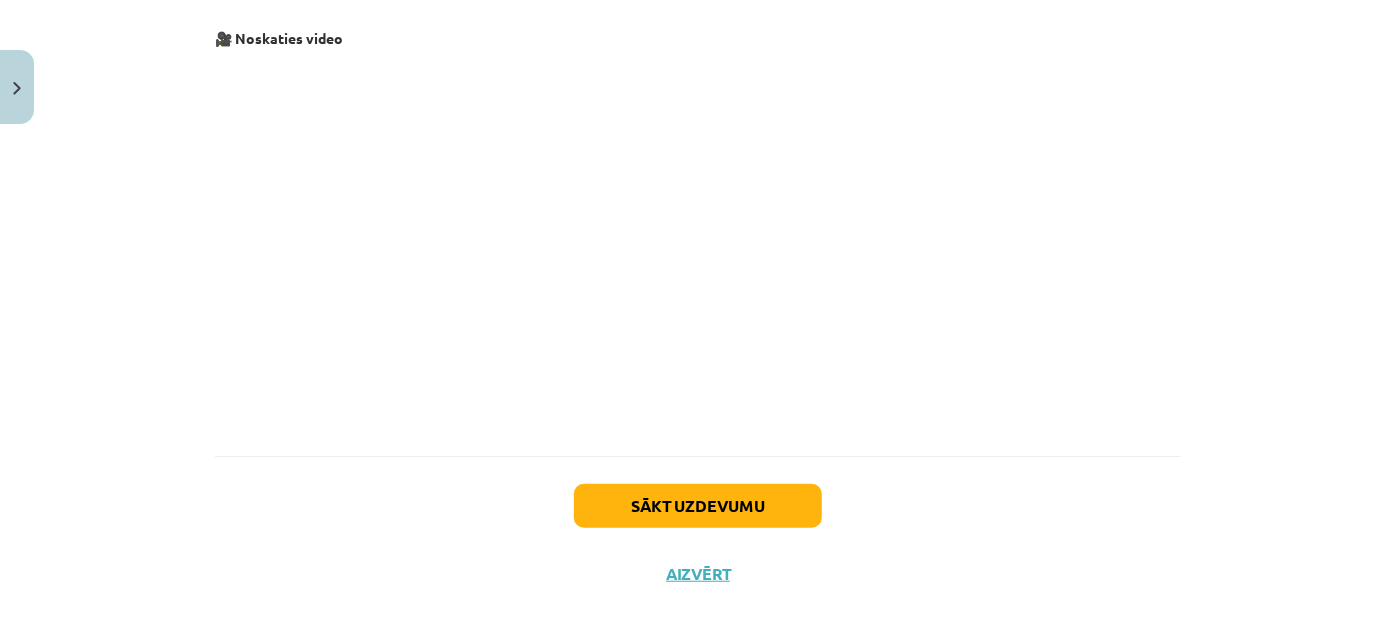 scroll, scrollTop: 4289, scrollLeft: 0, axis: vertical 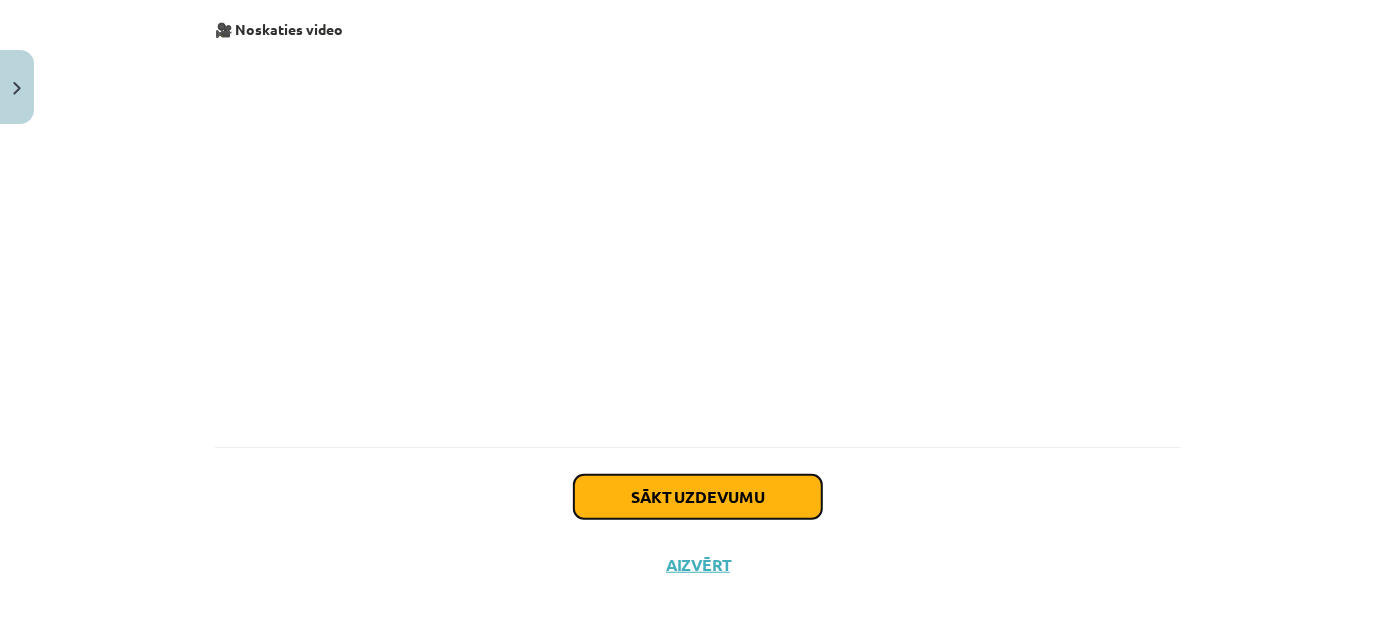 click on "Sākt uzdevumu" 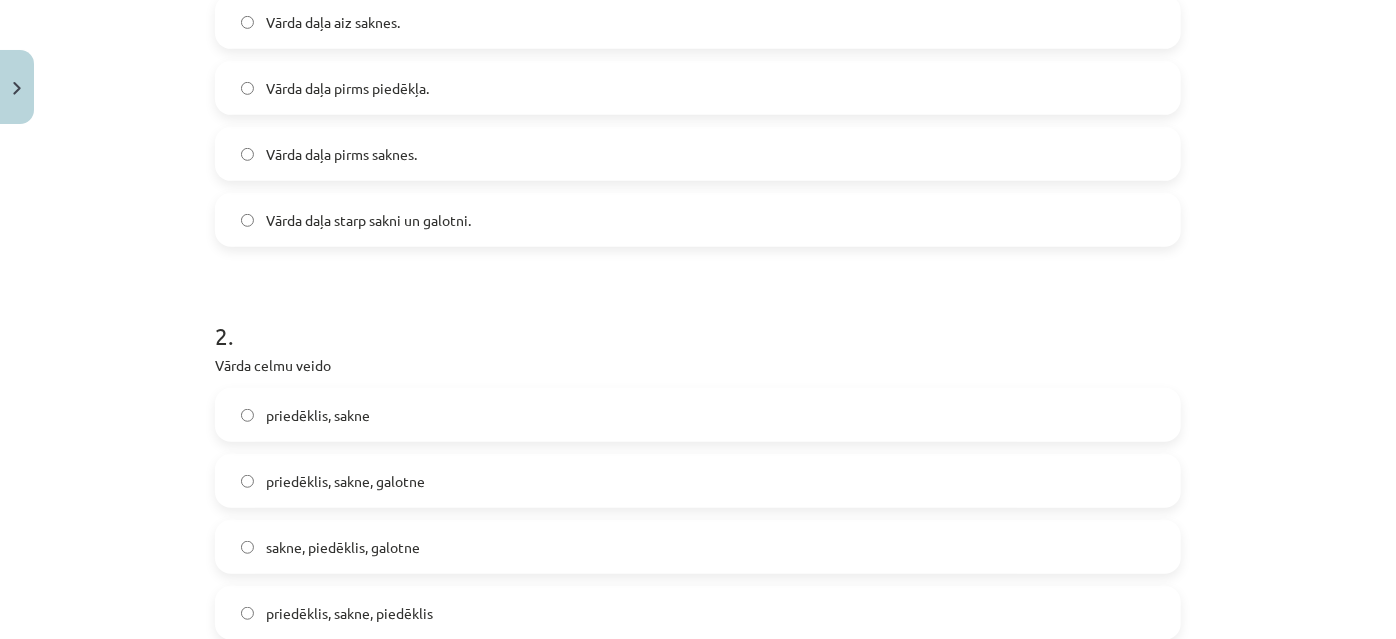 scroll, scrollTop: 959, scrollLeft: 0, axis: vertical 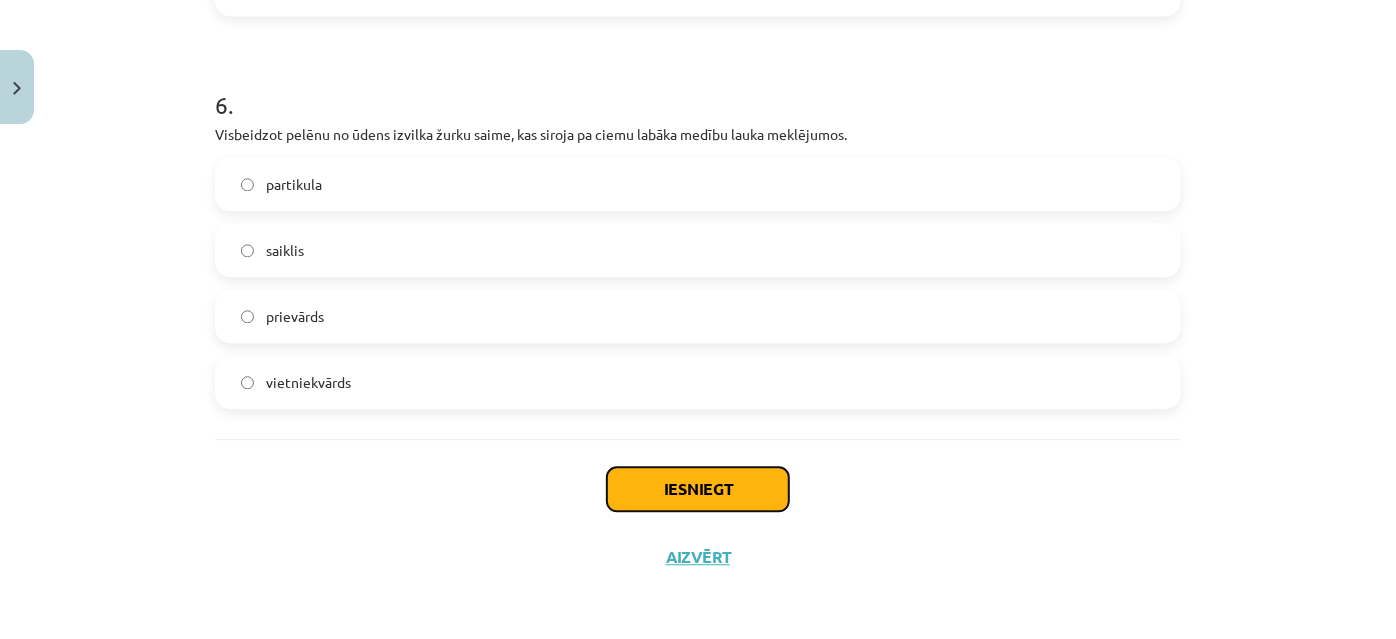 click on "Iesniegt" 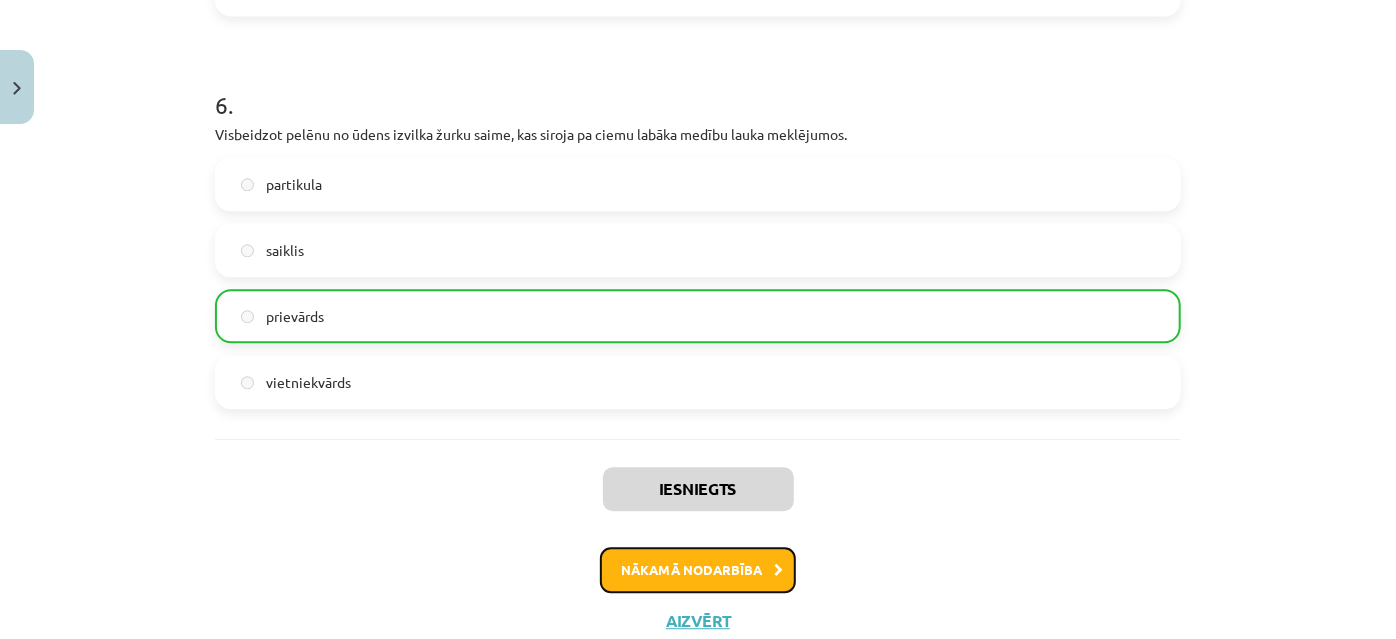 click on "Nākamā nodarbība" 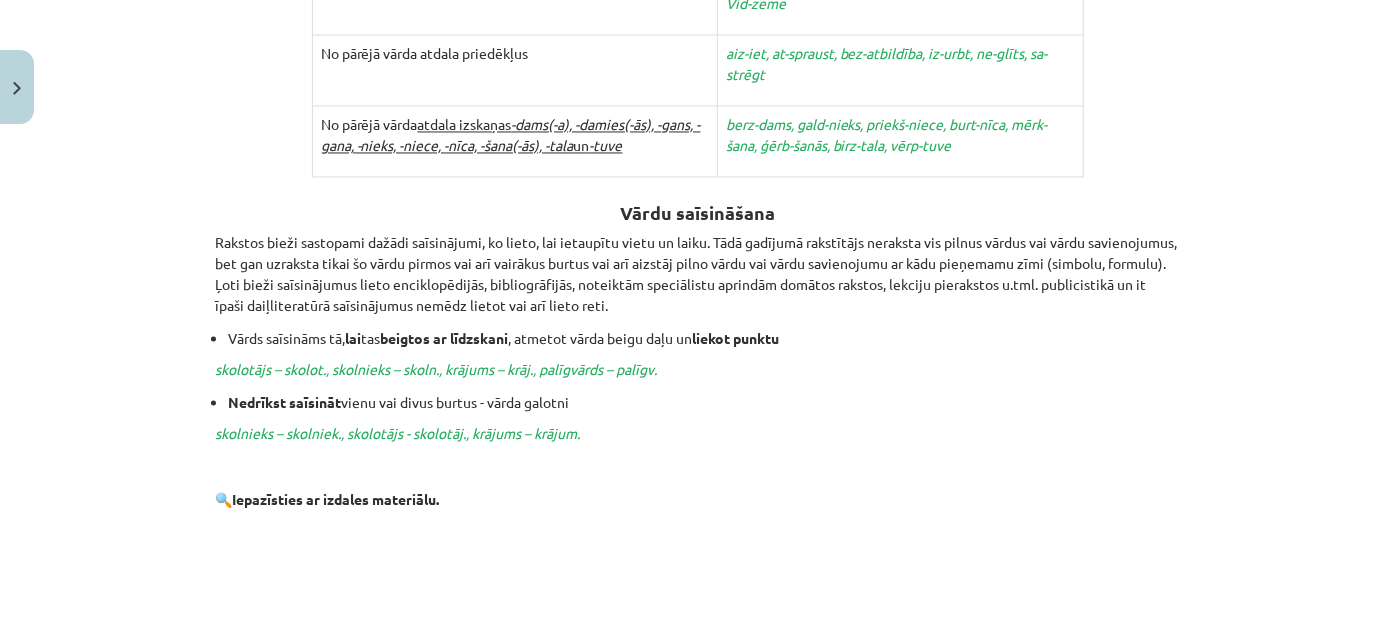 scroll, scrollTop: 2232, scrollLeft: 0, axis: vertical 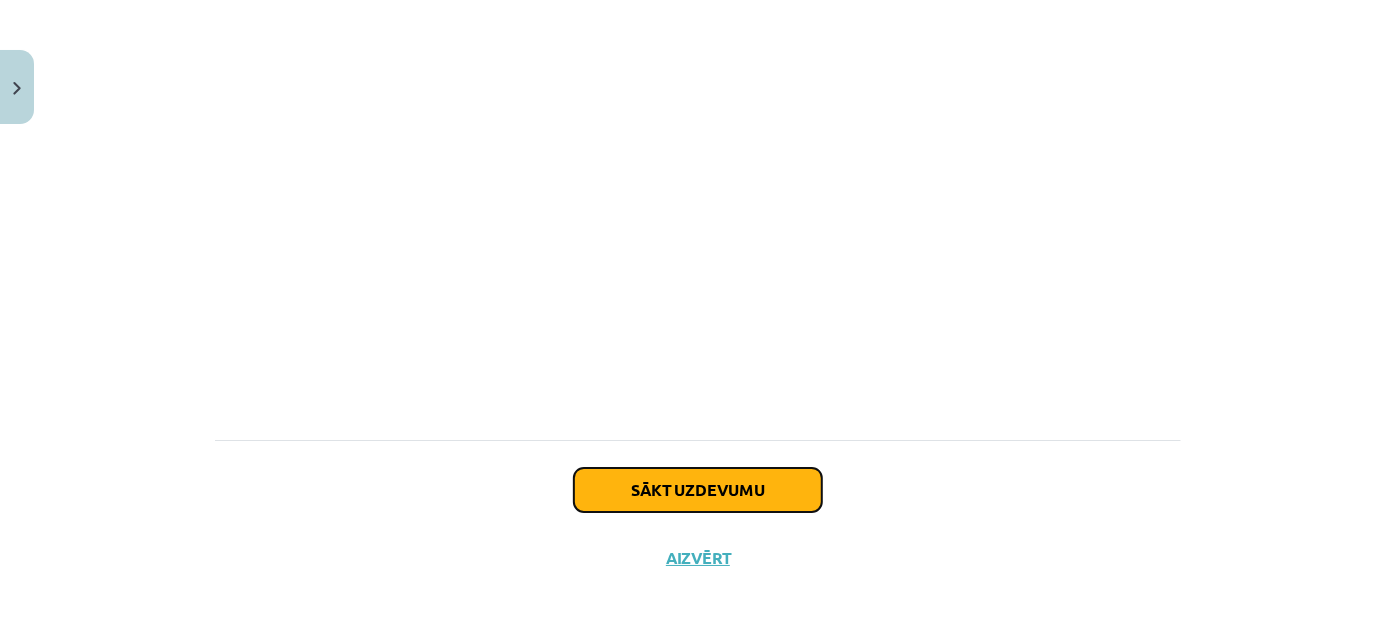 click on "Sākt uzdevumu" 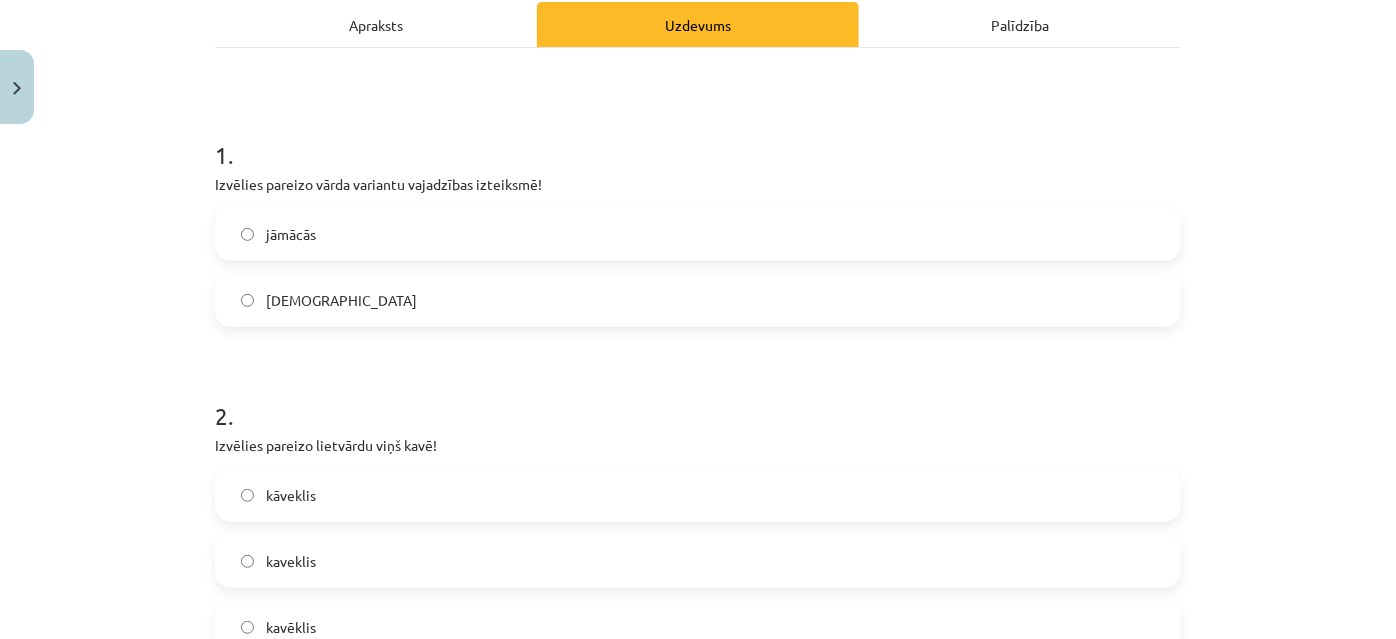 scroll, scrollTop: 504, scrollLeft: 0, axis: vertical 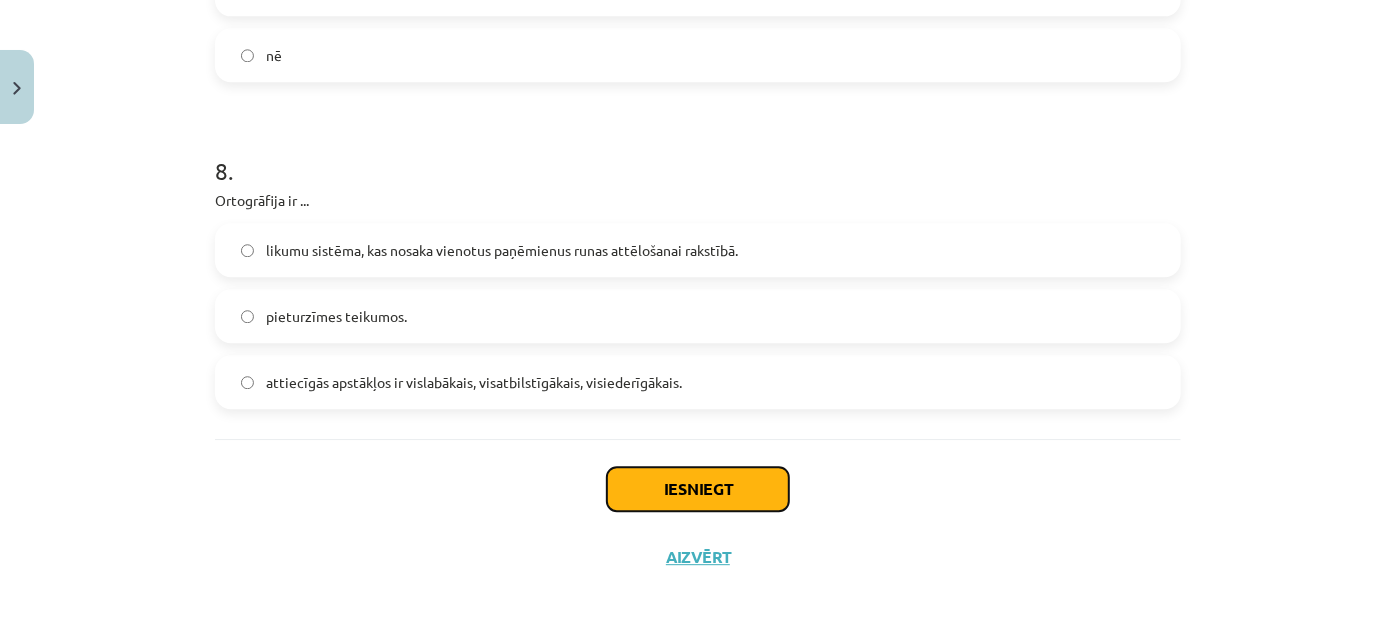 click on "Iesniegt" 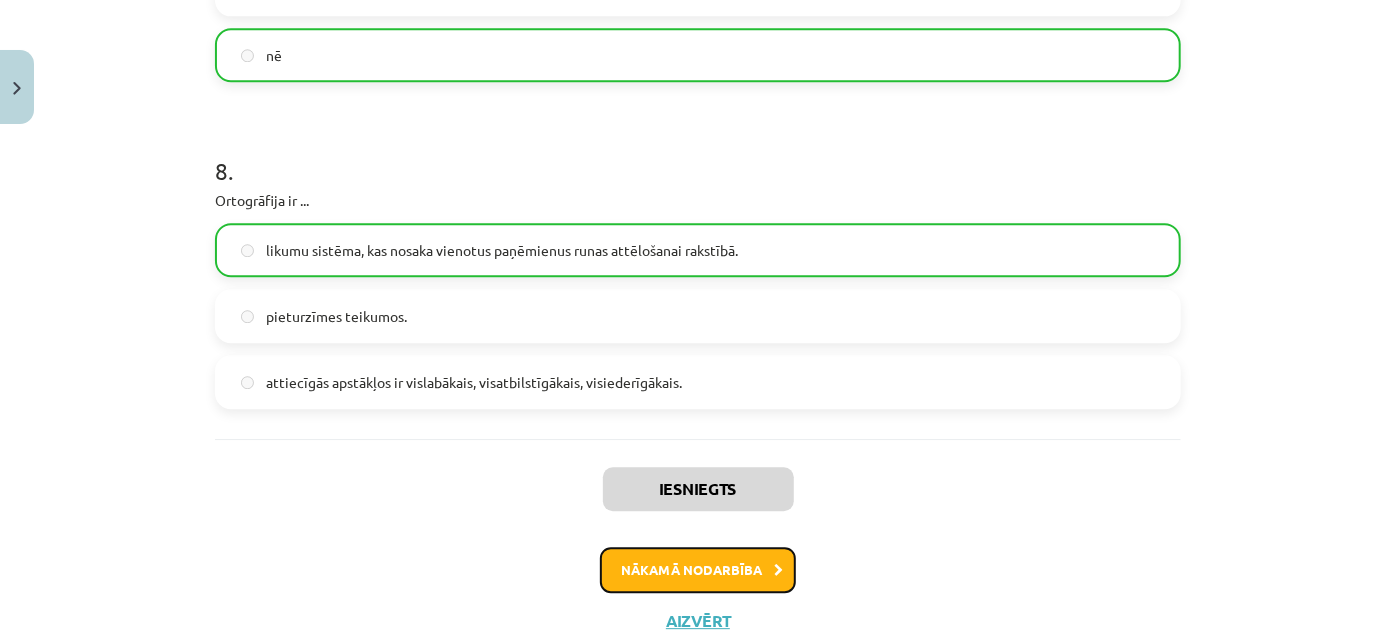 click on "Nākamā nodarbība" 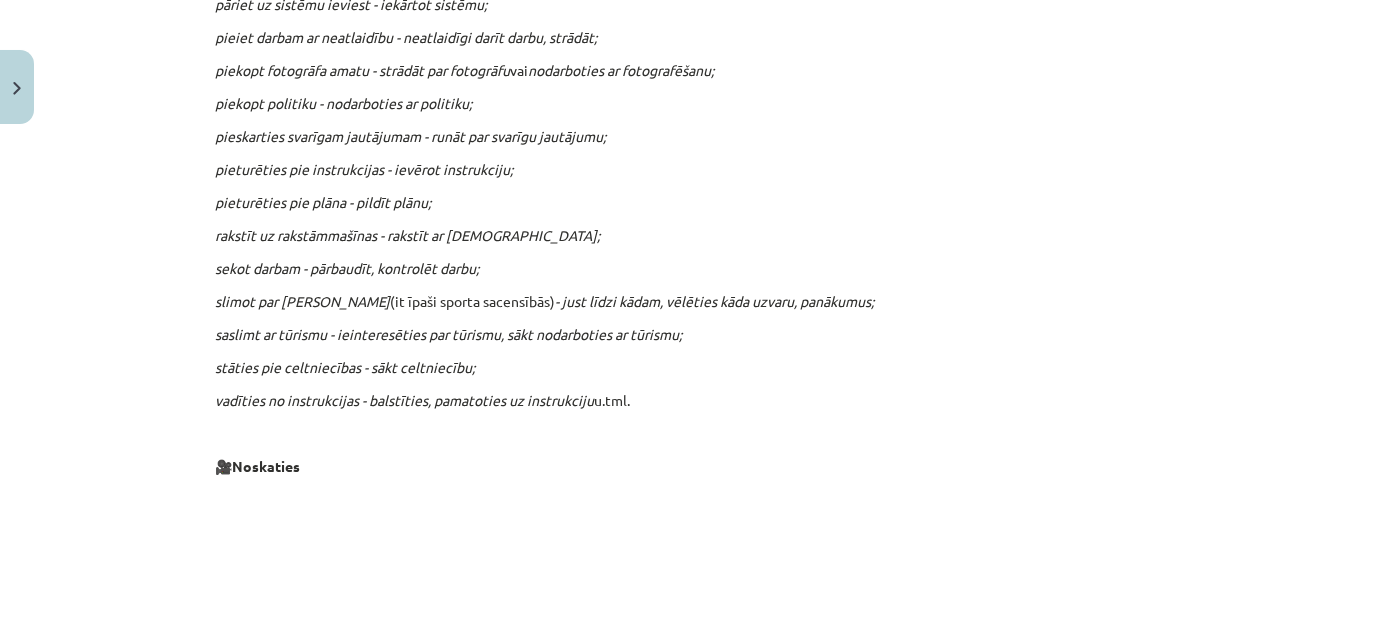 scroll, scrollTop: 4141, scrollLeft: 0, axis: vertical 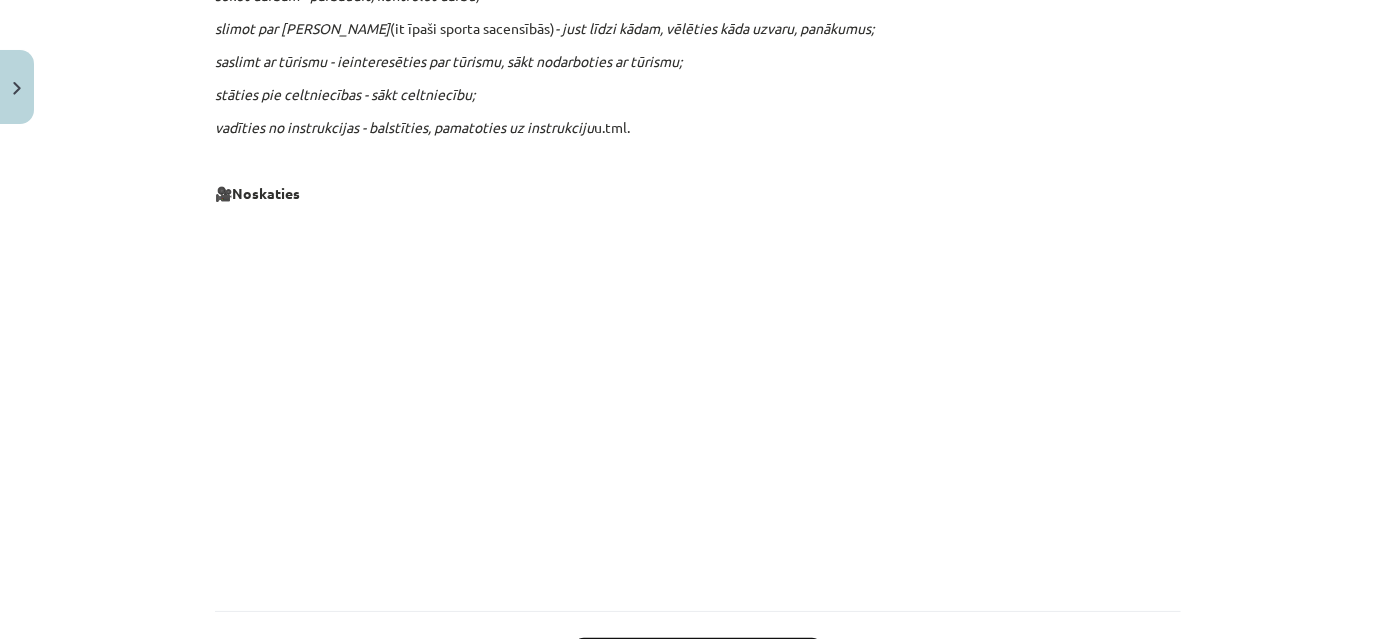 click on "Sākt uzdevumu" 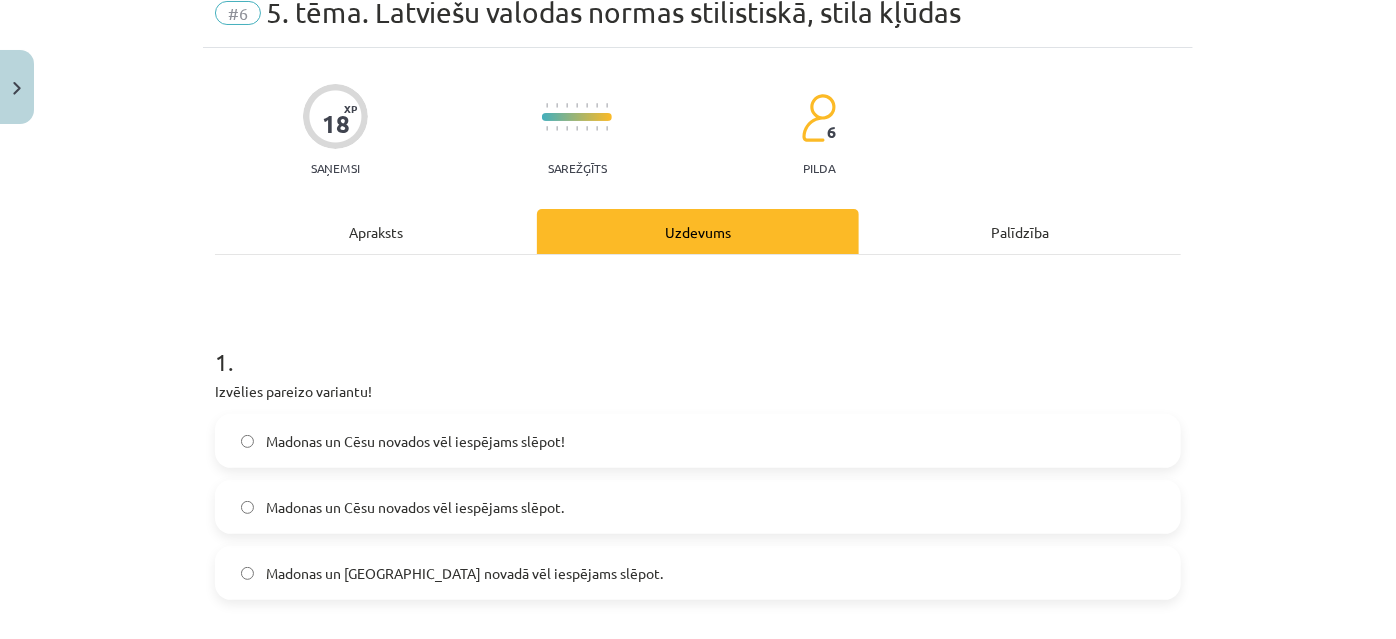 scroll, scrollTop: 0, scrollLeft: 0, axis: both 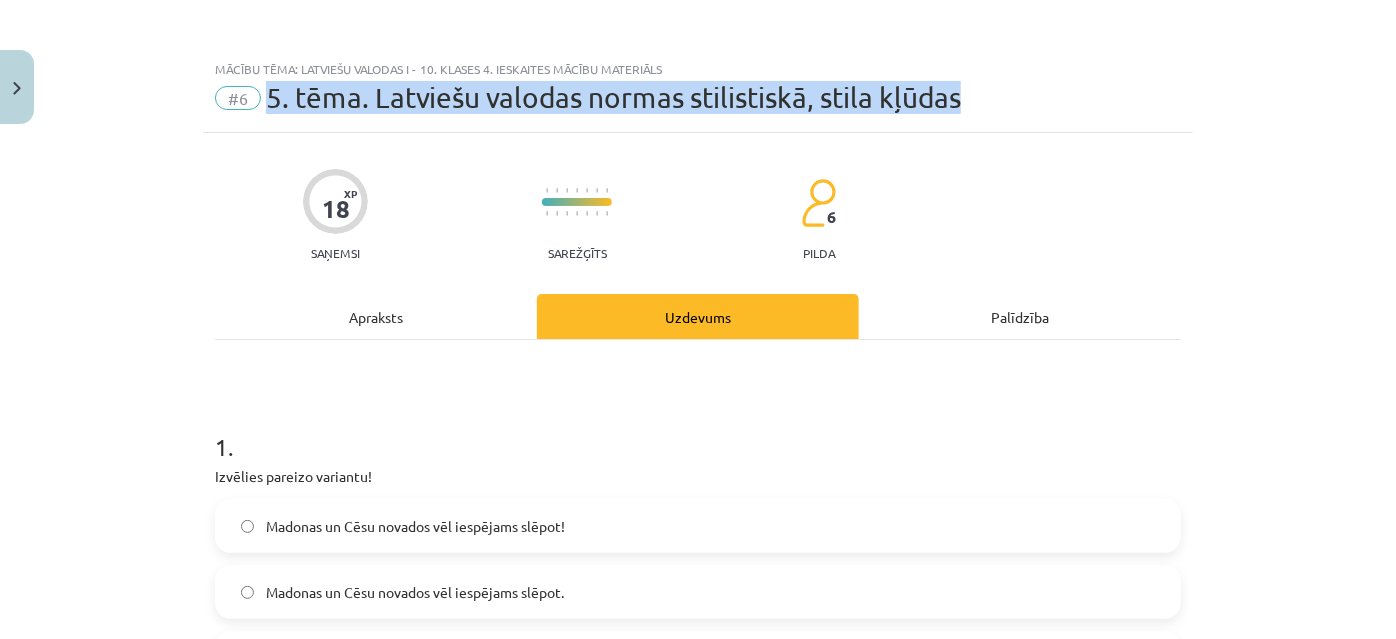drag, startPoint x: 301, startPoint y: 98, endPoint x: 967, endPoint y: 118, distance: 666.30023 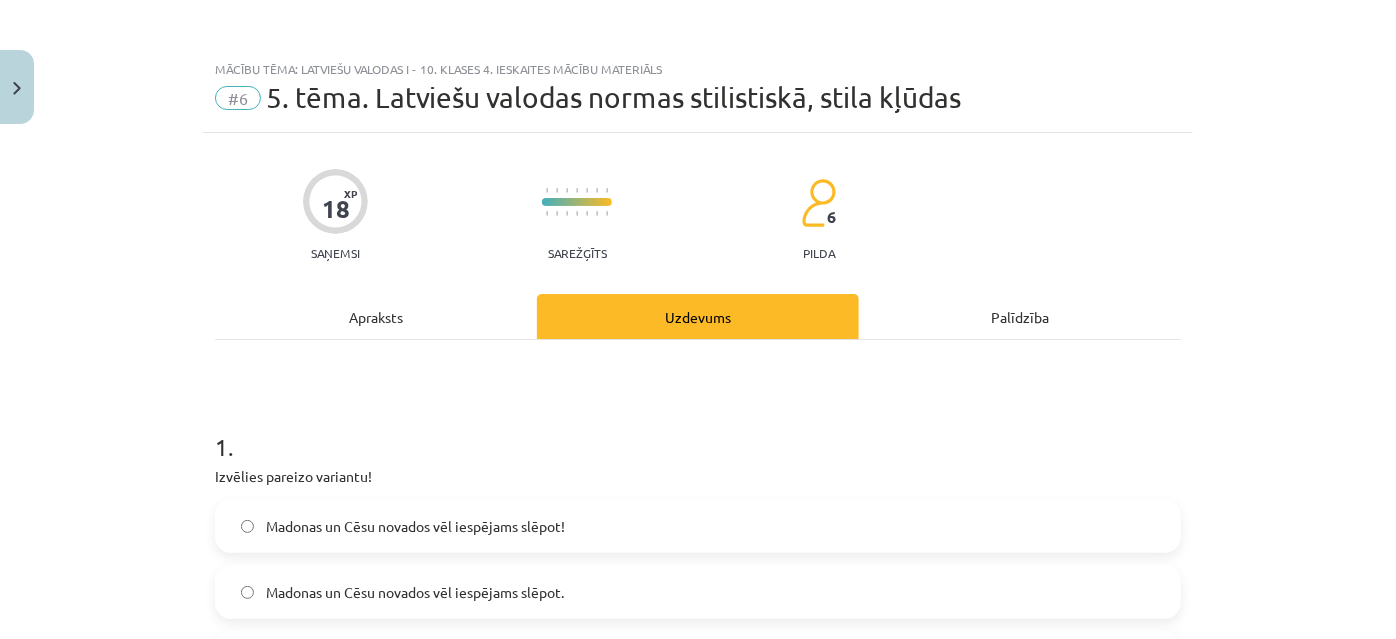drag, startPoint x: 896, startPoint y: 92, endPoint x: 717, endPoint y: 31, distance: 189.10843 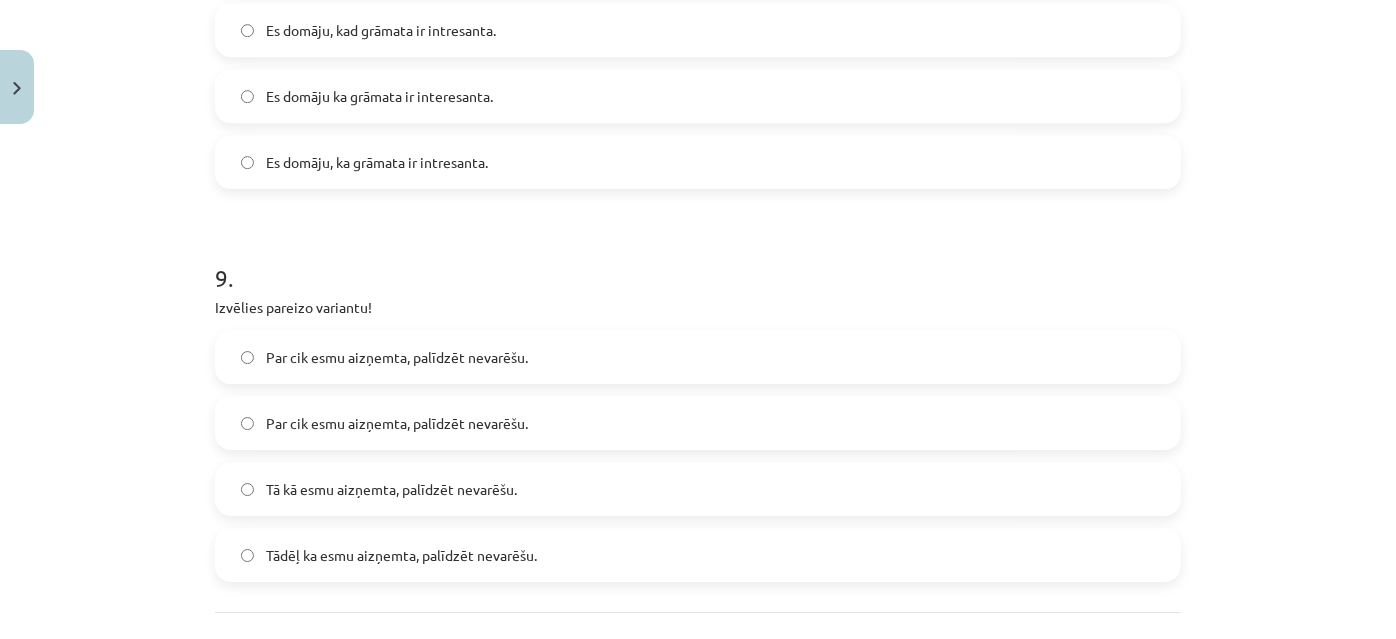 scroll, scrollTop: 3354, scrollLeft: 0, axis: vertical 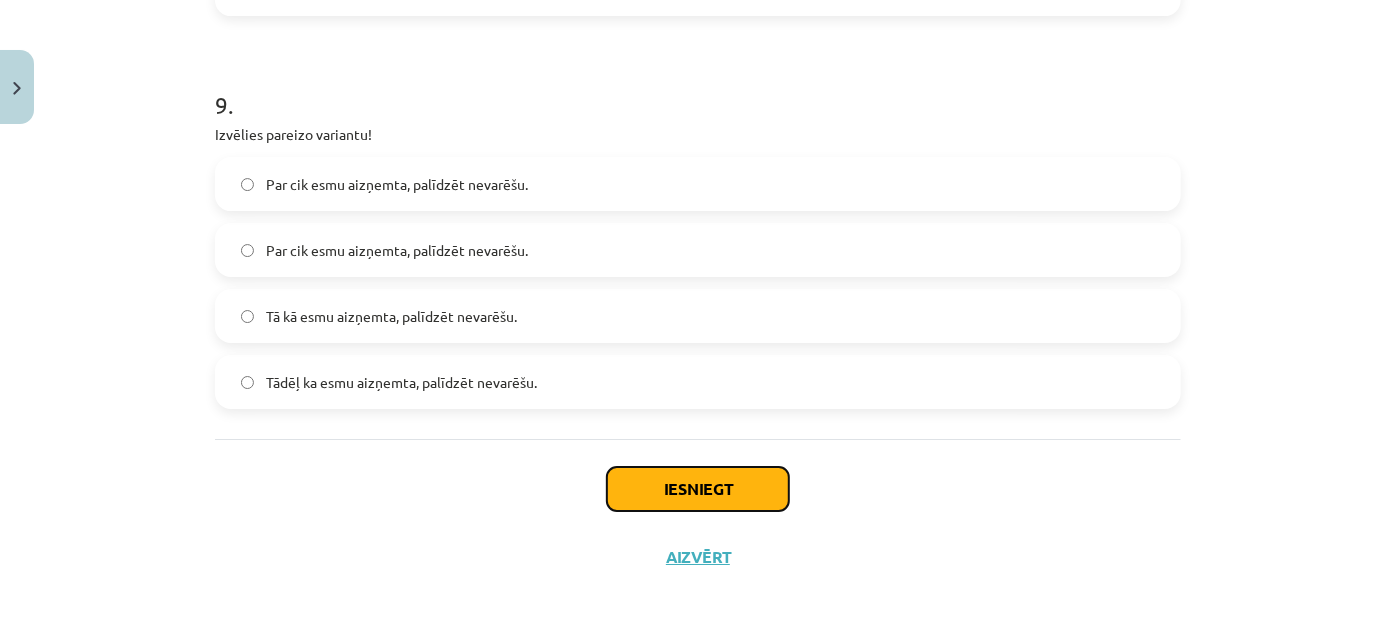click on "Iesniegt" 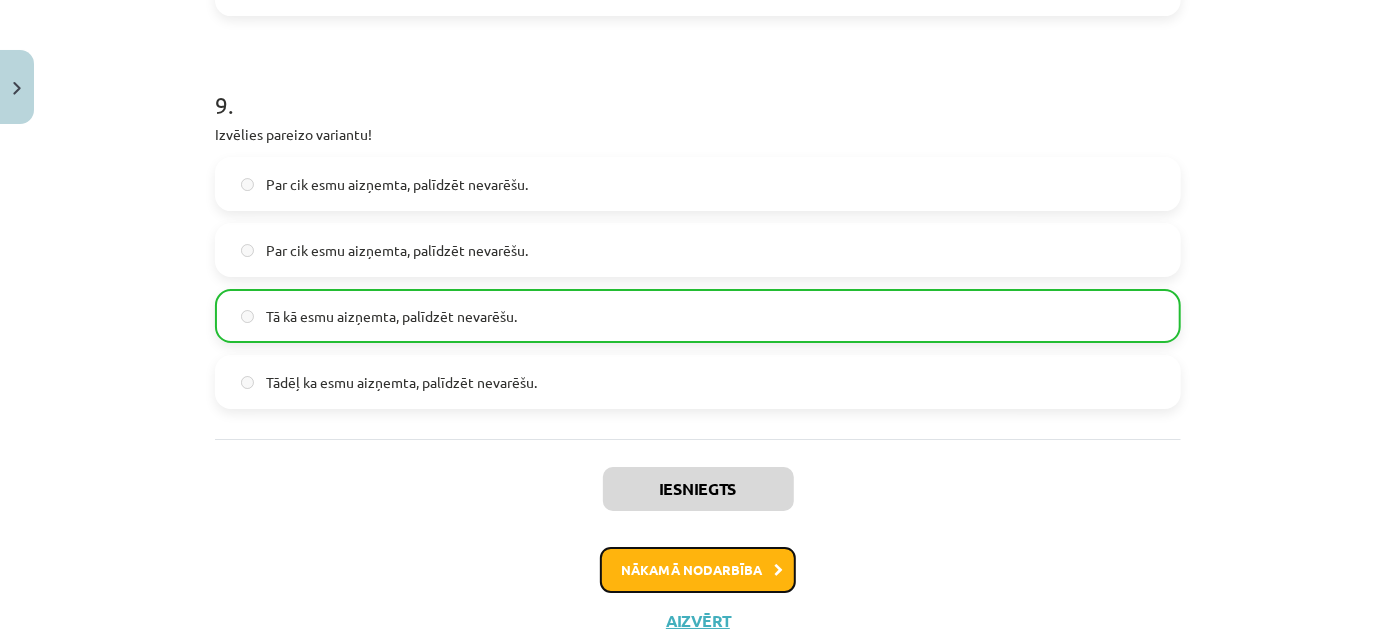 click on "Nākamā nodarbība" 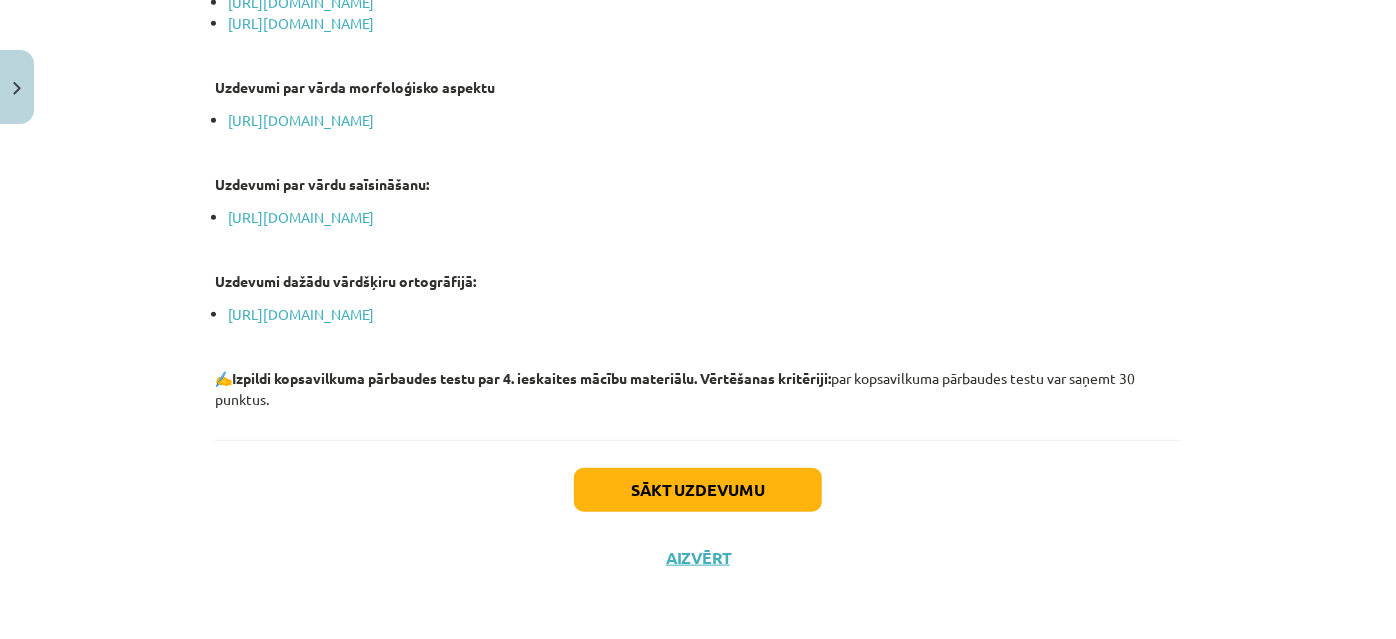 scroll, scrollTop: 871, scrollLeft: 0, axis: vertical 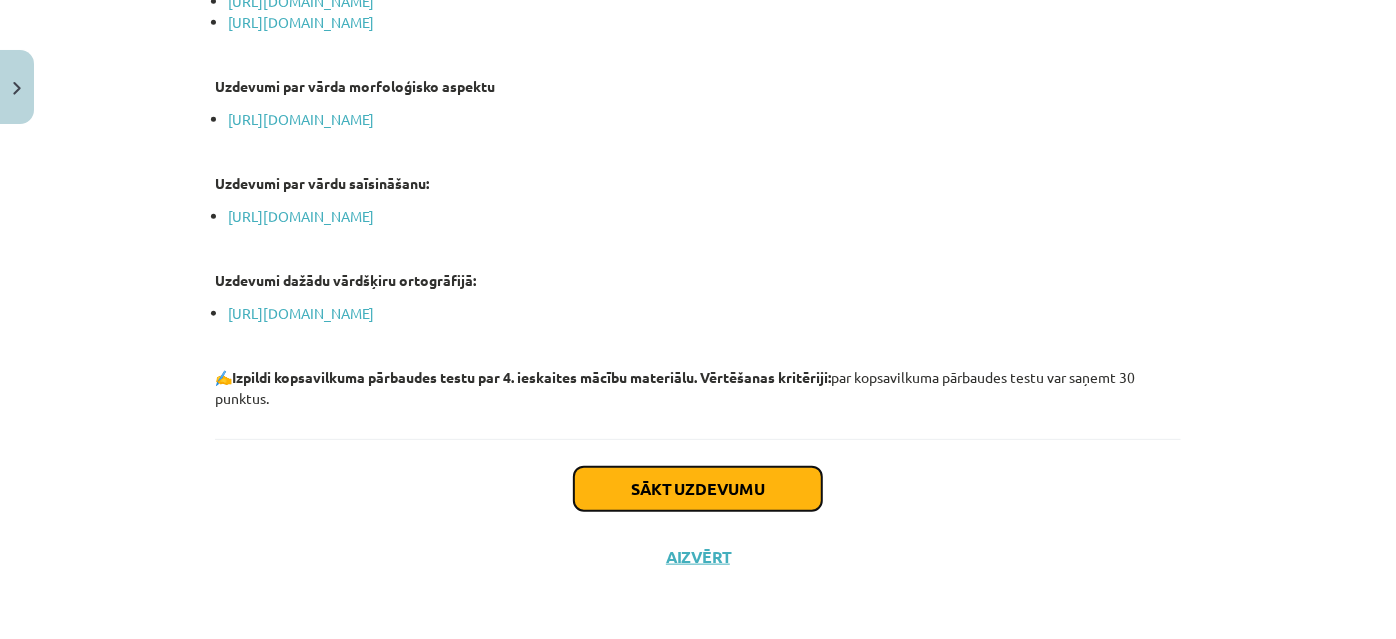 click on "Sākt uzdevumu" 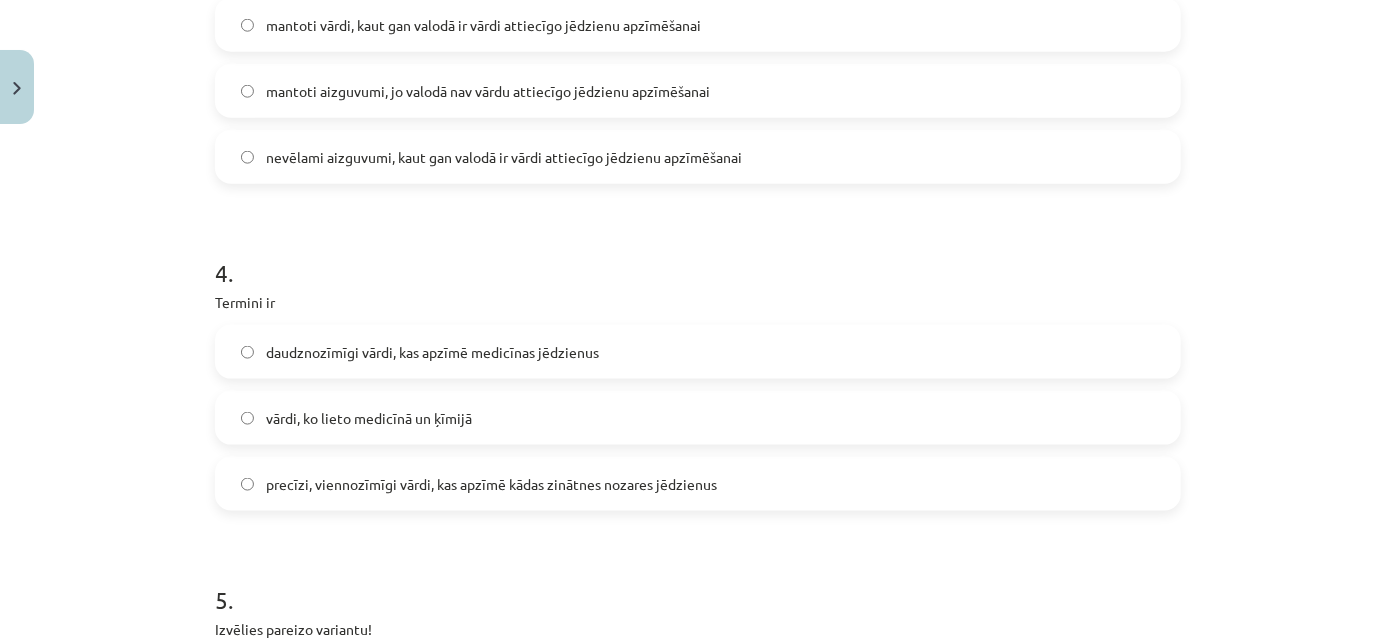 scroll, scrollTop: 1504, scrollLeft: 0, axis: vertical 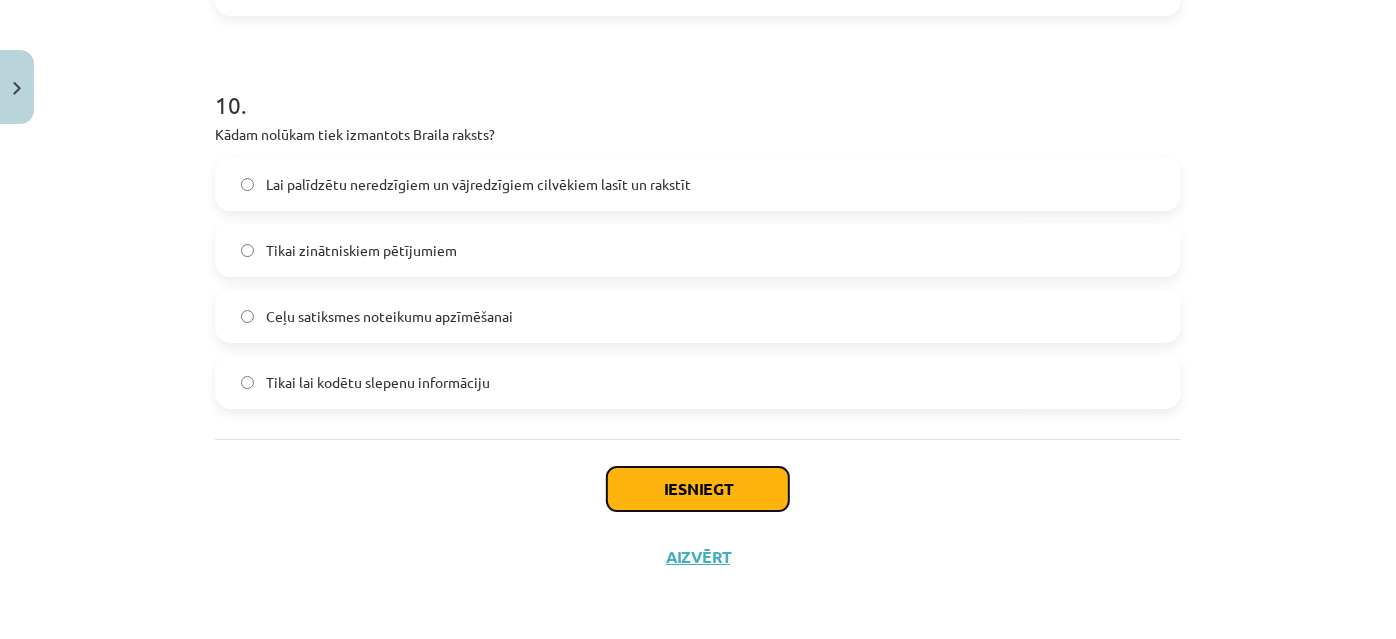 click on "Iesniegt" 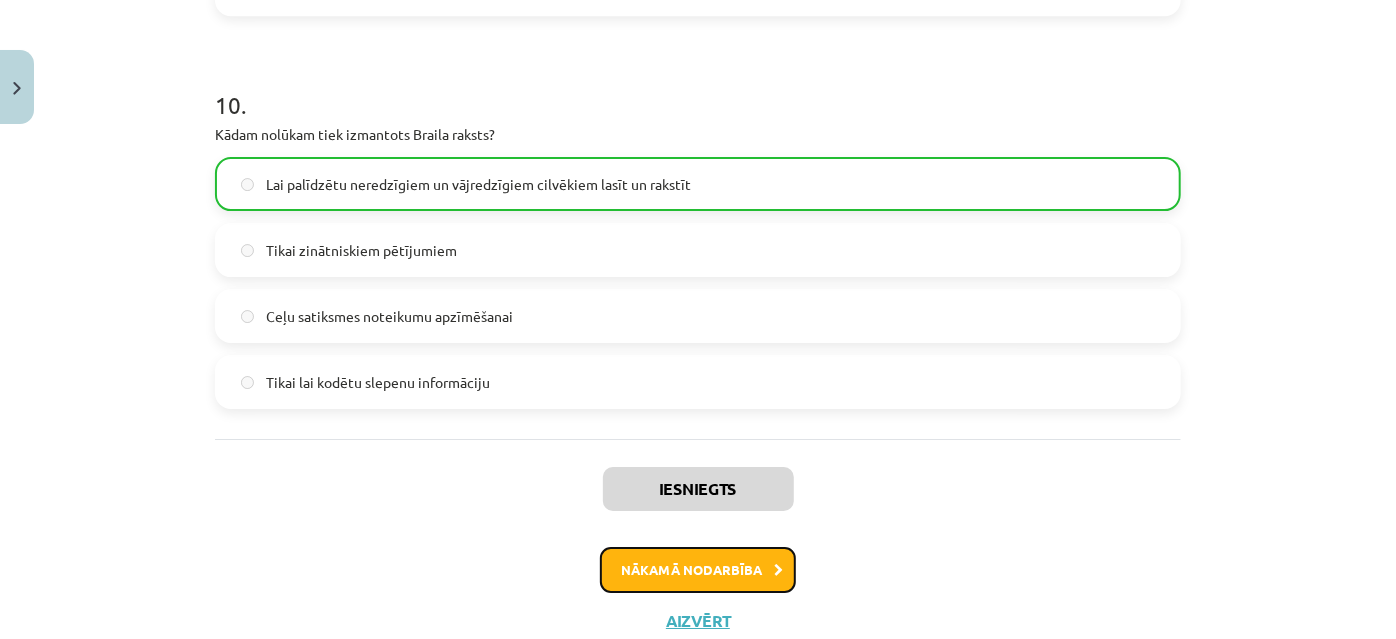 click on "Nākamā nodarbība" 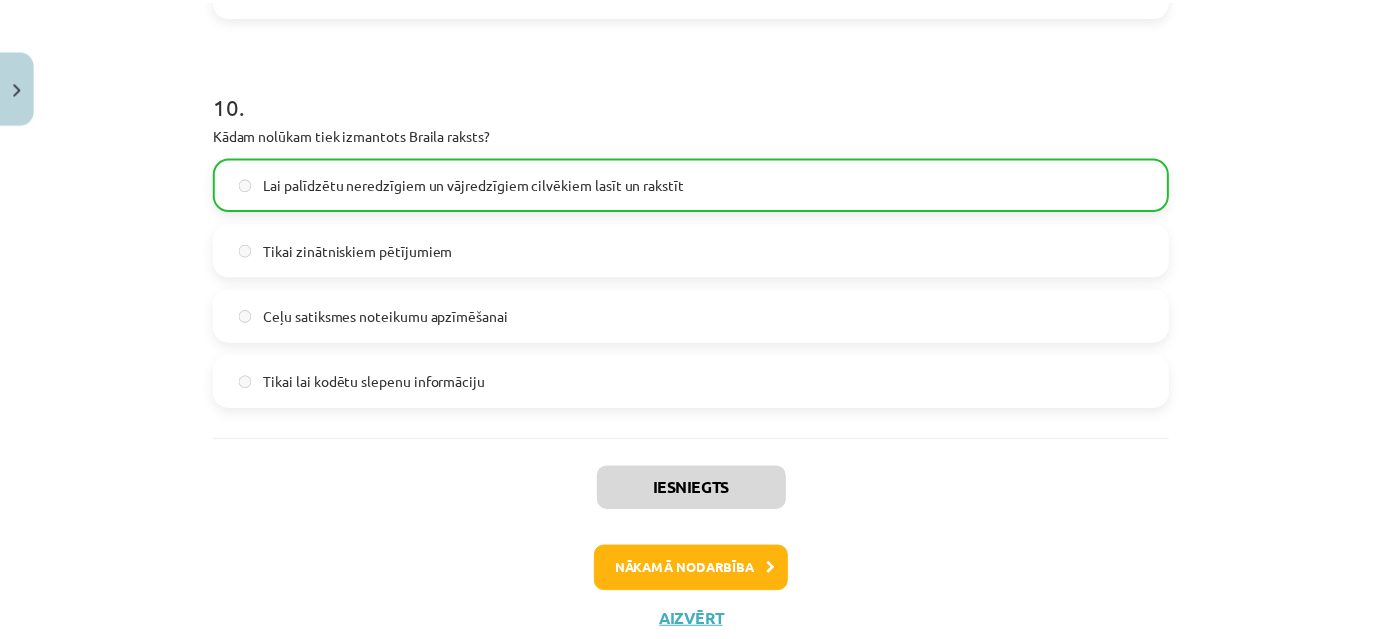 scroll, scrollTop: 0, scrollLeft: 0, axis: both 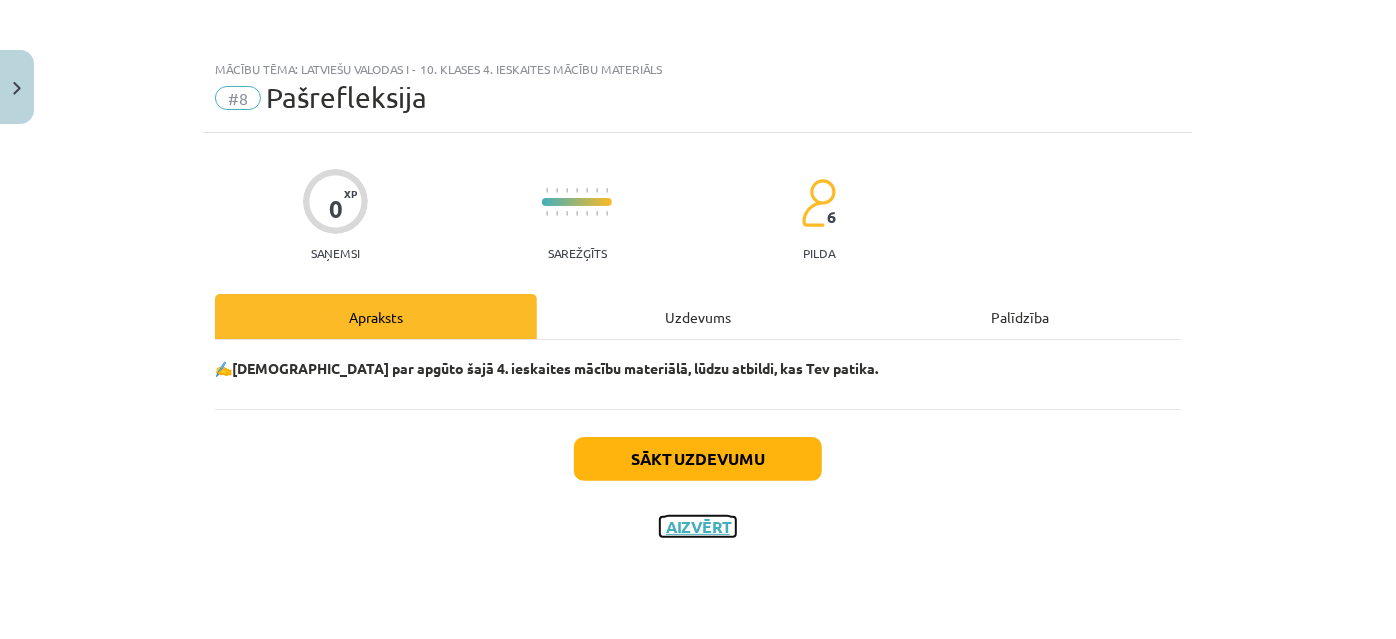 click on "Aizvērt" 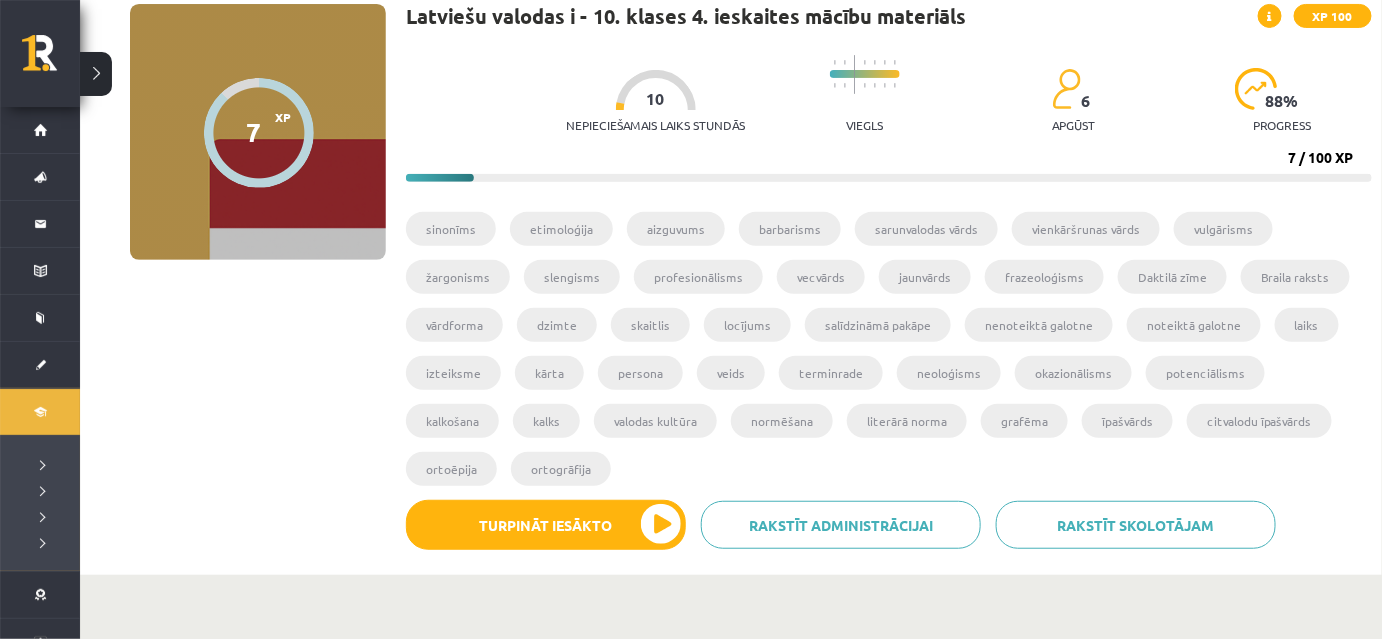 scroll, scrollTop: 0, scrollLeft: 0, axis: both 